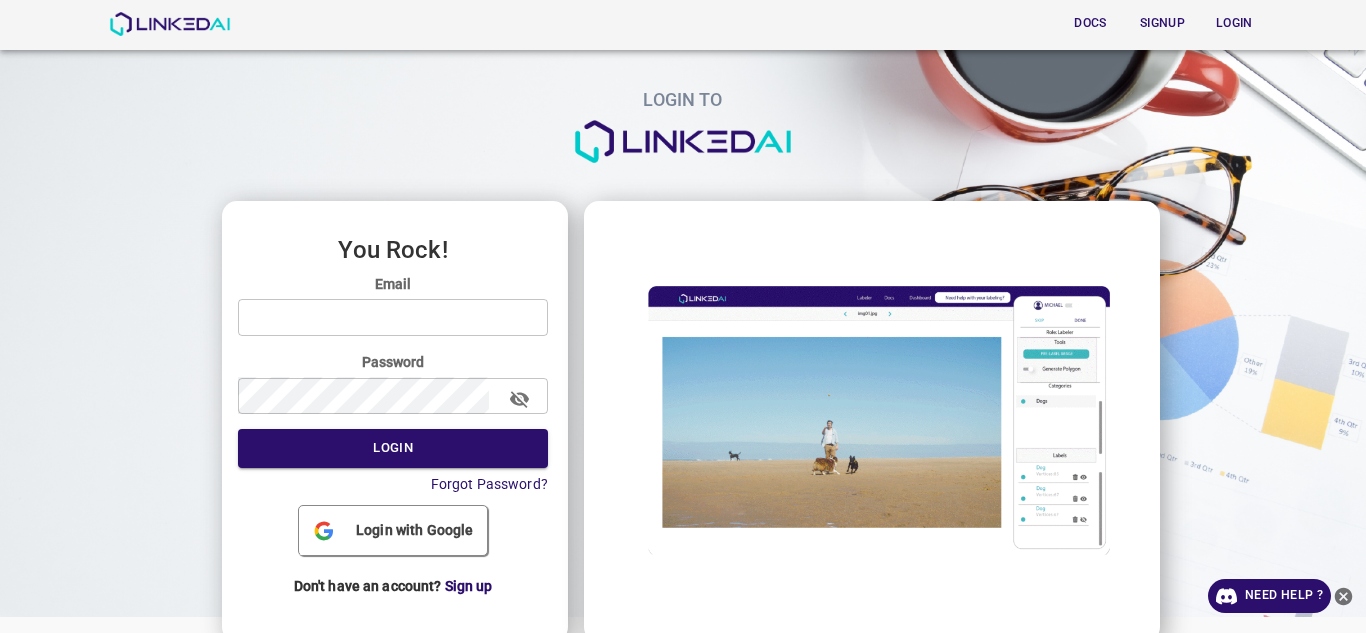 scroll, scrollTop: 0, scrollLeft: 0, axis: both 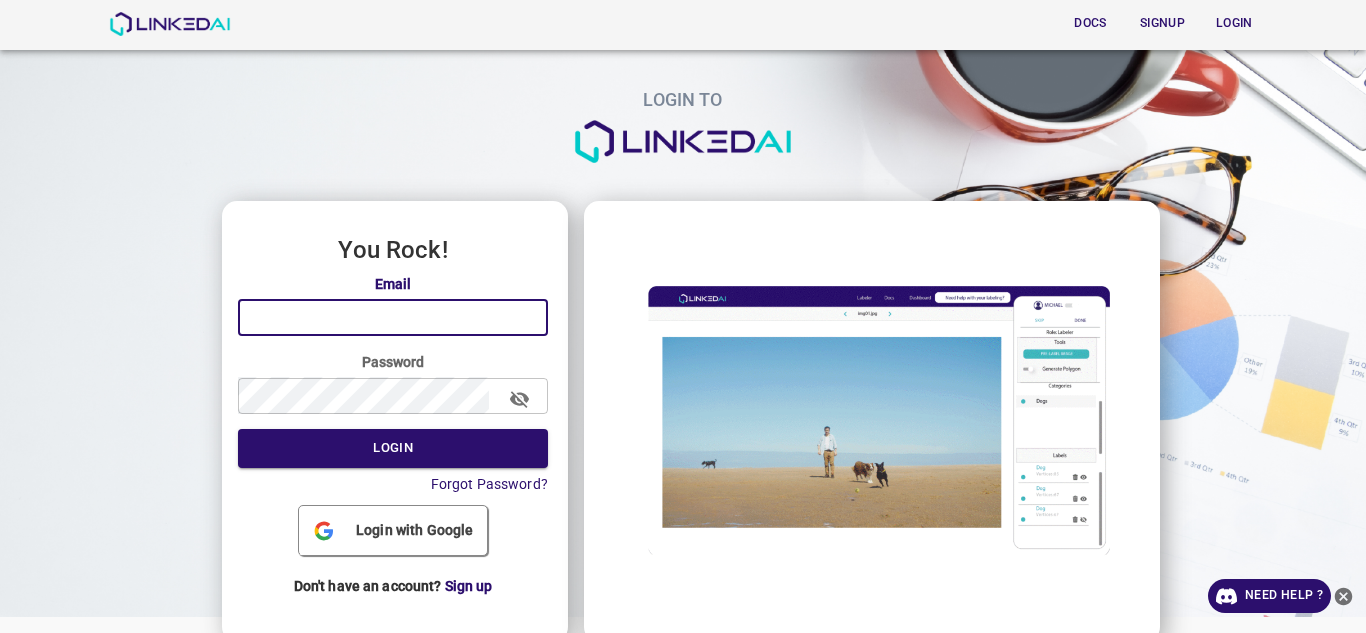 click at bounding box center (393, 317) 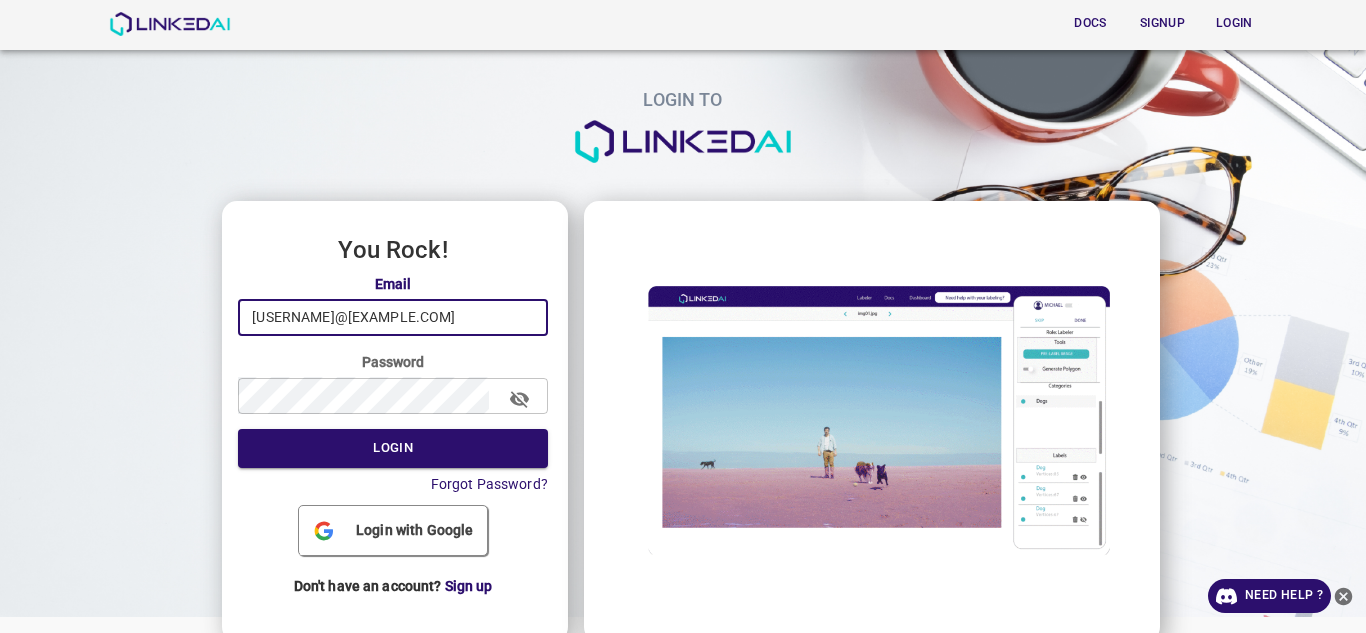 type on "marisp3798@gmail.com" 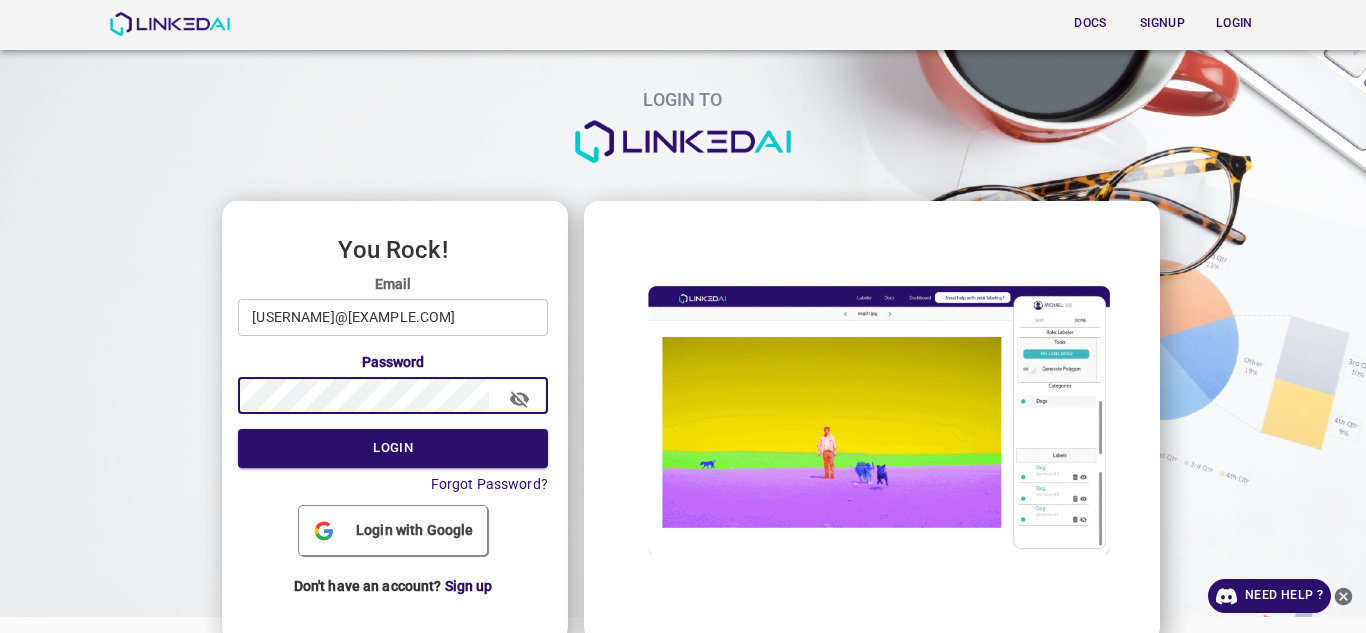 click 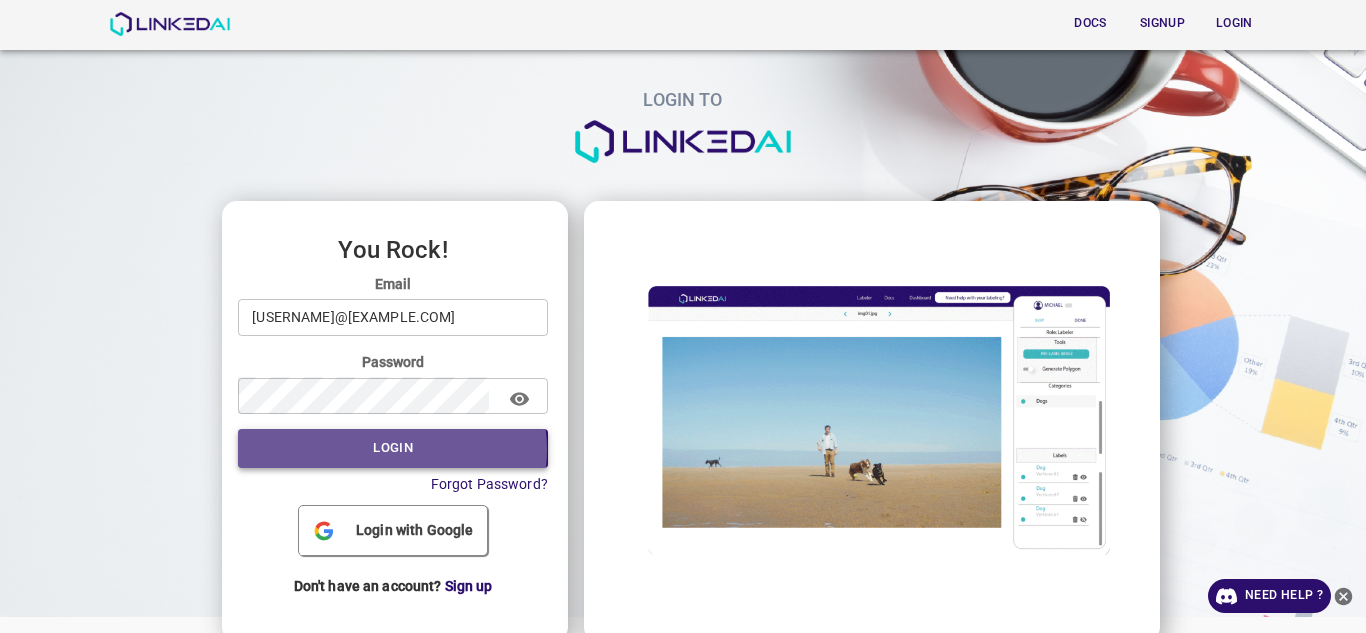 click on "Login" at bounding box center [393, 448] 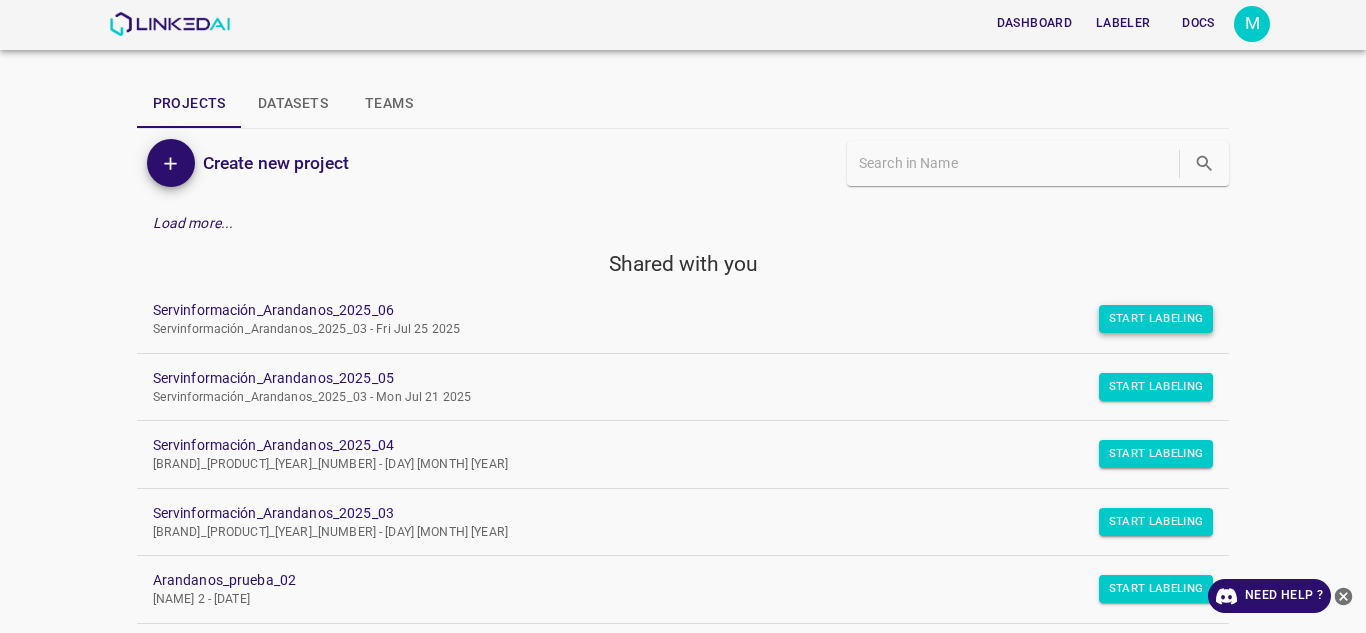 click on "Start Labeling" at bounding box center (1156, 319) 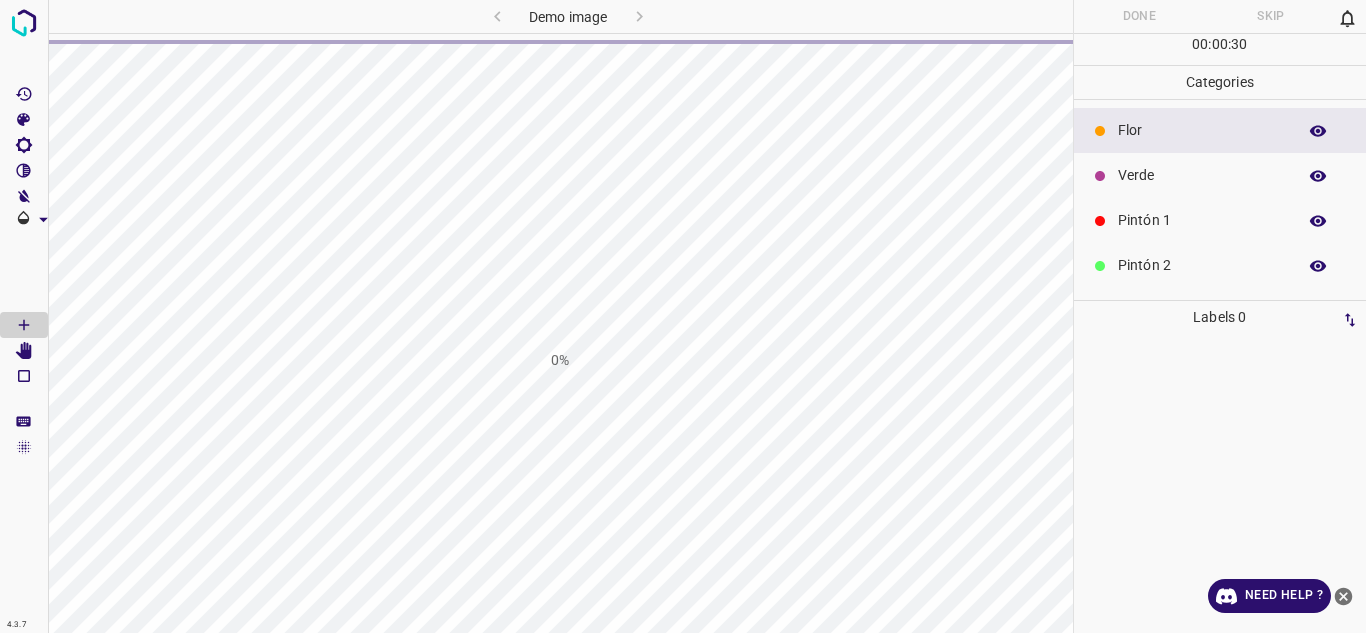 click on "Flor Verde Pintón 1 Pintón 2 Pintón 3 Rosado Guinda Azul" at bounding box center (1220, 200) 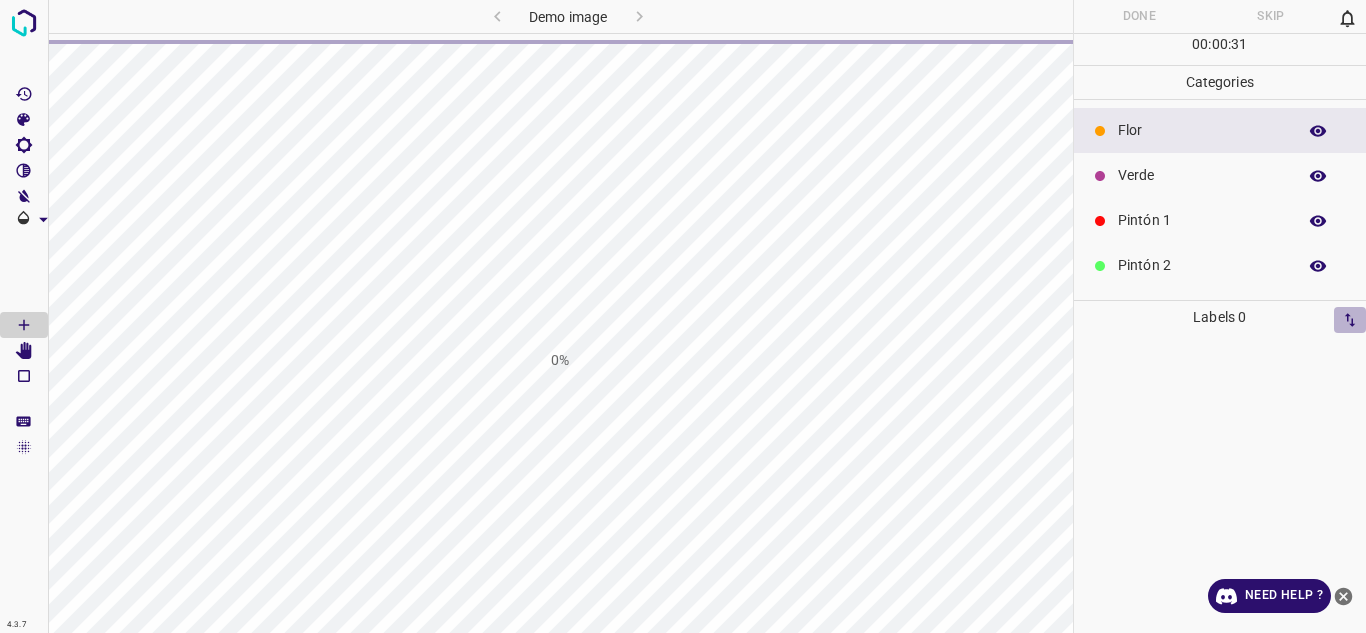 click 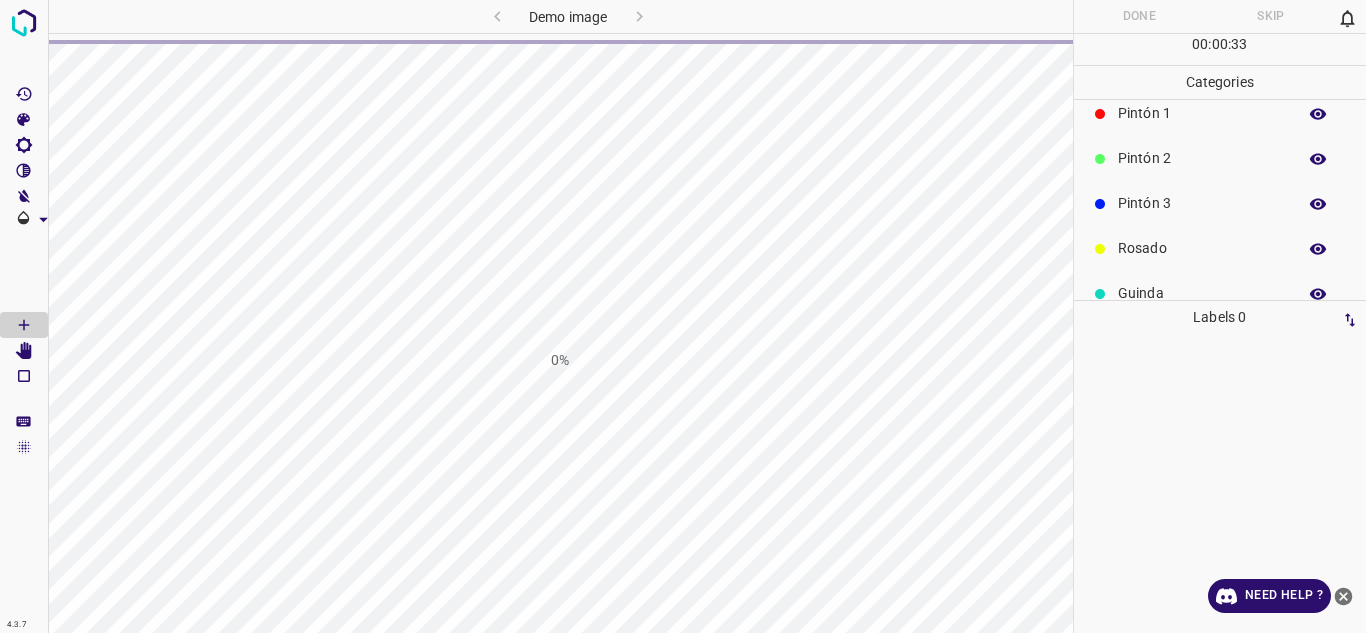 scroll, scrollTop: 120, scrollLeft: 0, axis: vertical 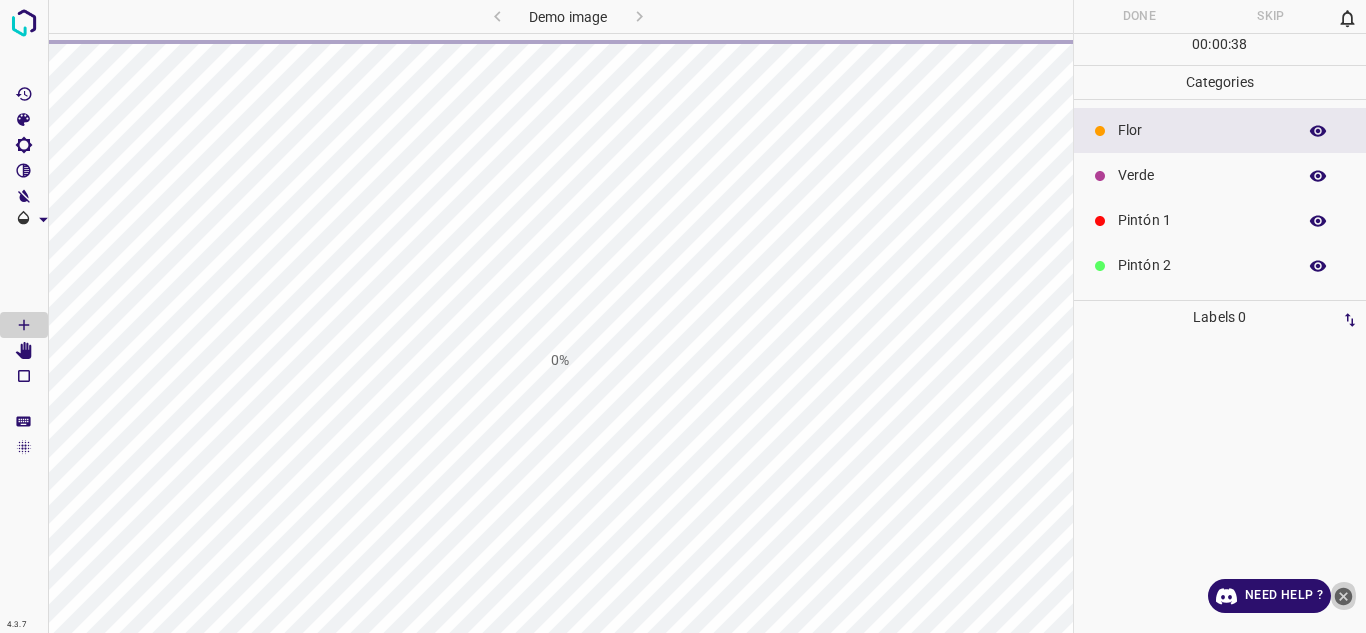 click 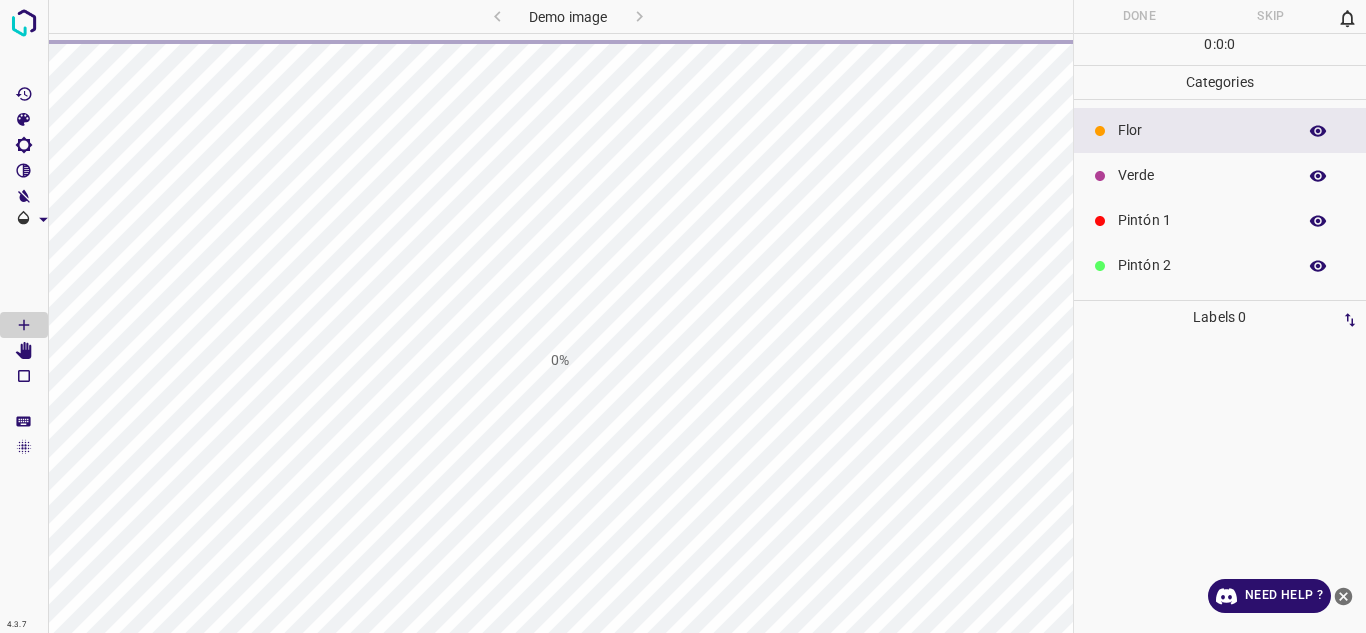 scroll, scrollTop: 0, scrollLeft: 0, axis: both 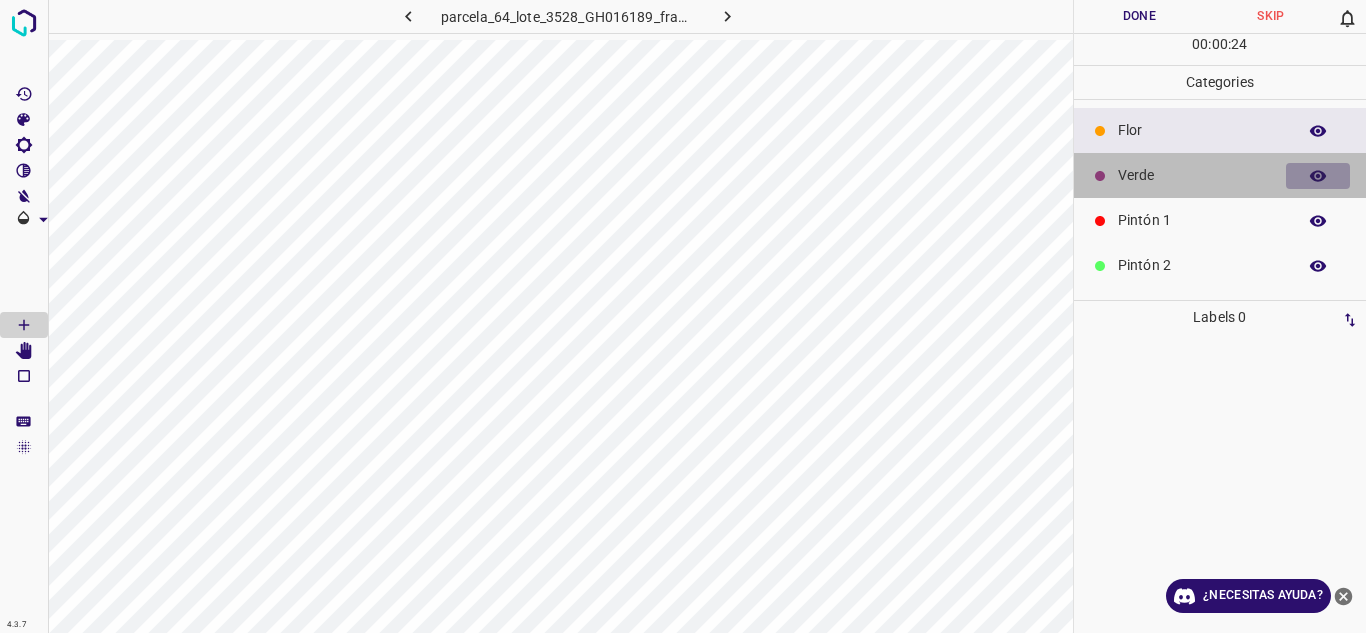 click at bounding box center [1318, 176] 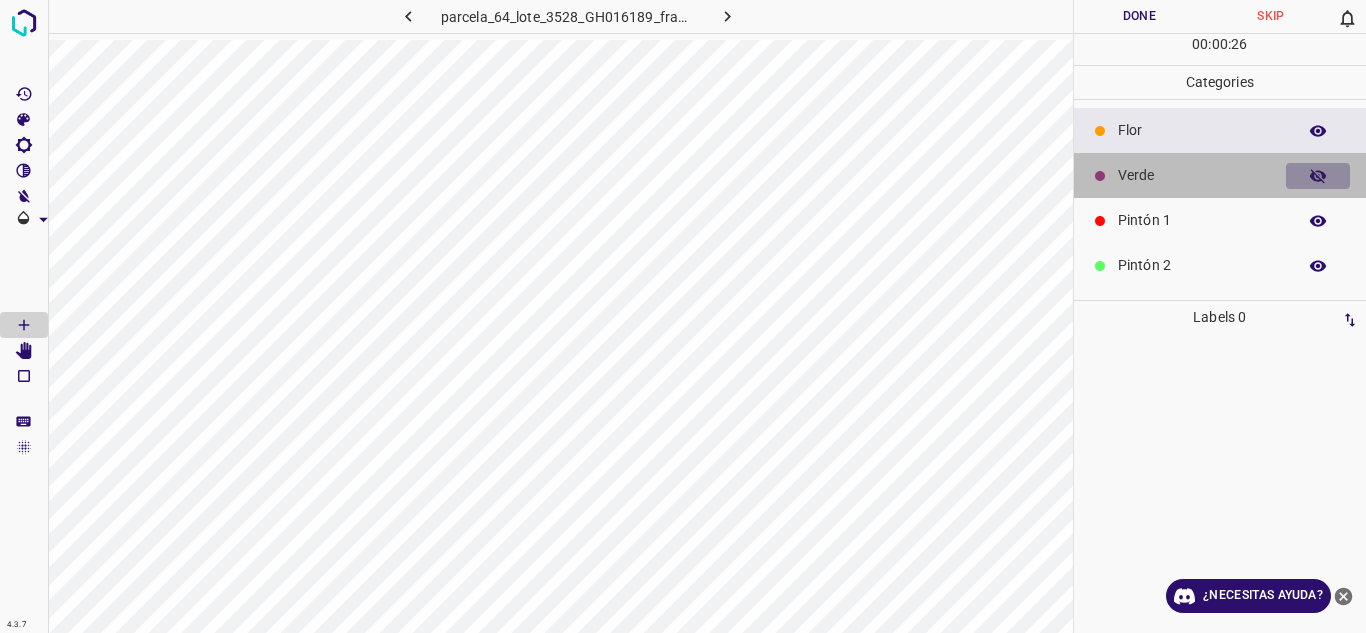 click 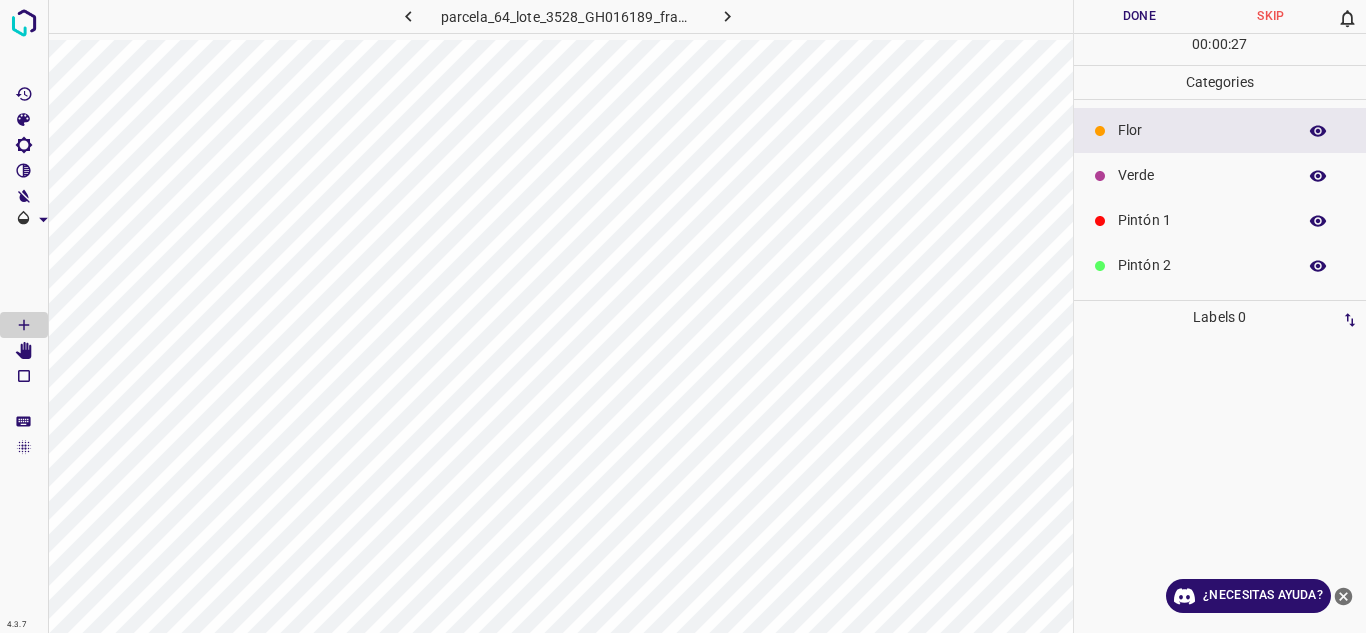 click at bounding box center (1100, 176) 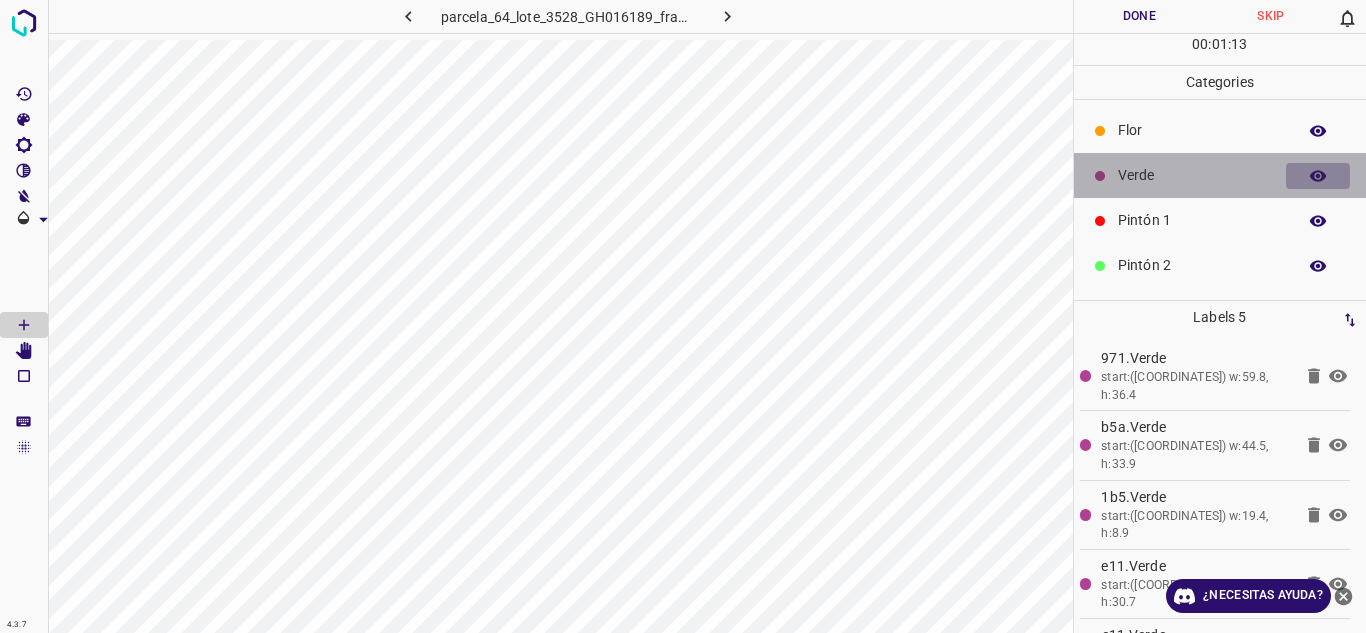 click 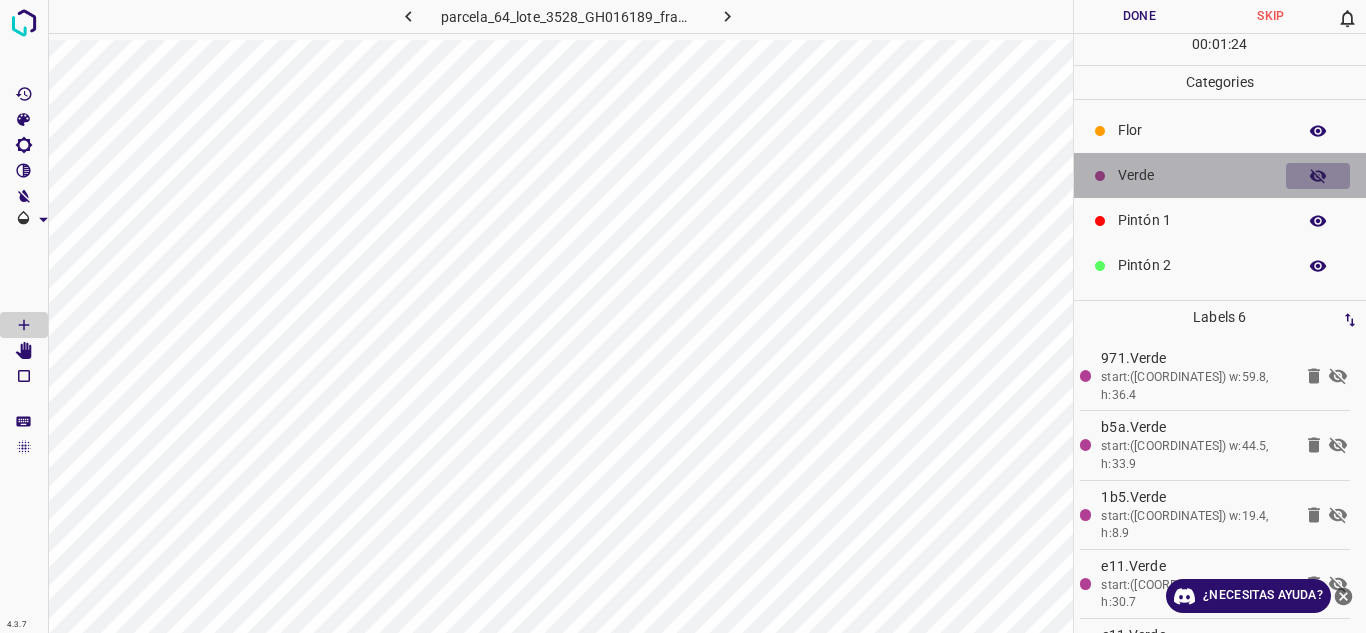 click 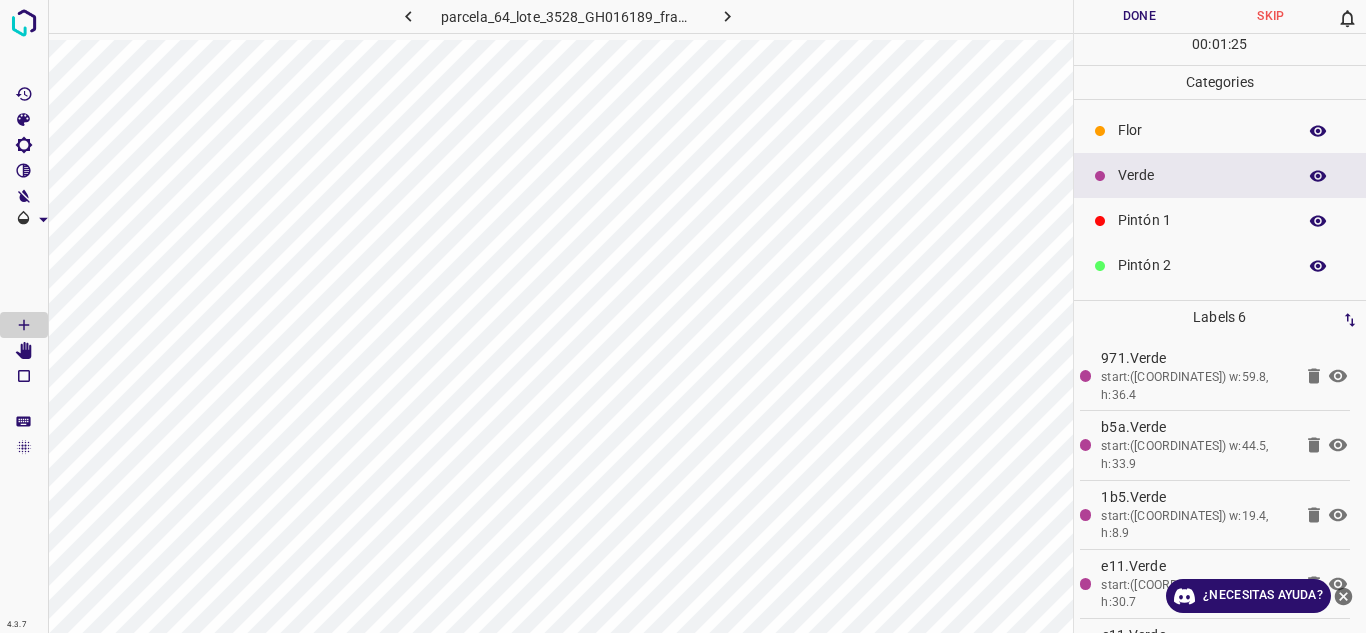 click 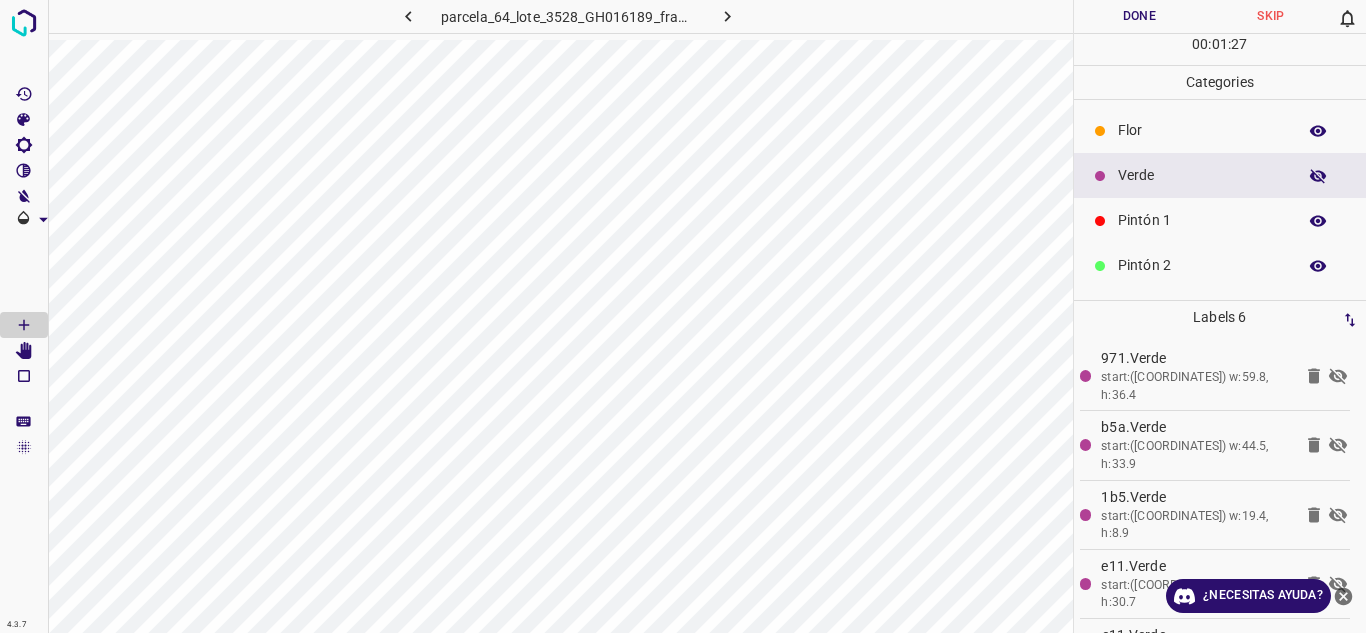 click 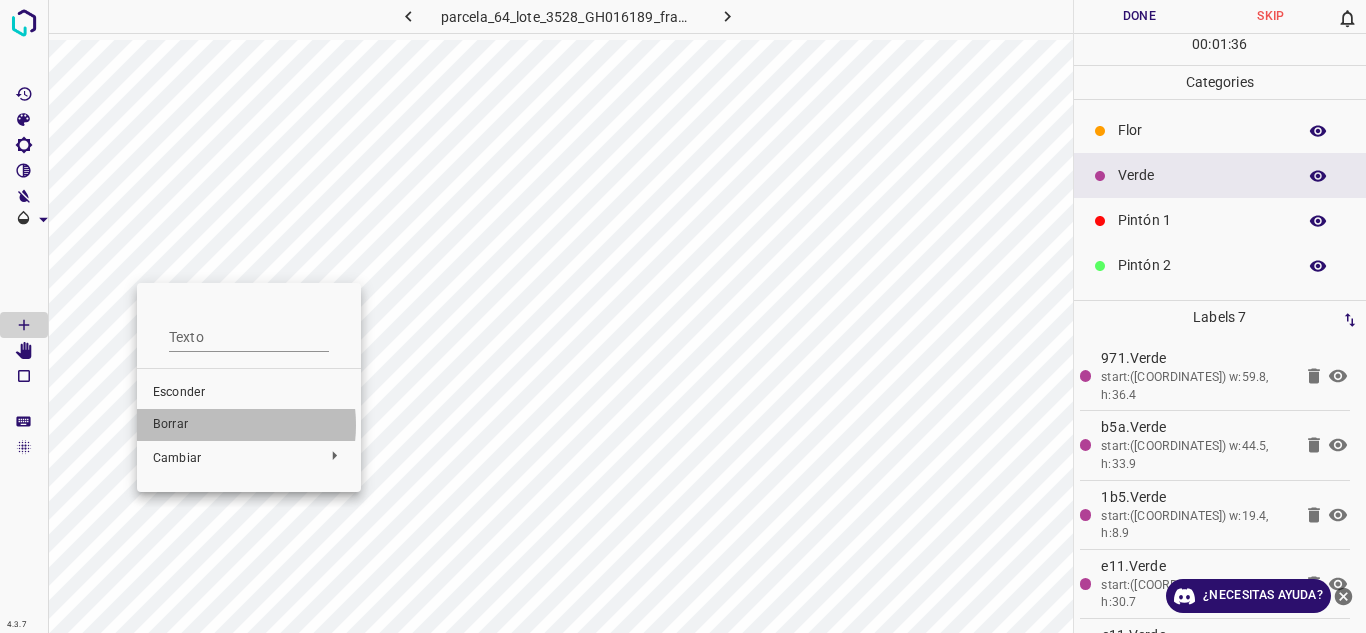 click on "Borrar" at bounding box center (249, 425) 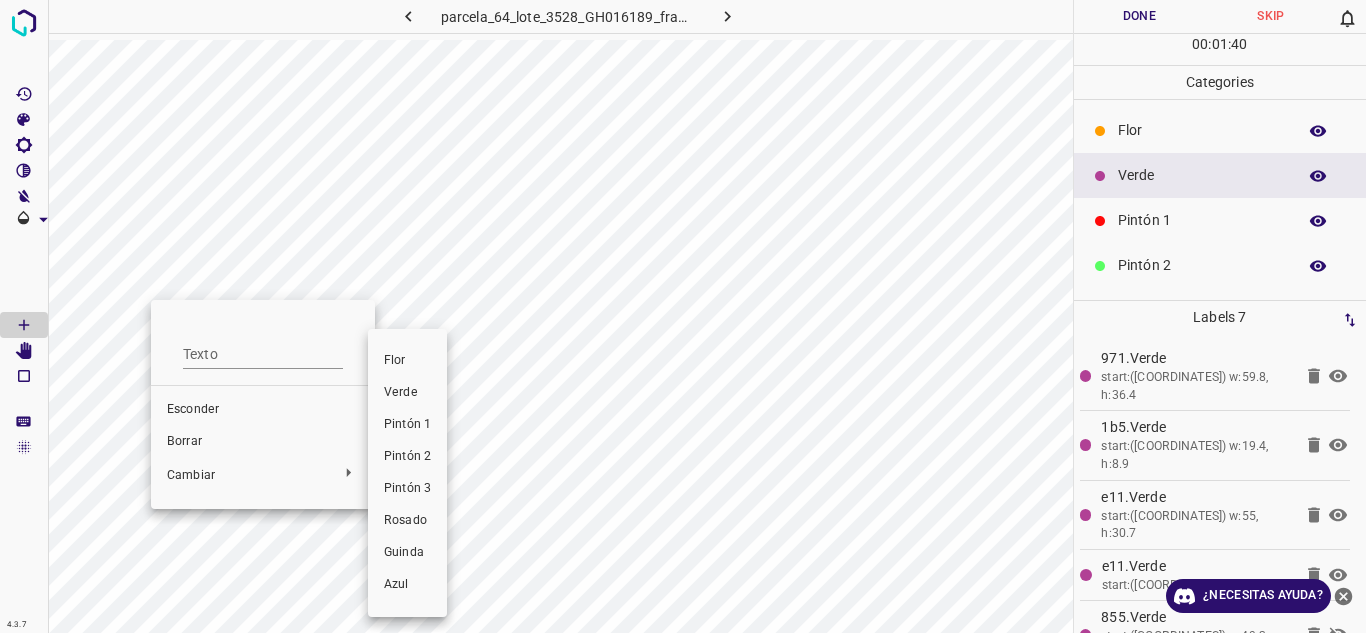click at bounding box center [683, 316] 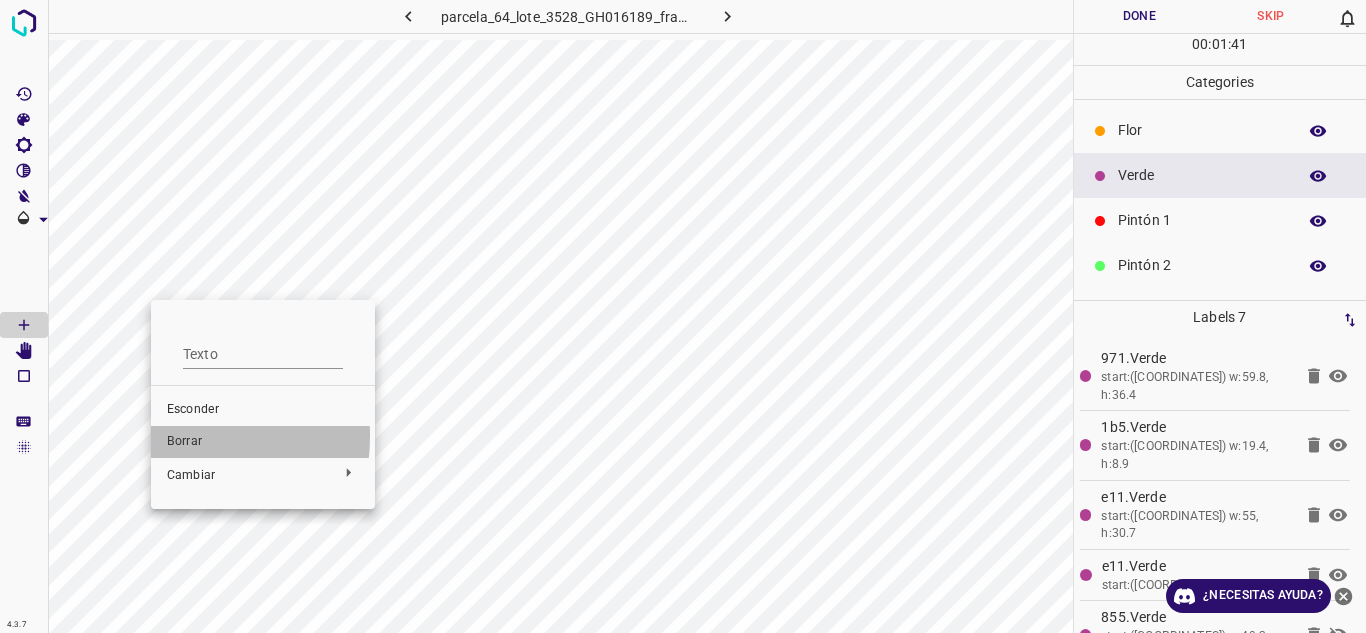 click on "Borrar" at bounding box center (184, 441) 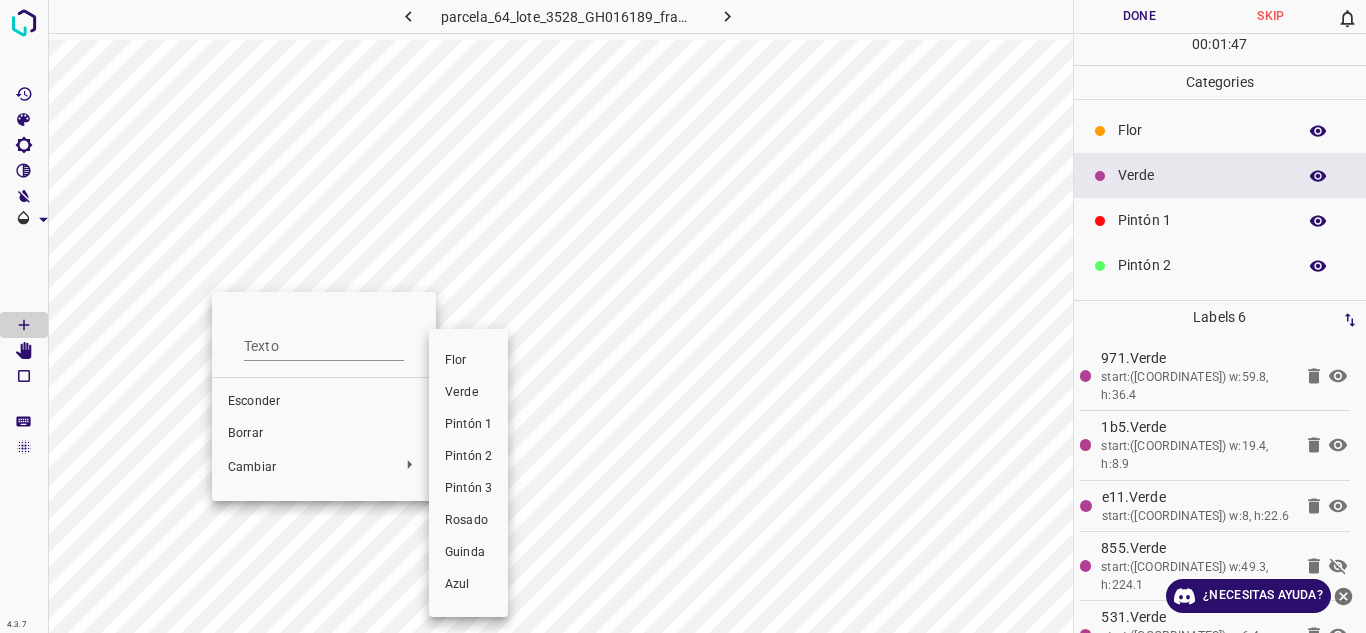 click at bounding box center [683, 316] 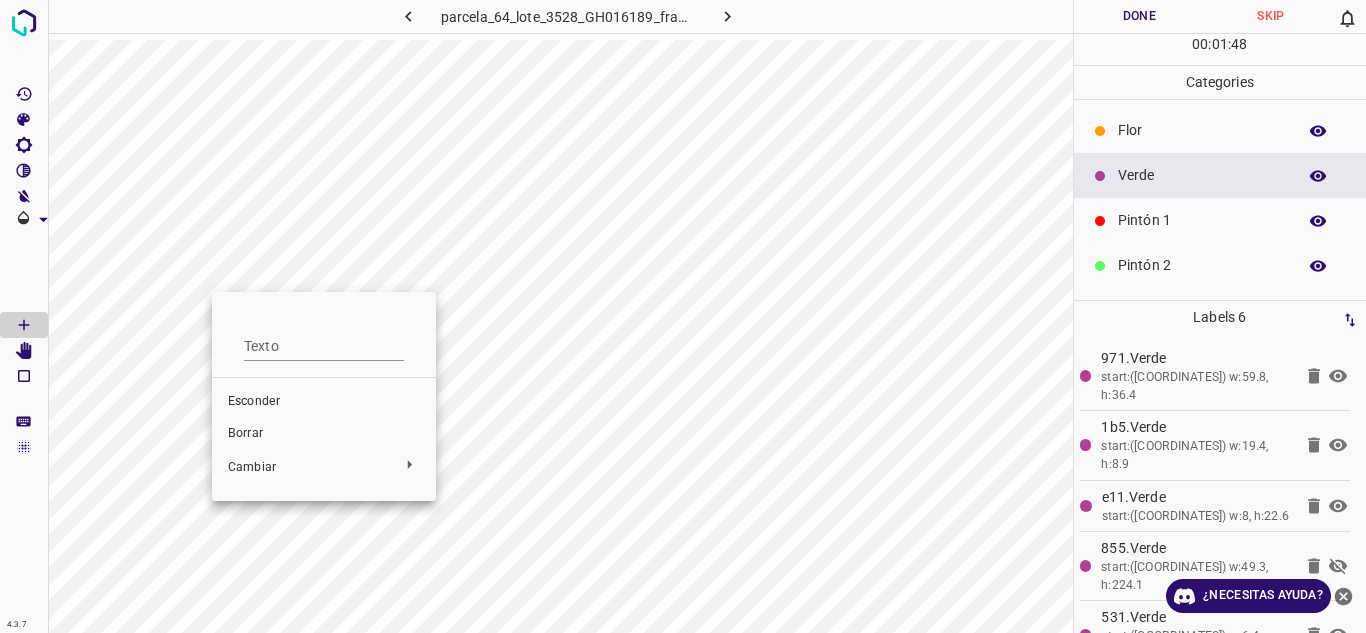 click on "Borrar" at bounding box center [245, 433] 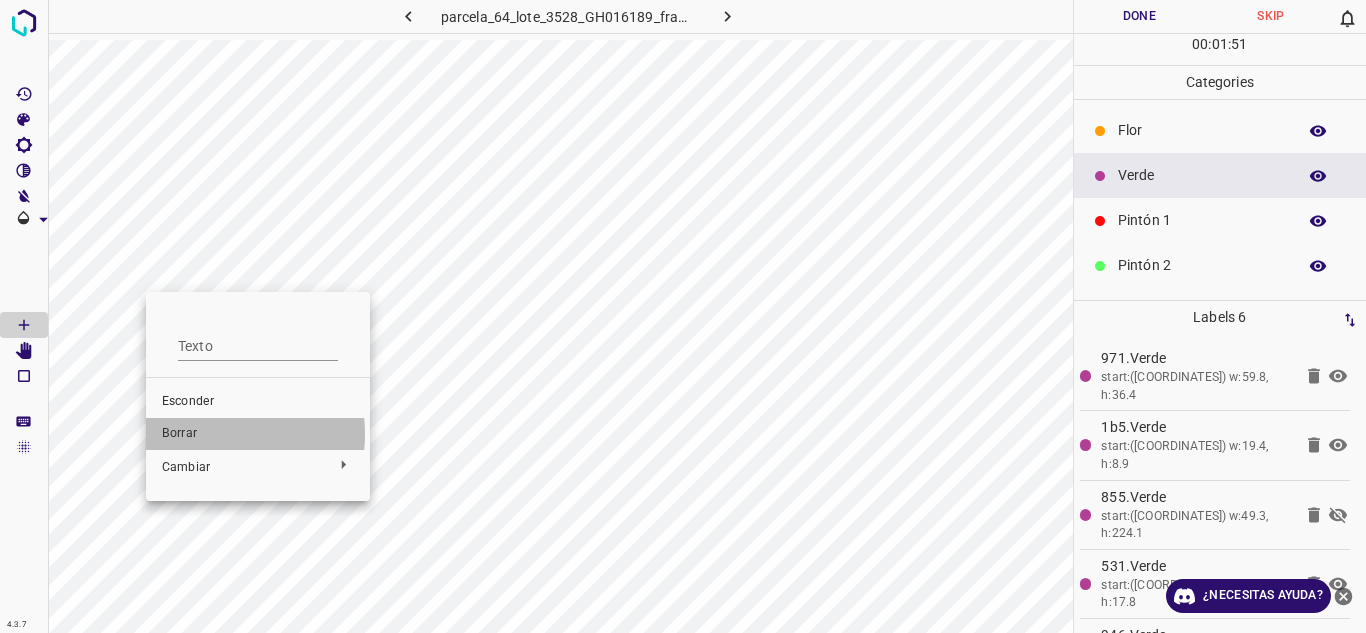 click on "Borrar" at bounding box center (258, 434) 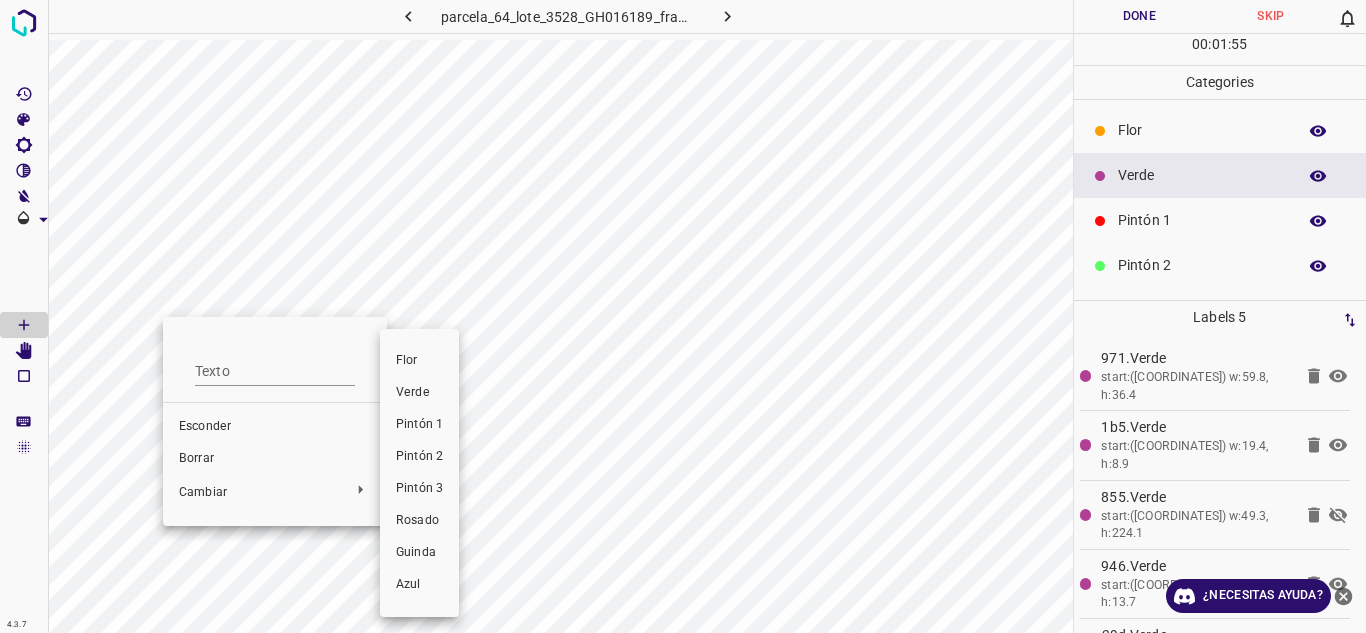 click at bounding box center (683, 316) 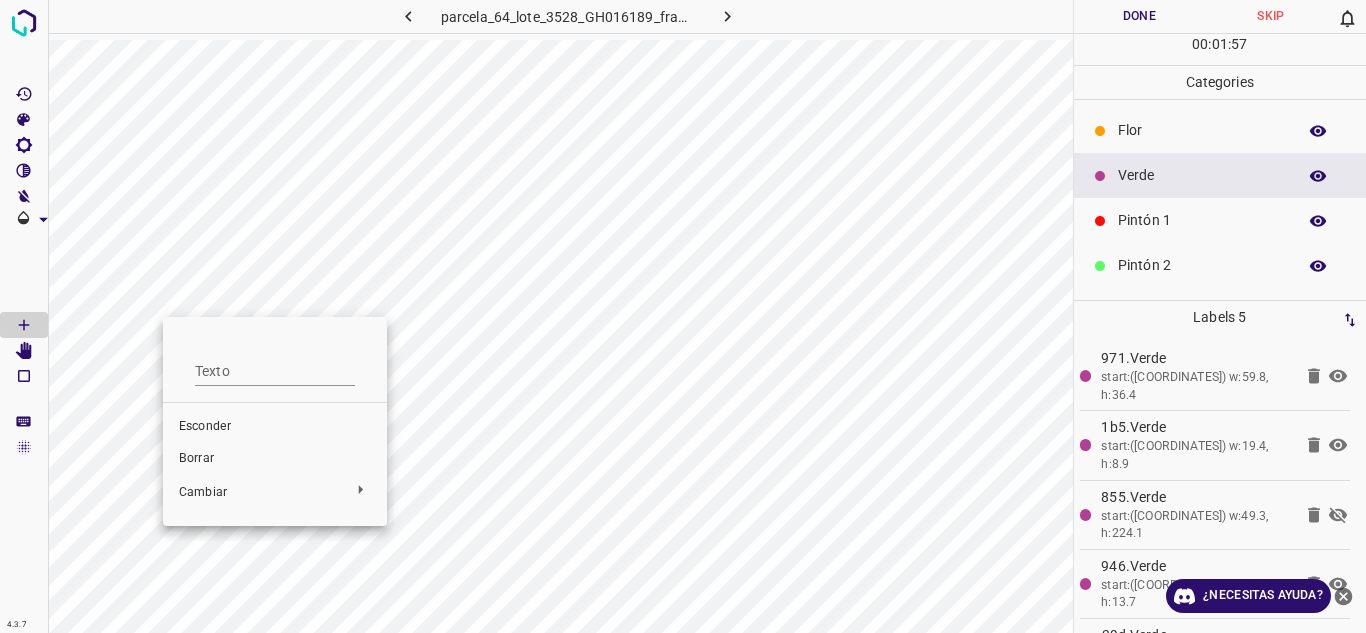 click on "Borrar" at bounding box center [196, 458] 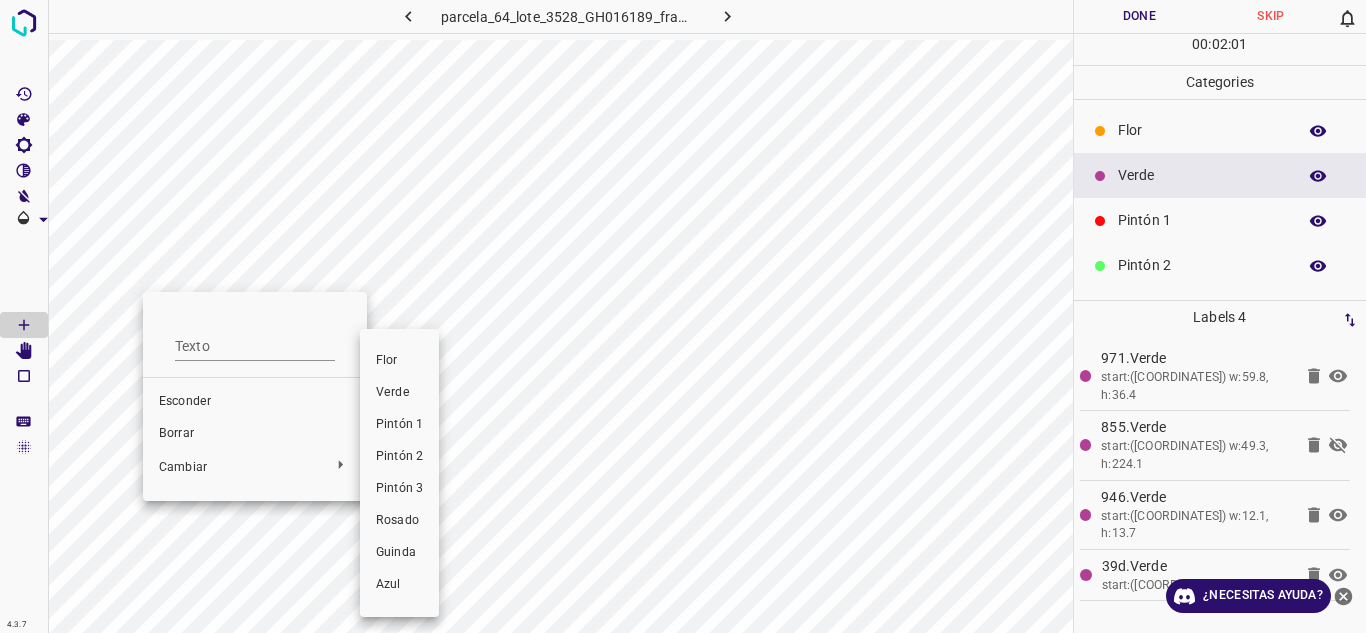 click at bounding box center [683, 316] 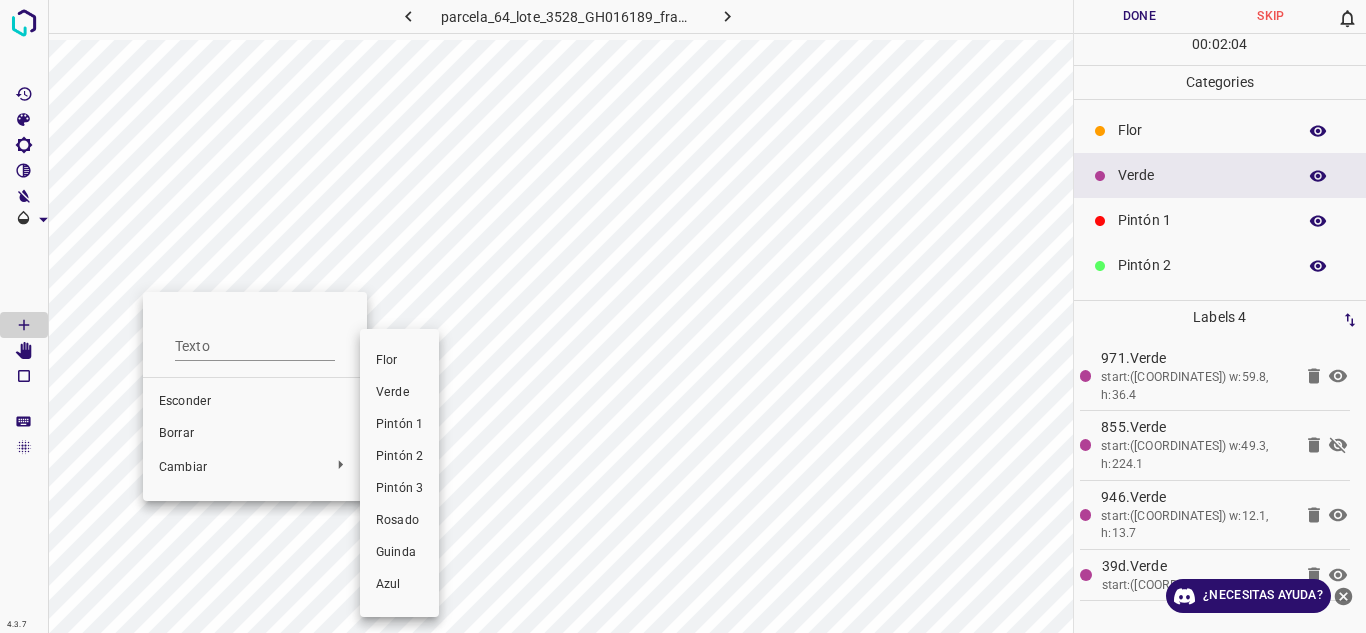 click at bounding box center [683, 316] 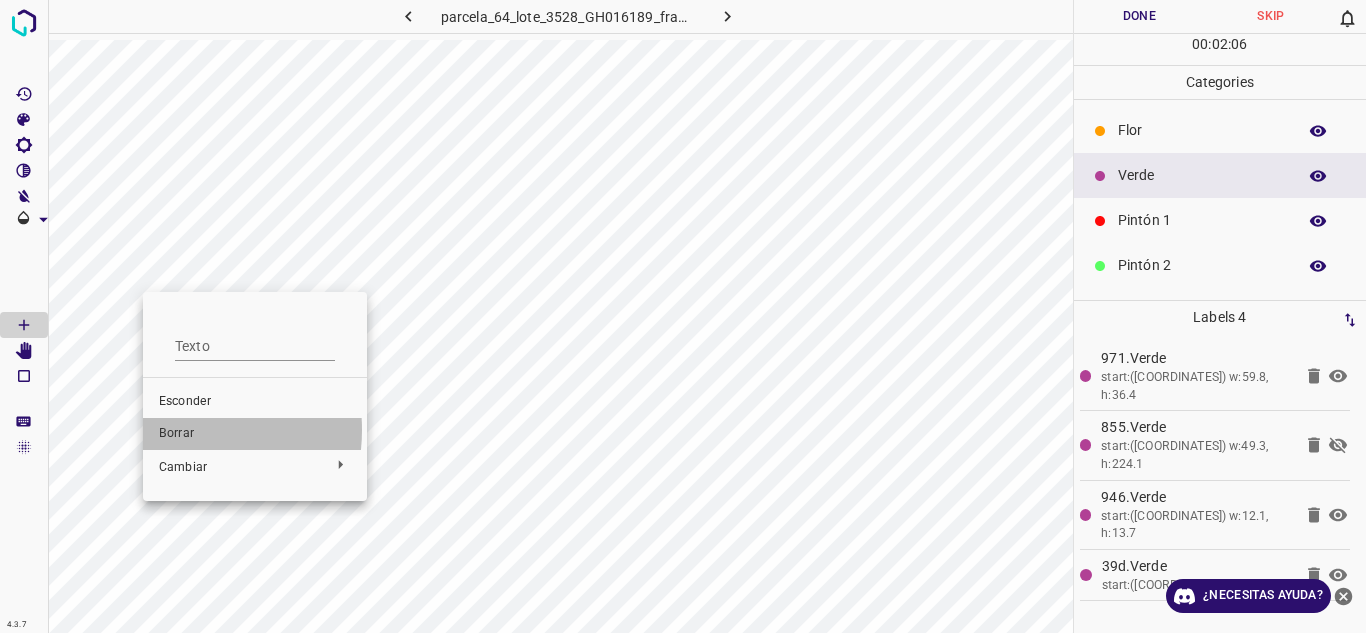 click on "Borrar" at bounding box center [176, 433] 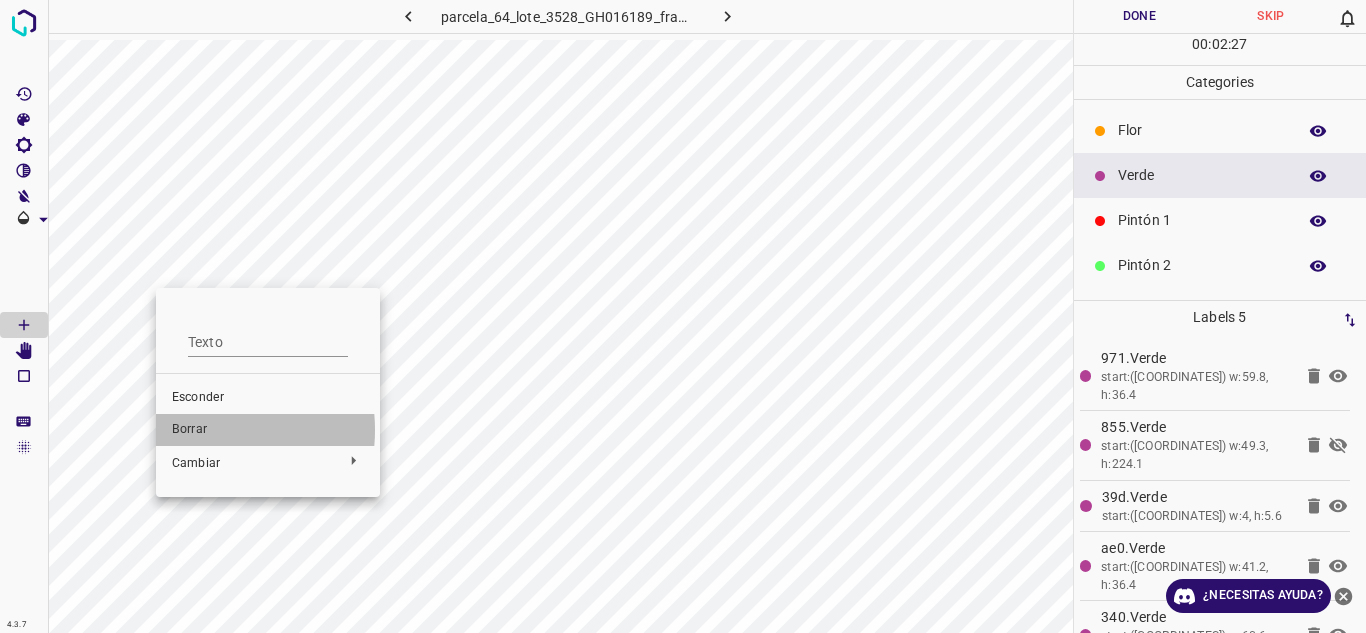 click on "Borrar" at bounding box center (189, 429) 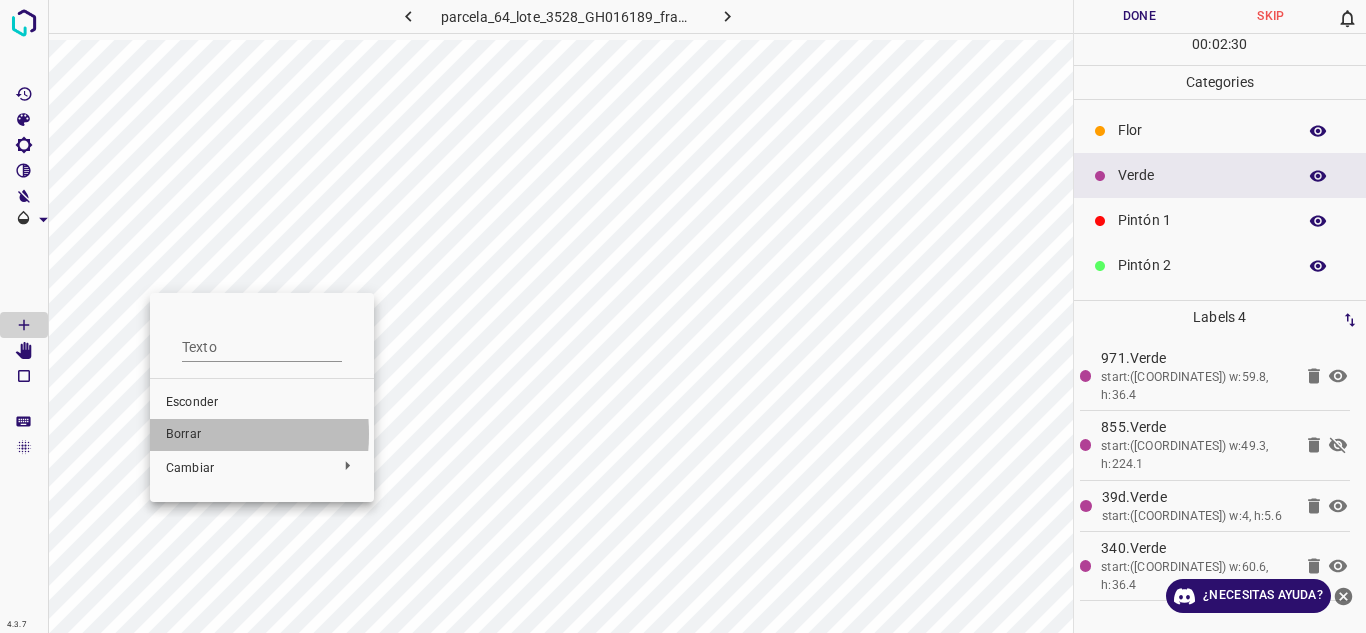 click on "Borrar" at bounding box center [183, 434] 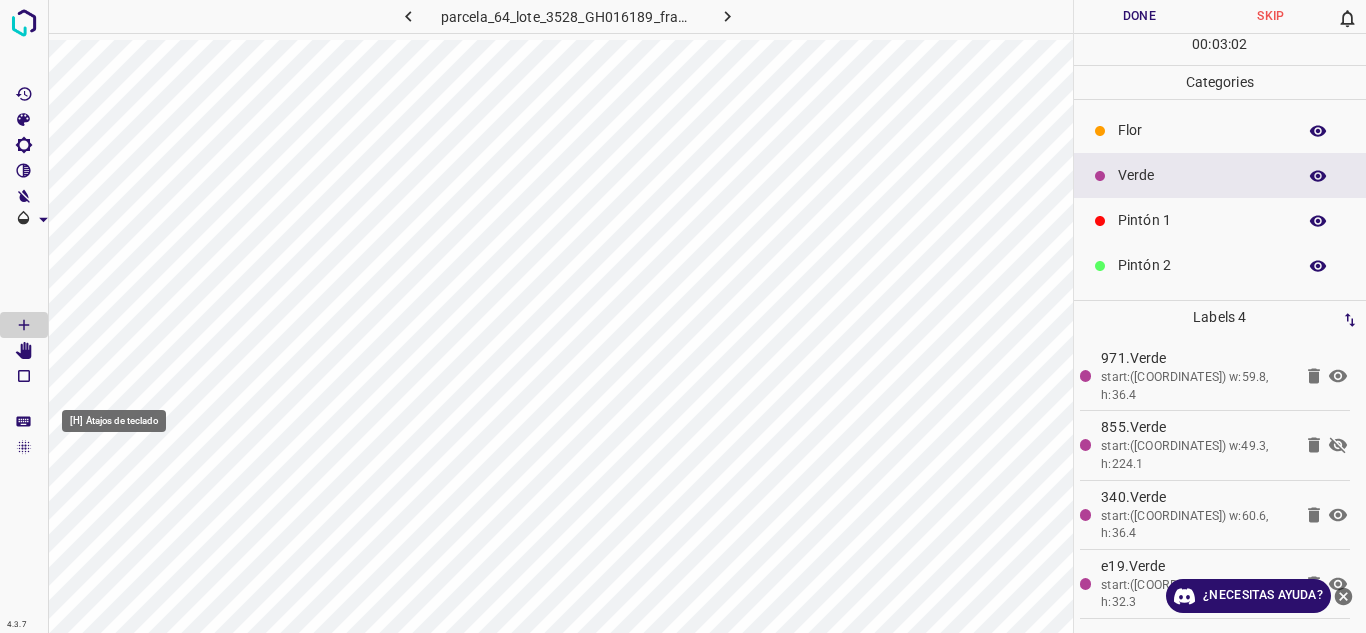 type 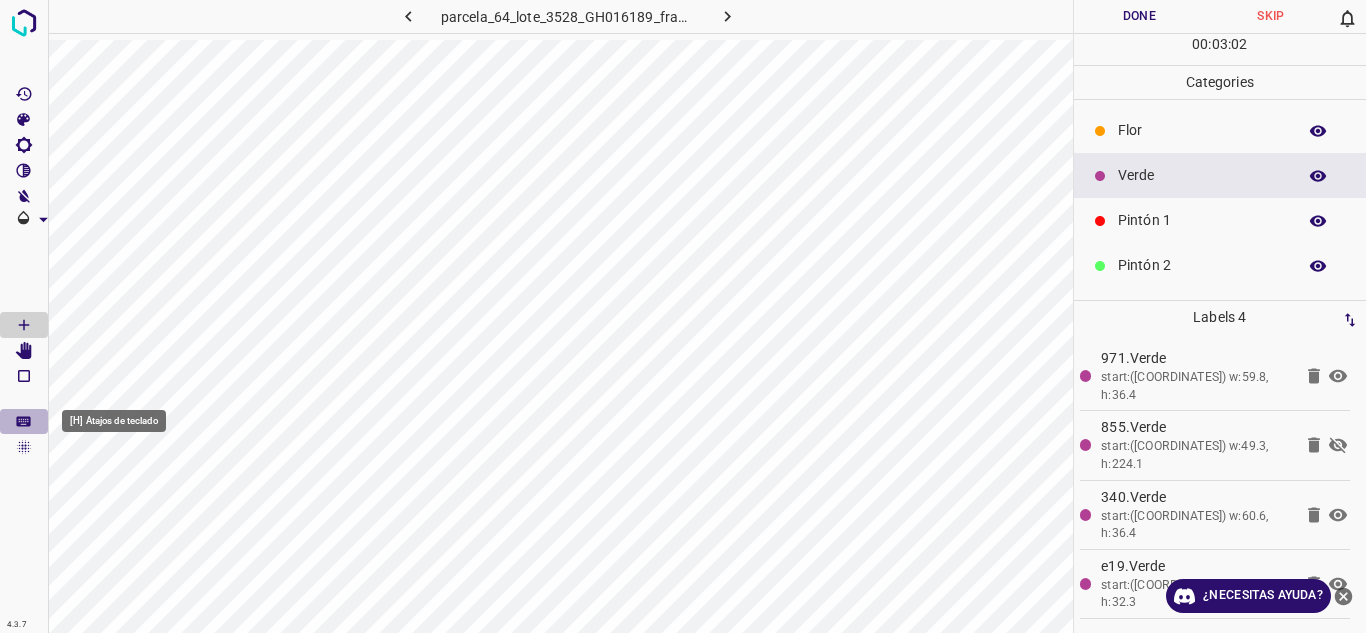 click at bounding box center (24, 422) 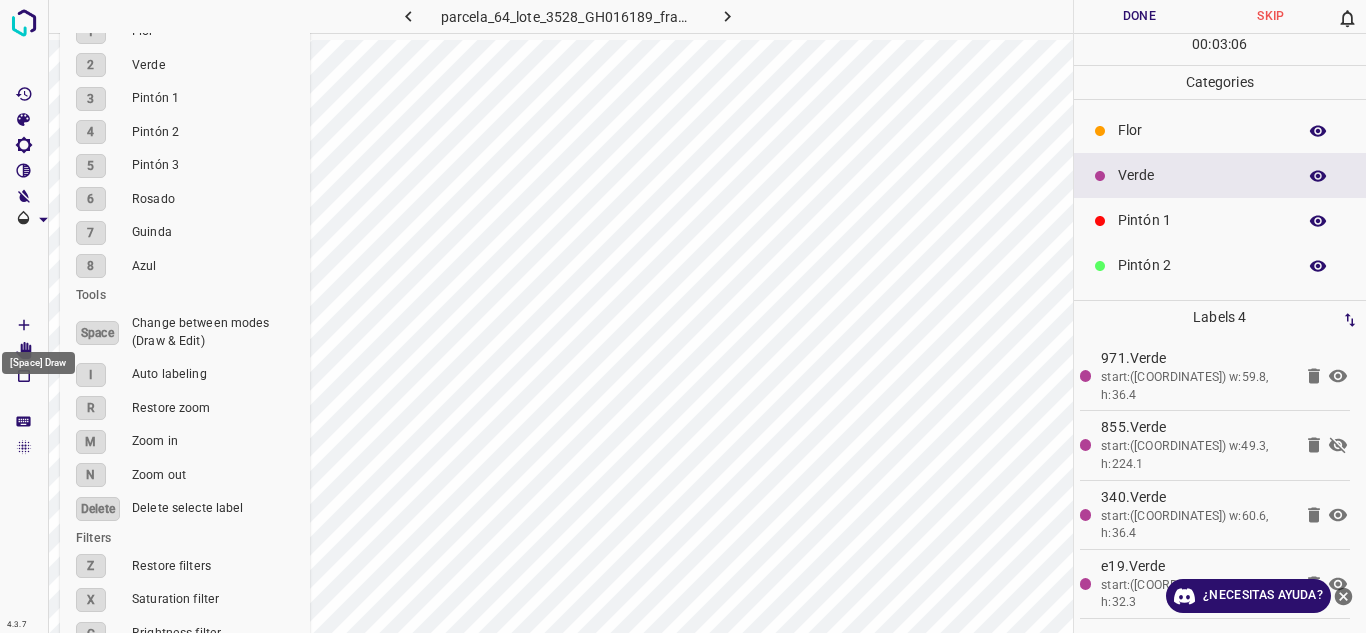 click 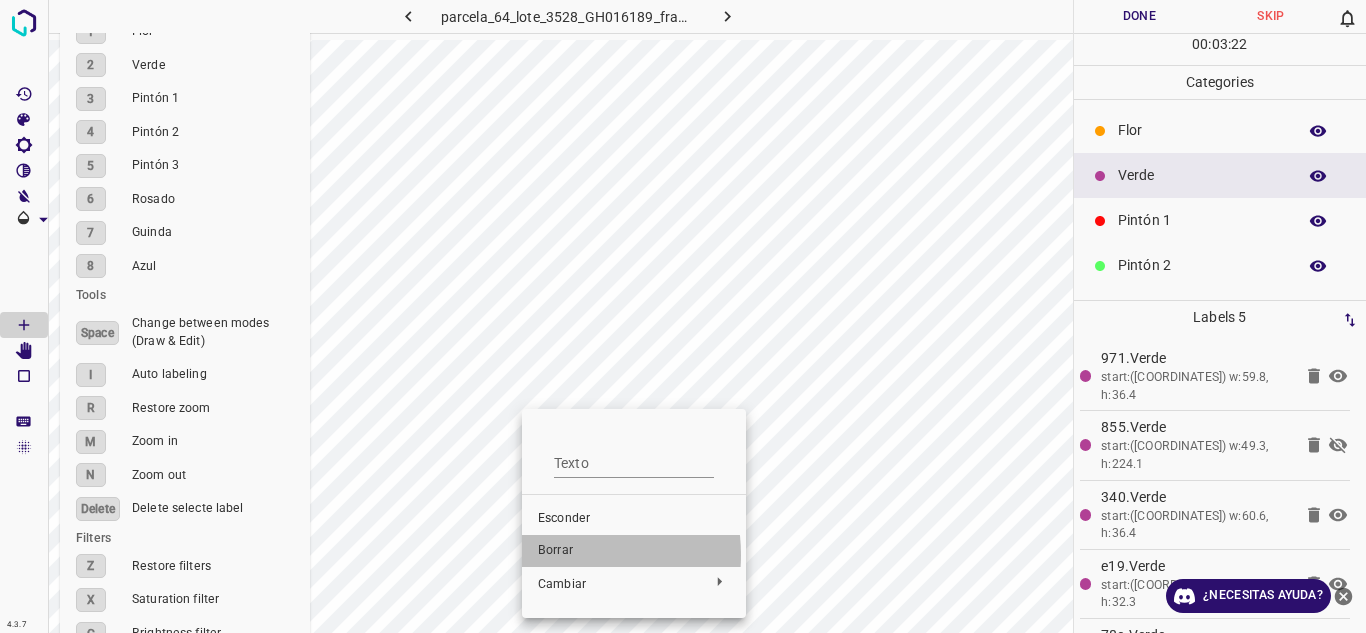 click on "Borrar" at bounding box center [555, 550] 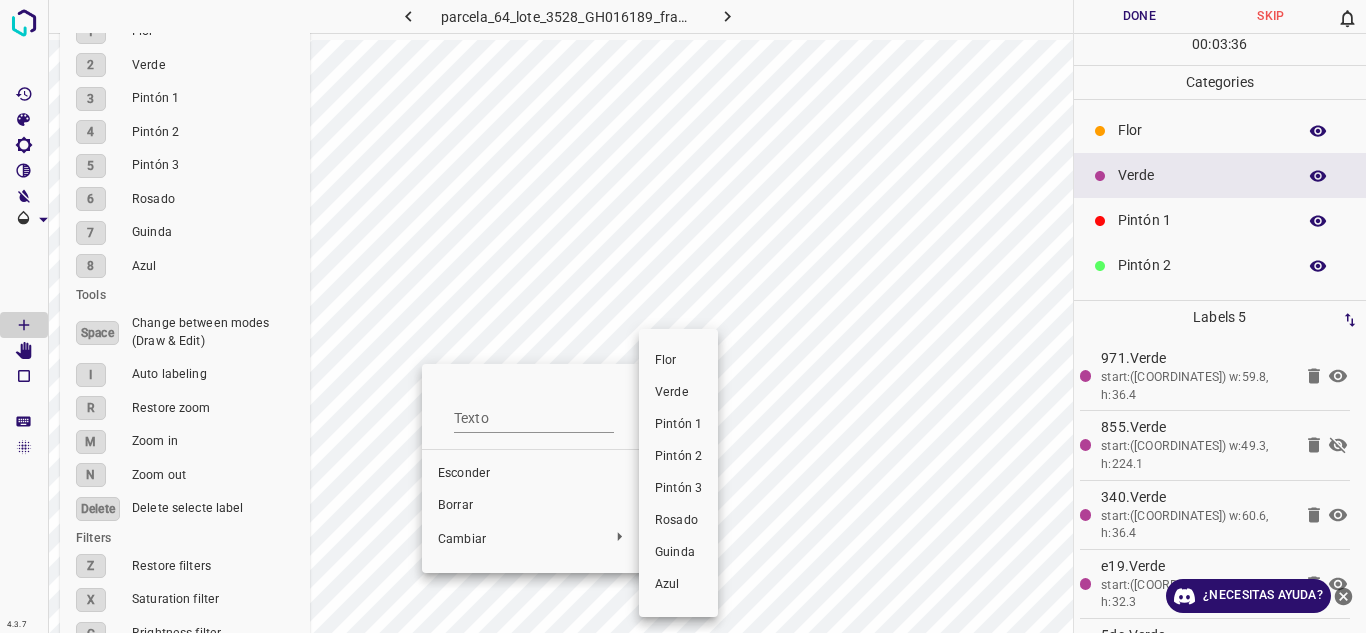 click at bounding box center [683, 316] 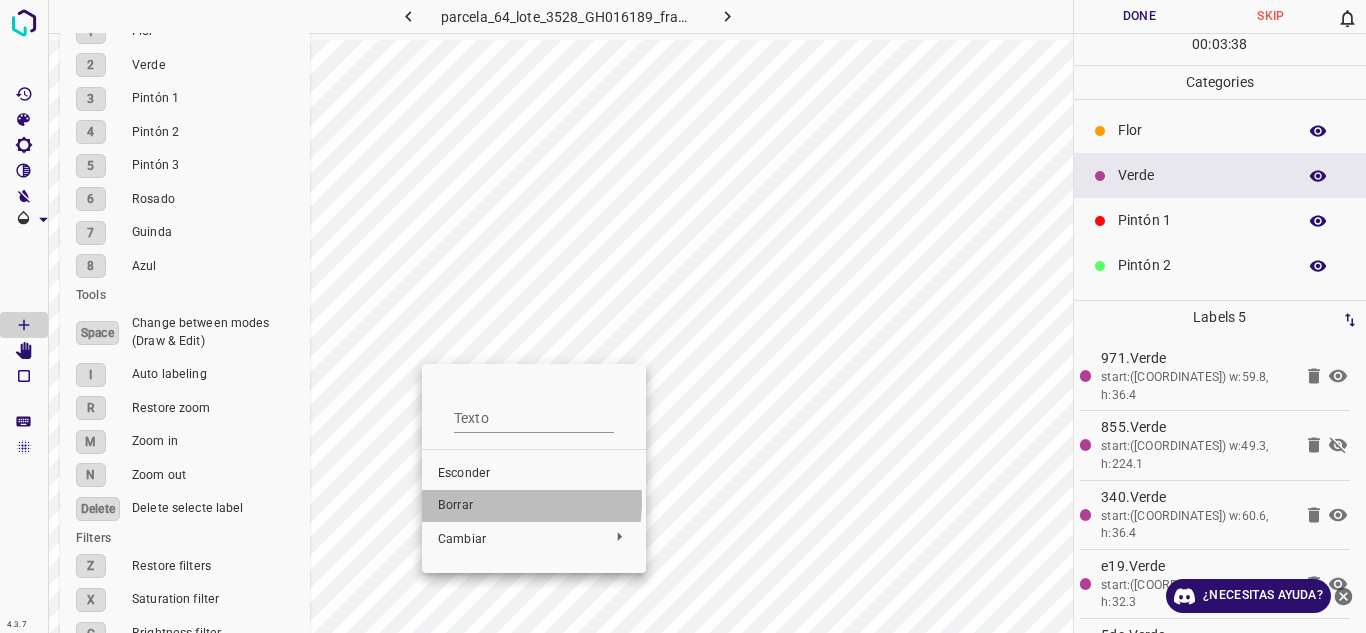 click on "Borrar" at bounding box center (455, 505) 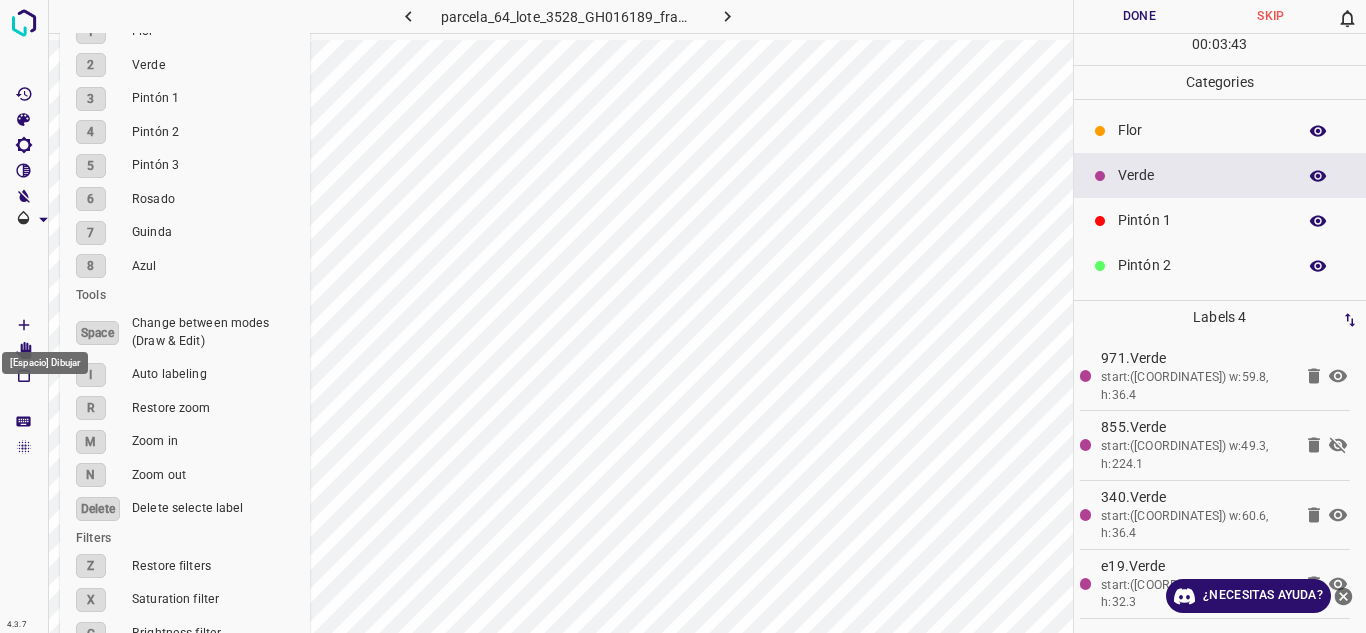 click at bounding box center (24, 325) 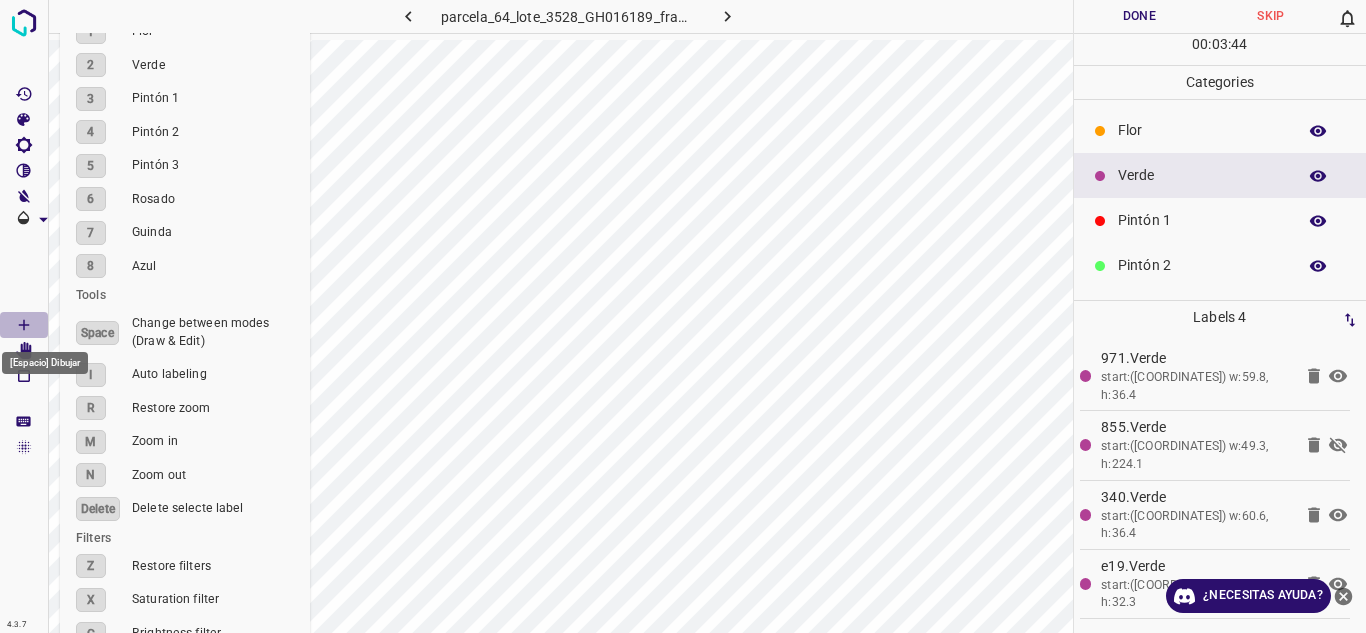 click at bounding box center (24, 325) 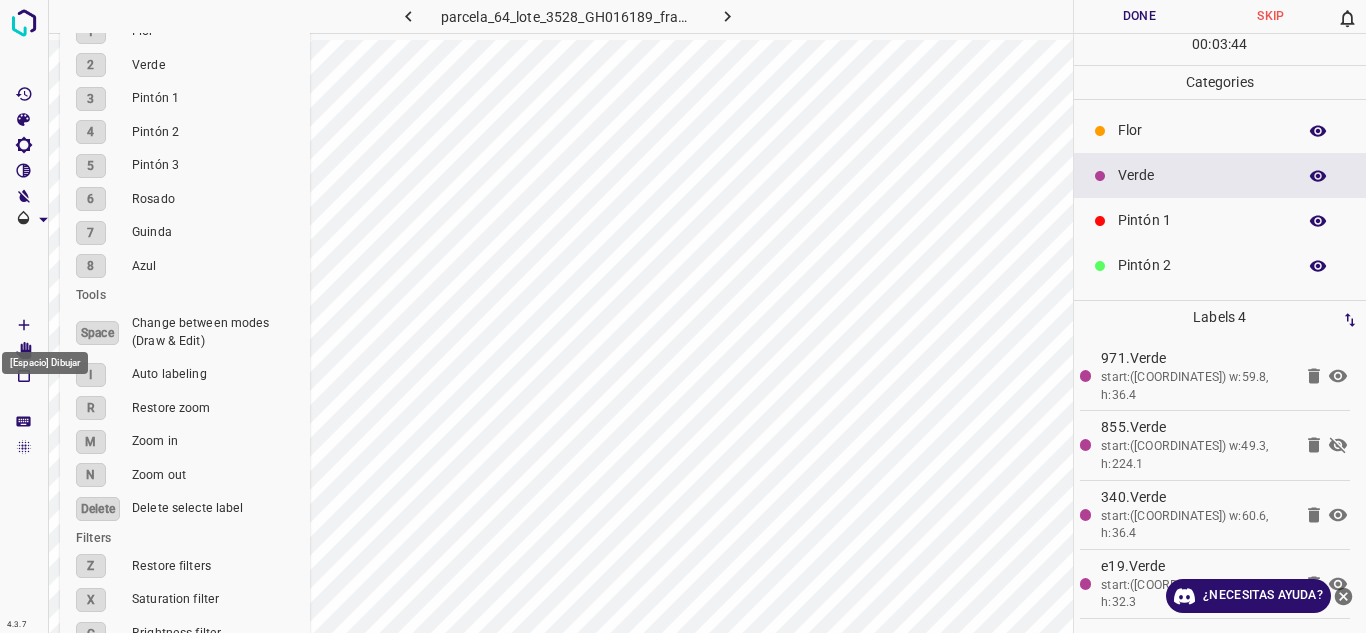 click at bounding box center [24, 325] 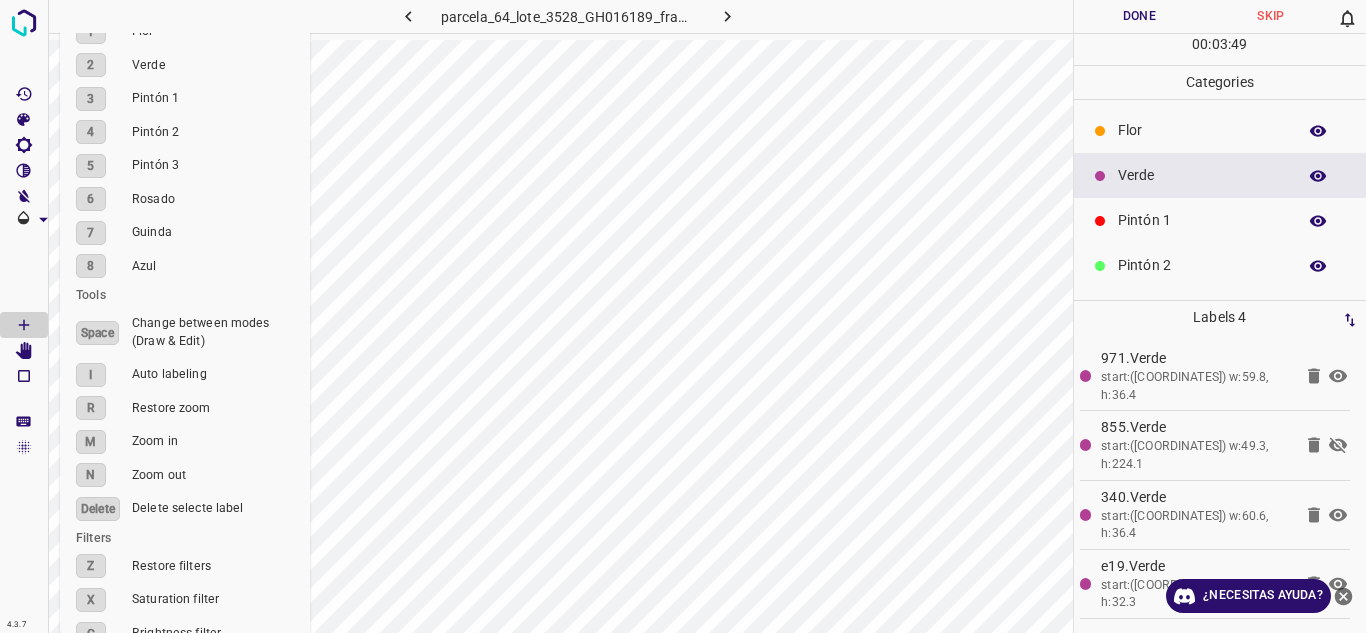 type 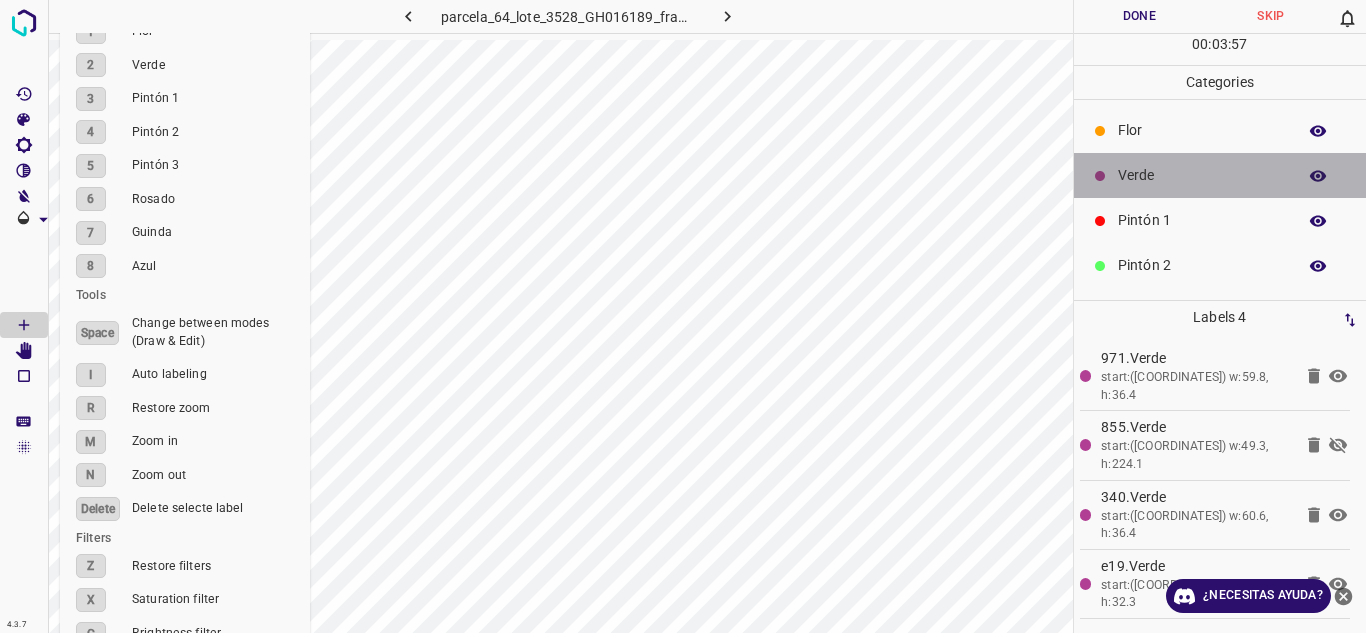 click on "Verde" at bounding box center [1202, 175] 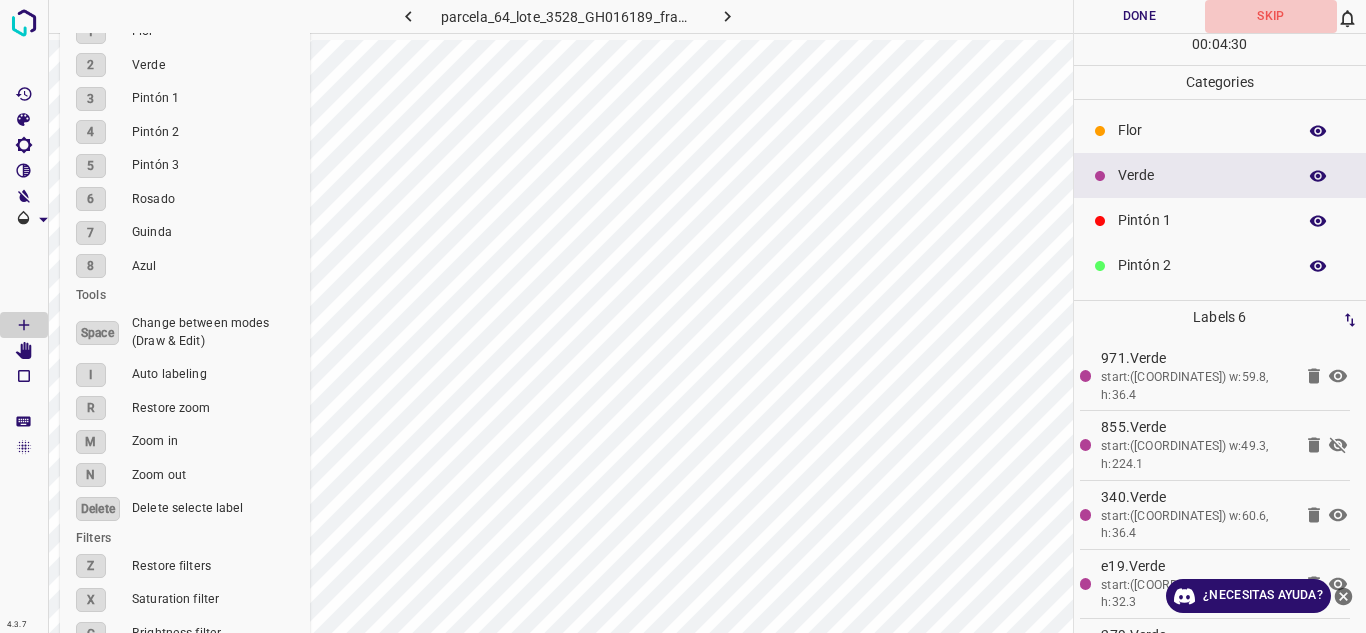 click on "Skip" at bounding box center (1271, 16) 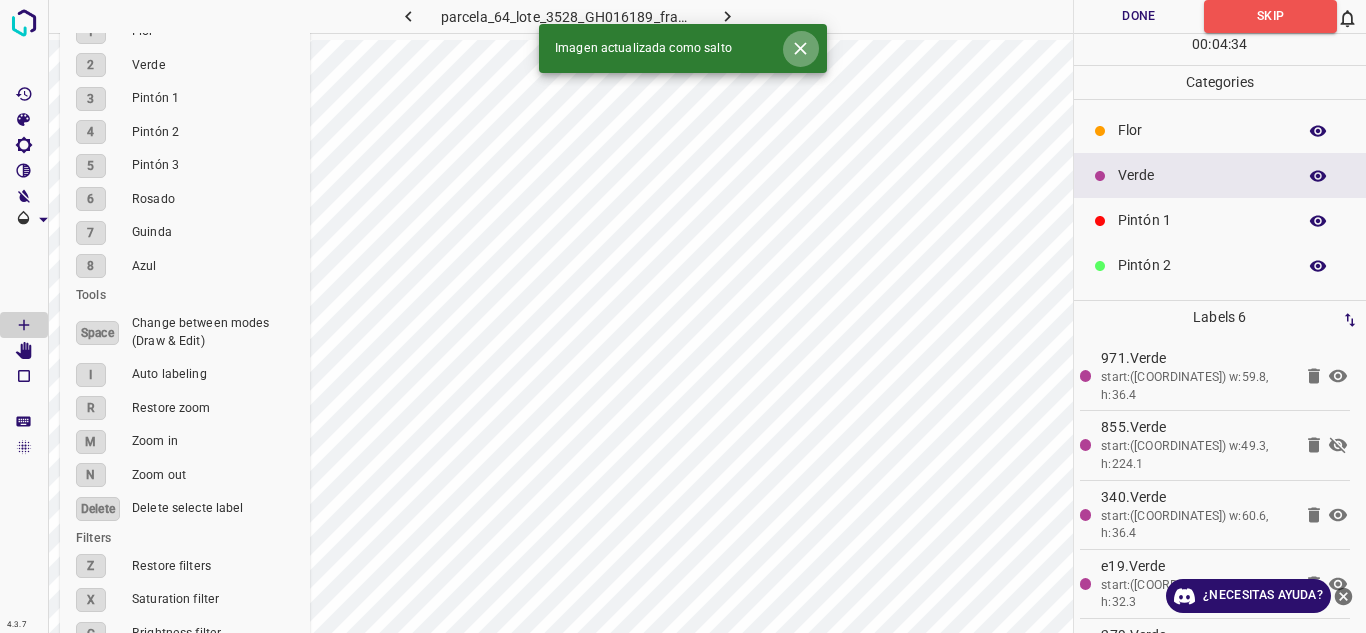 click 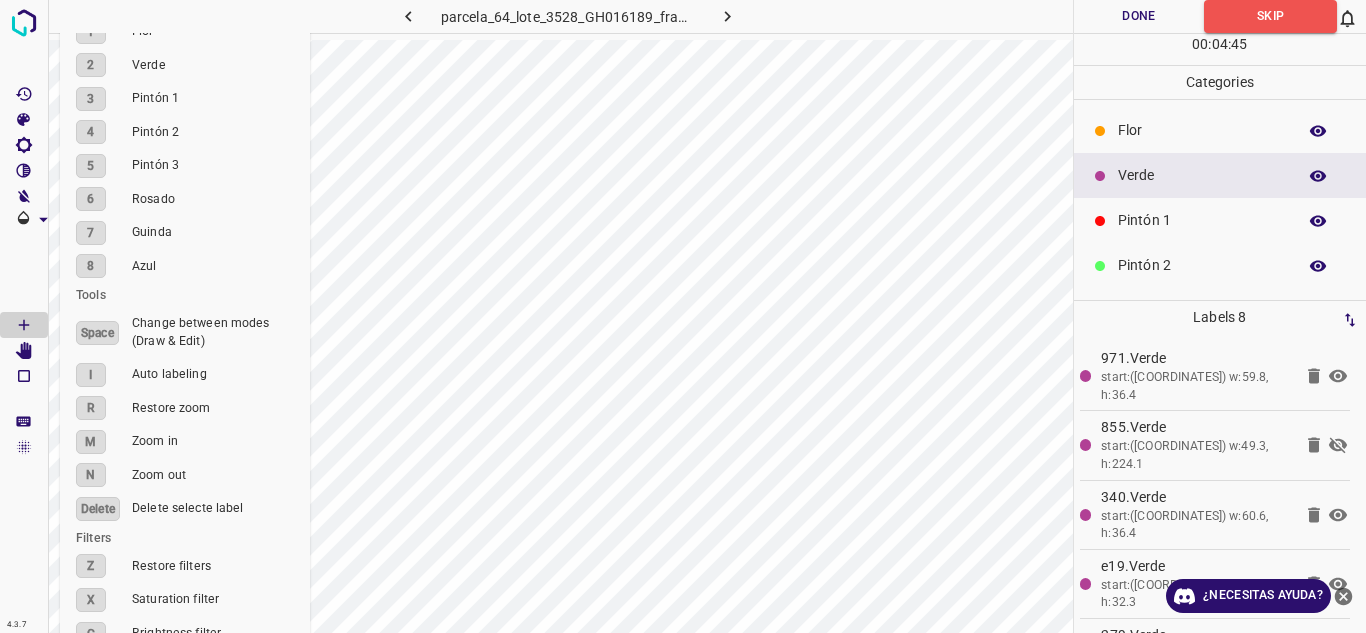 click on "Categories" at bounding box center (1220, 82) 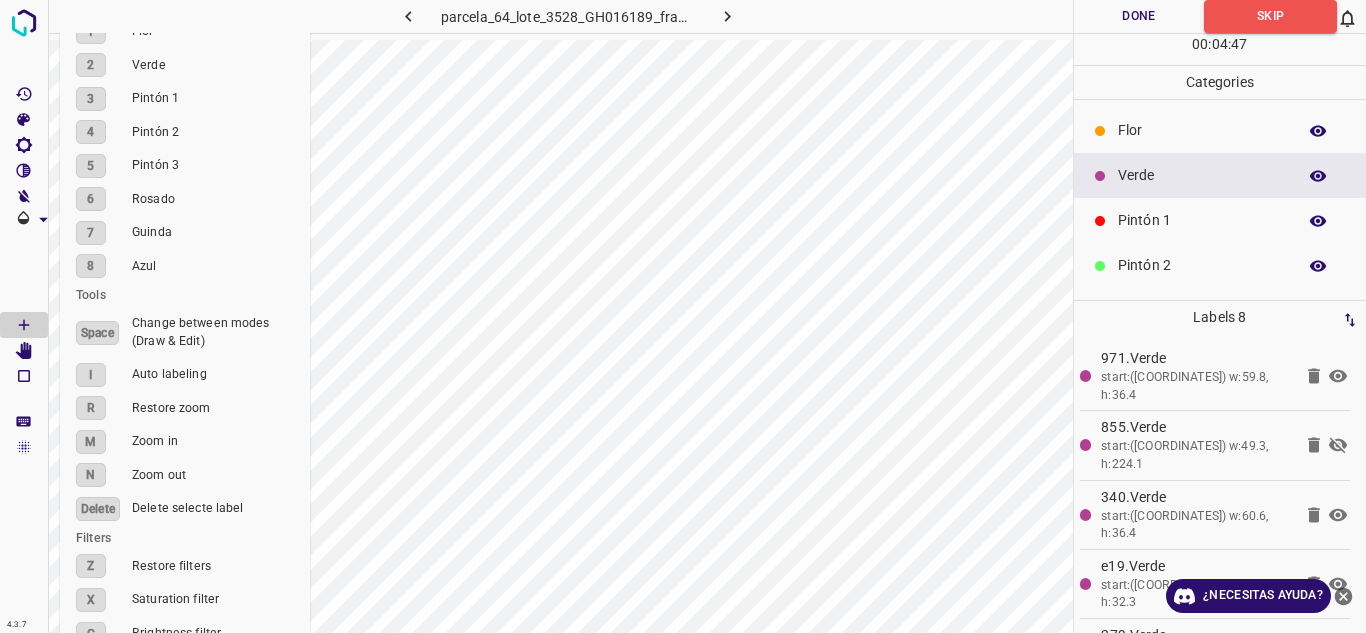 click 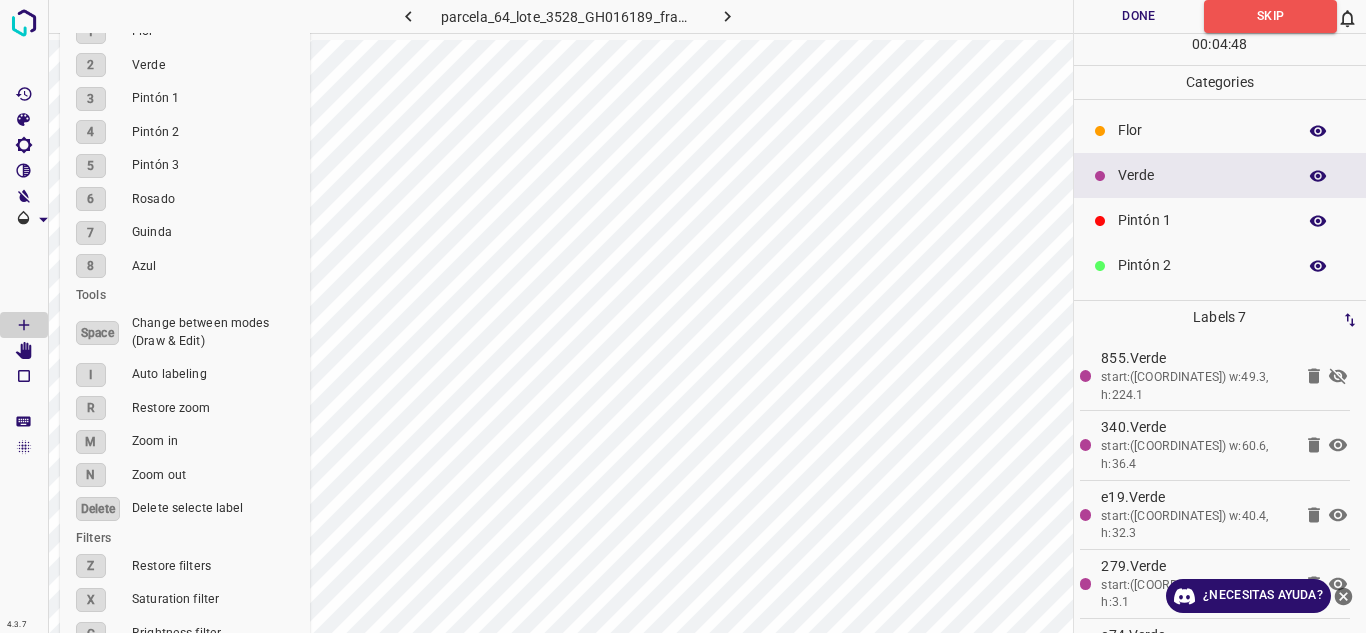 click 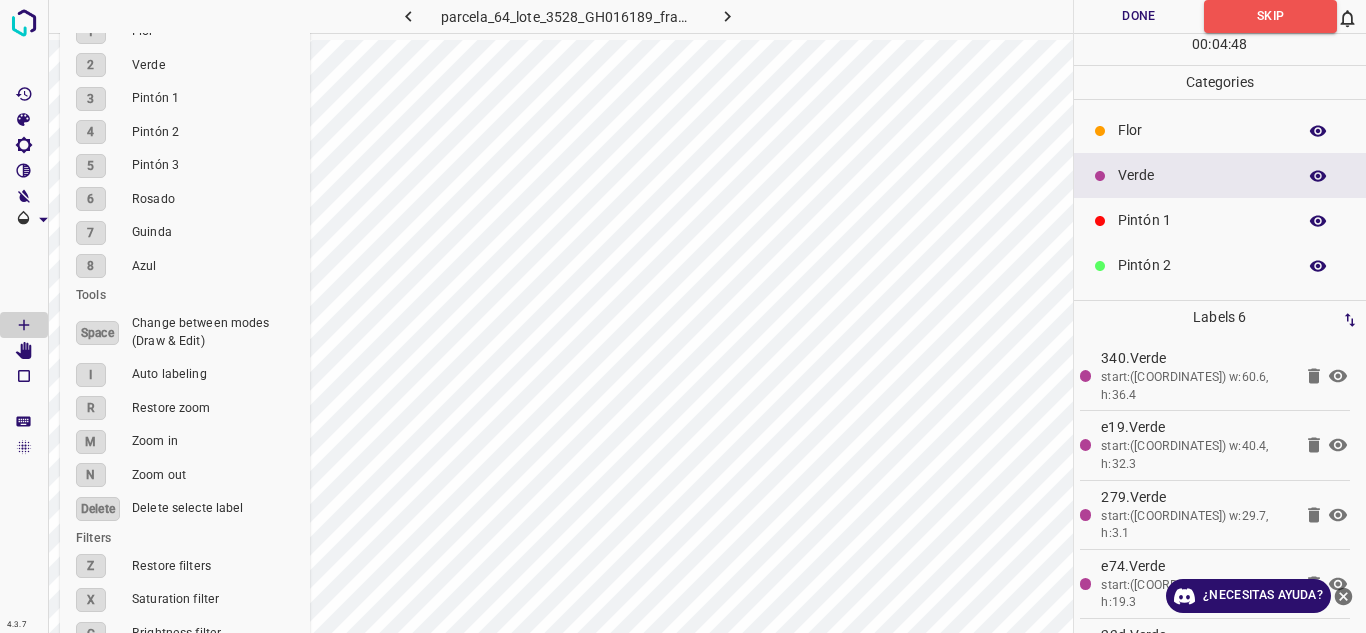 click 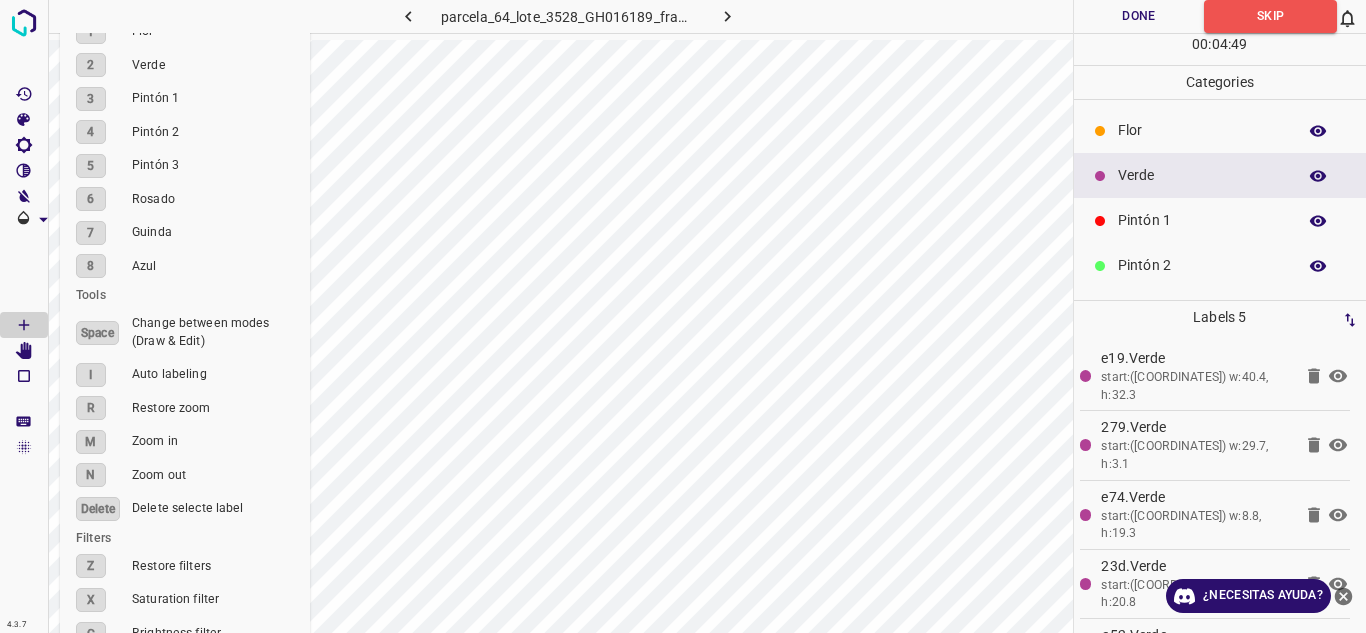 click 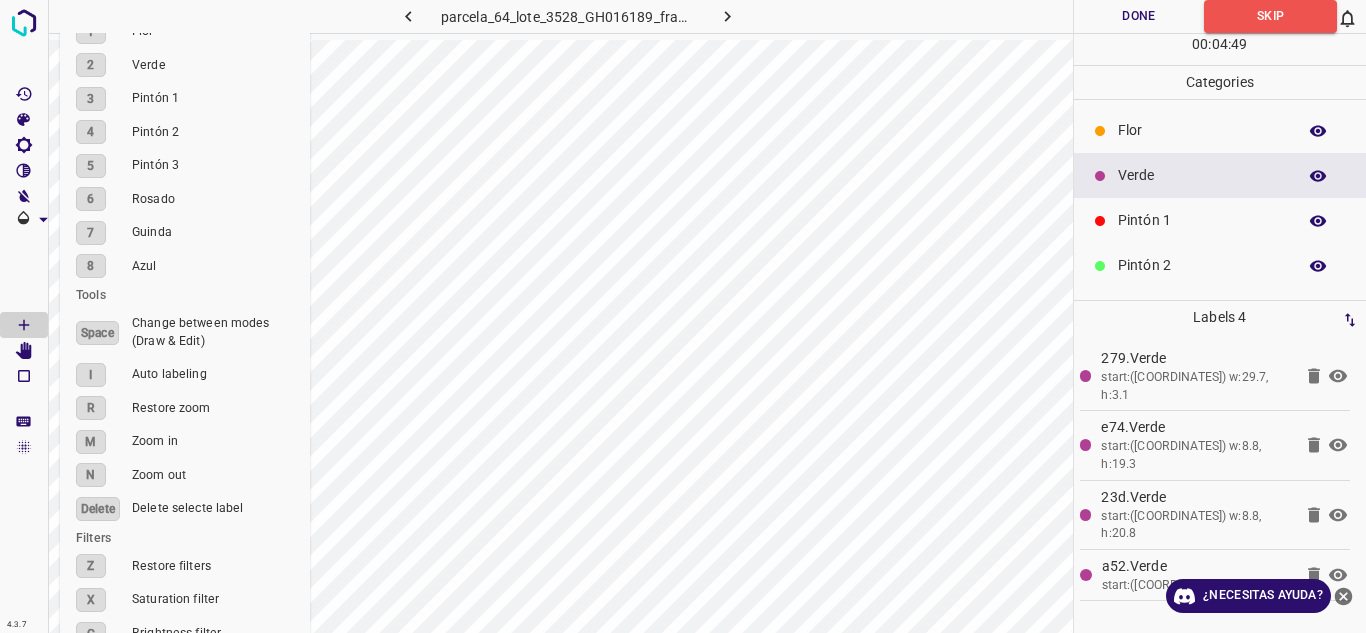 click on "279.Verde
start:(138.7, 722.5)
w:29.7, h:3.1" at bounding box center (1196, 376) 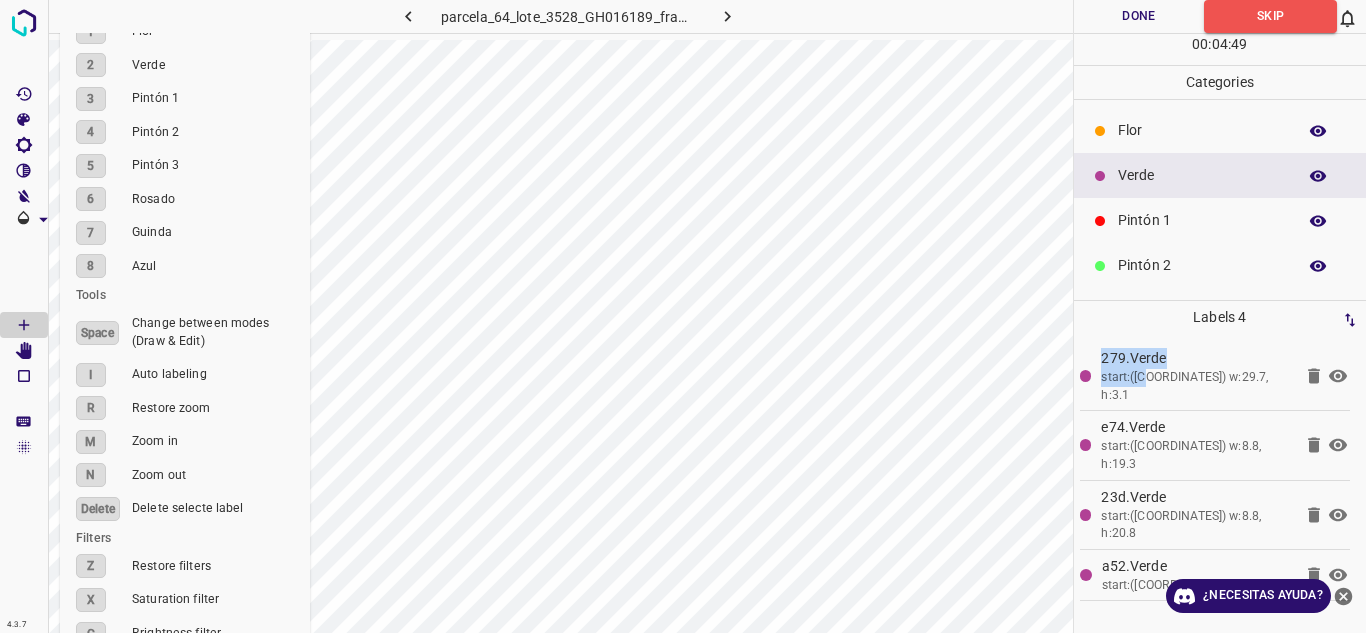 click on "279.Verde
start:(138.7, 722.5)
w:29.7, h:3.1" at bounding box center (1196, 376) 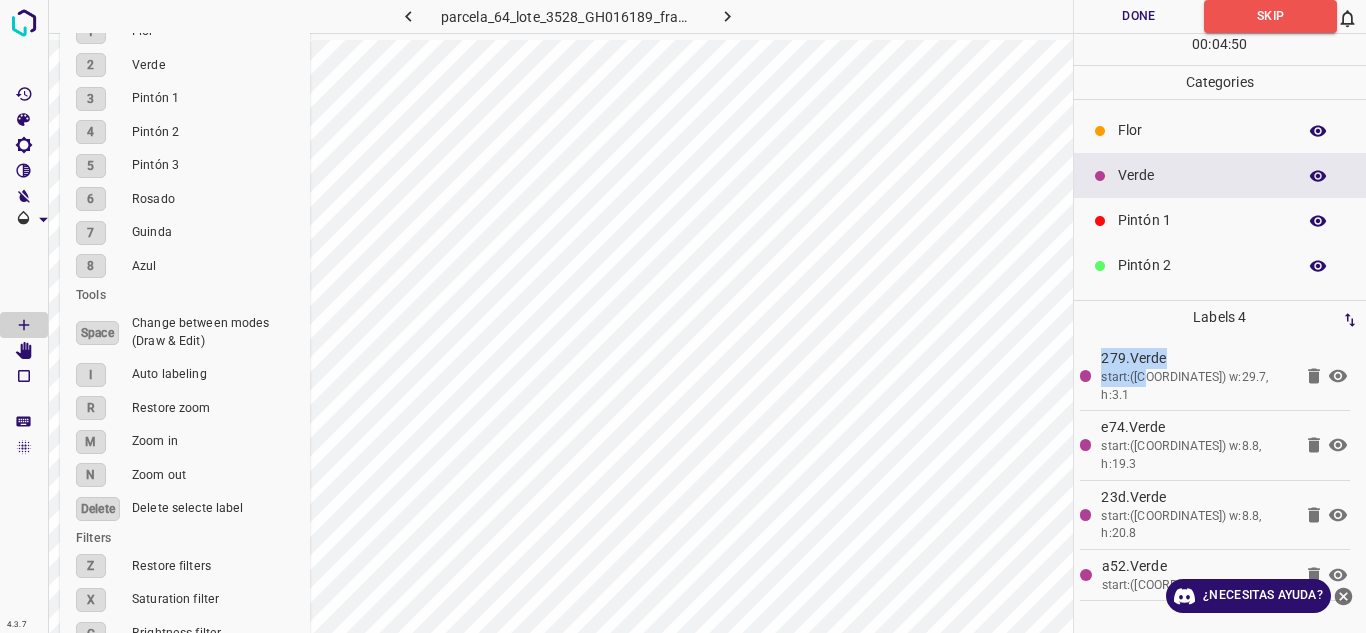 click on "279.Verde
start:(138.7, 722.5)
w:29.7, h:3.1" at bounding box center (1196, 376) 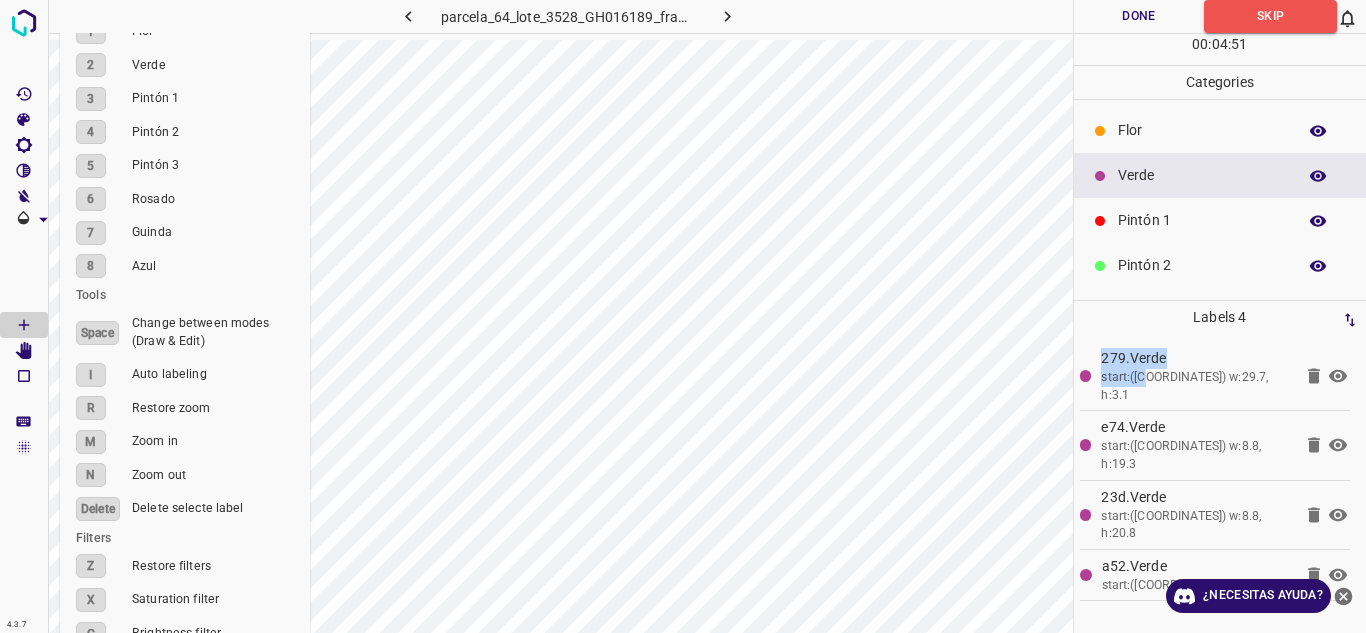 click 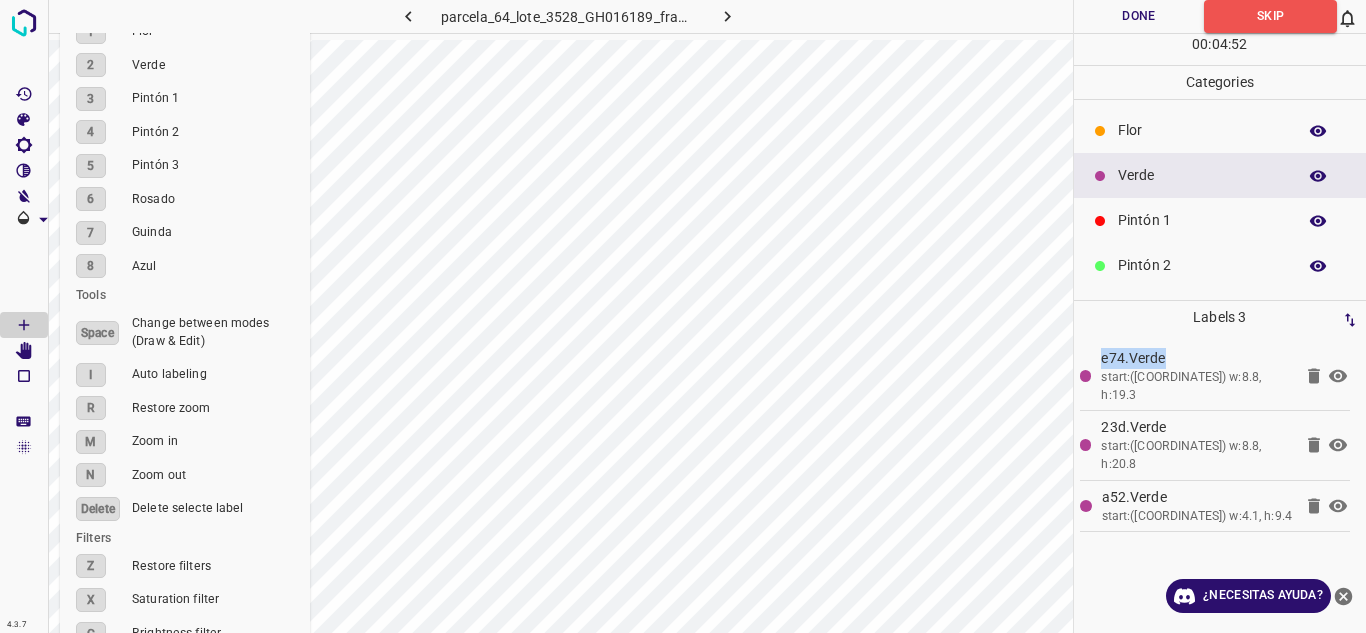 click 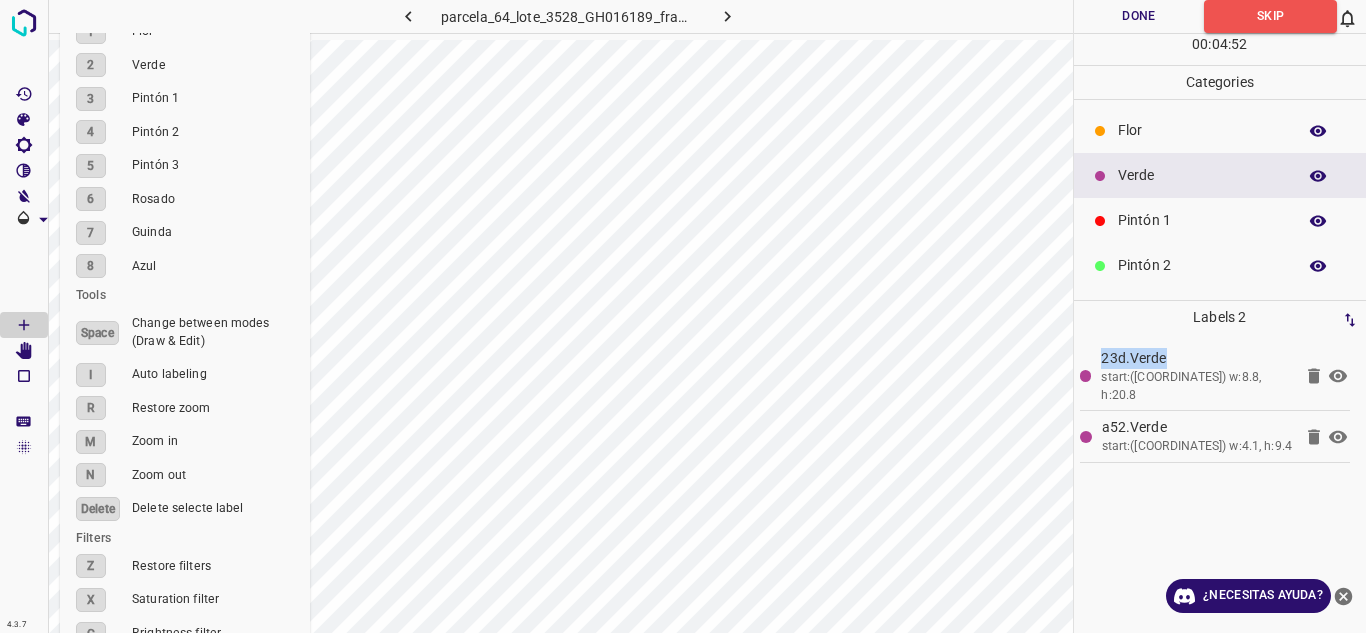 click 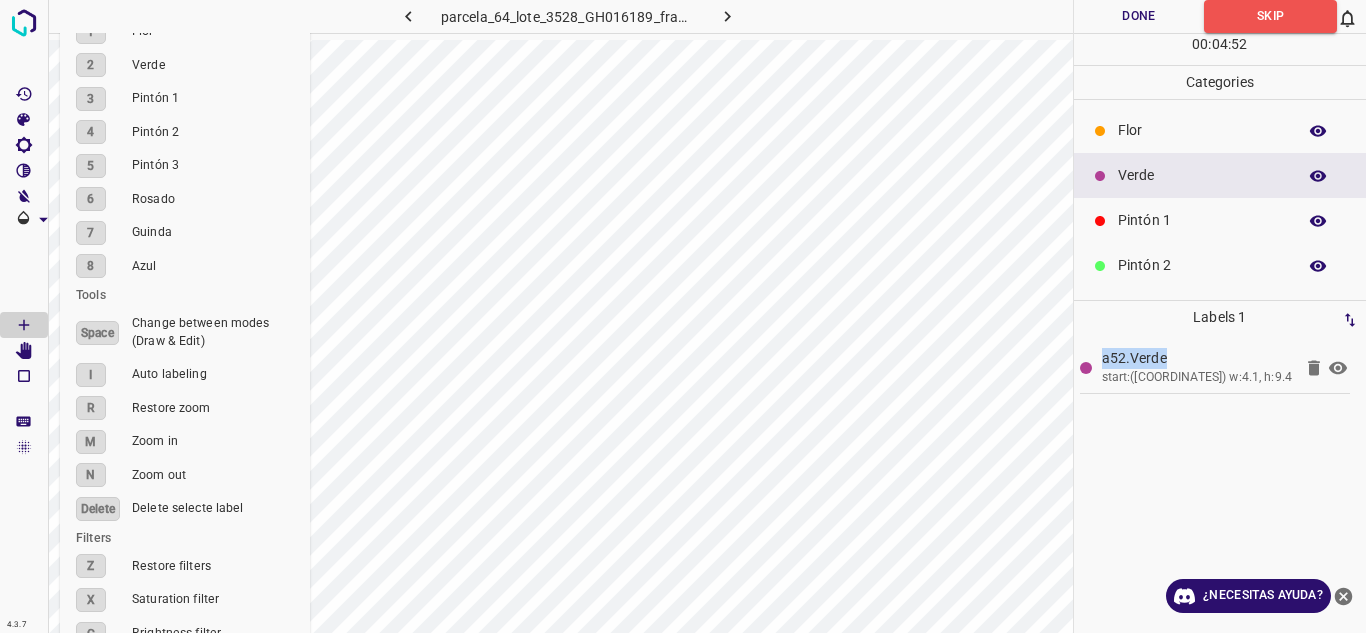 click 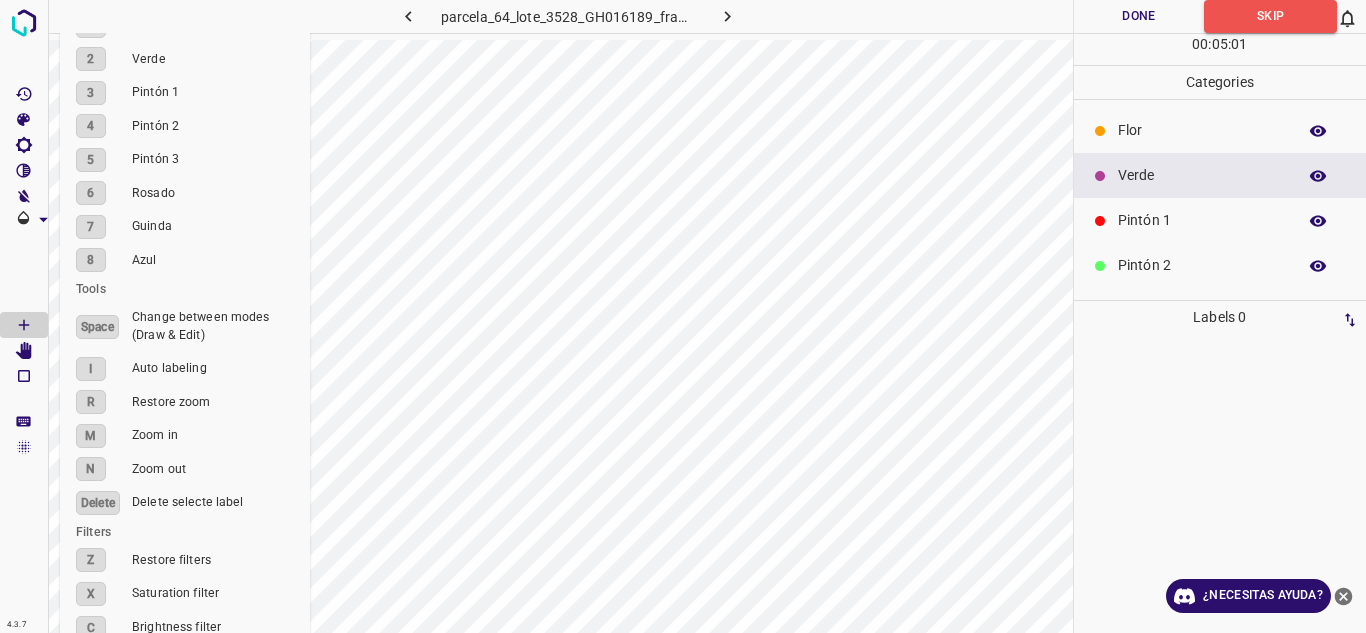 drag, startPoint x: 81, startPoint y: 107, endPoint x: 90, endPoint y: 101, distance: 10.816654 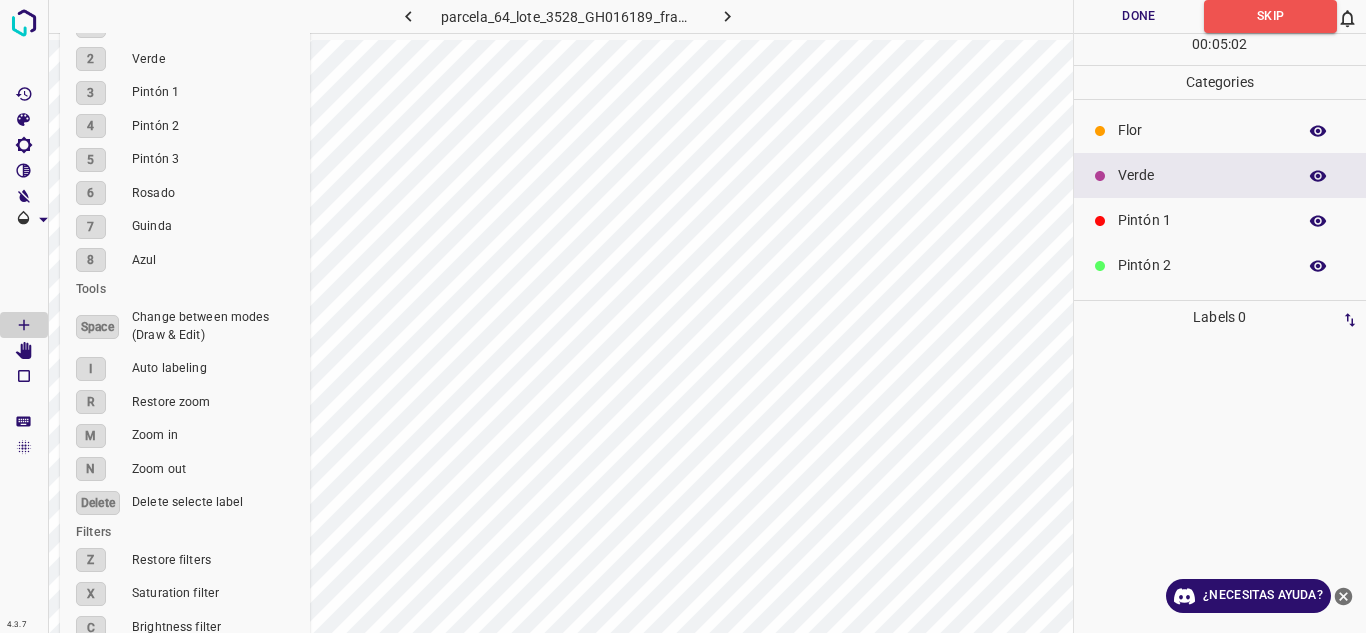 click on "3" at bounding box center (90, 93) 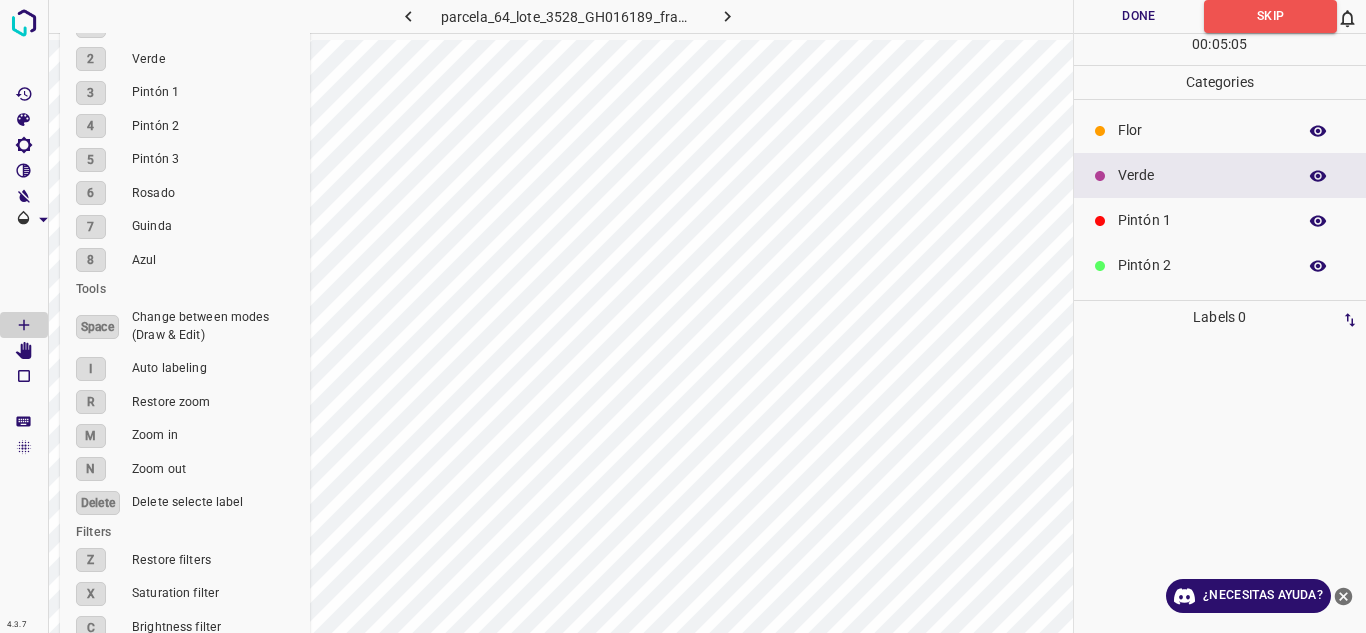 click on "4" at bounding box center (91, 126) 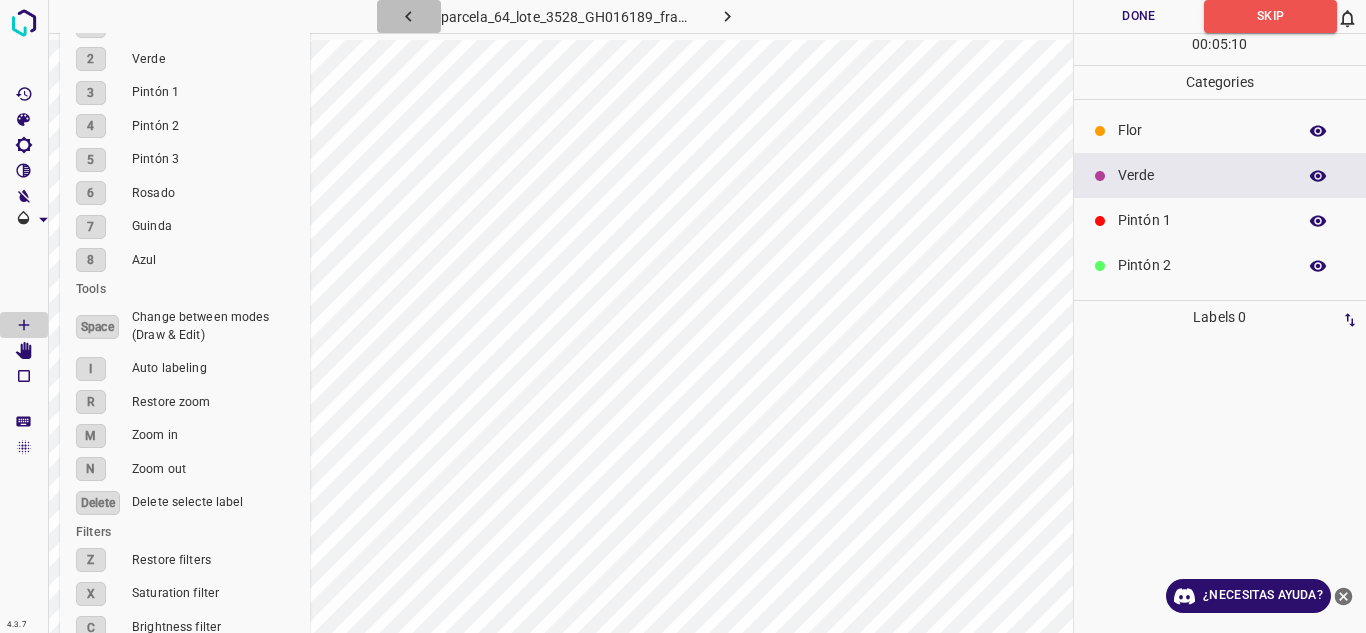 click 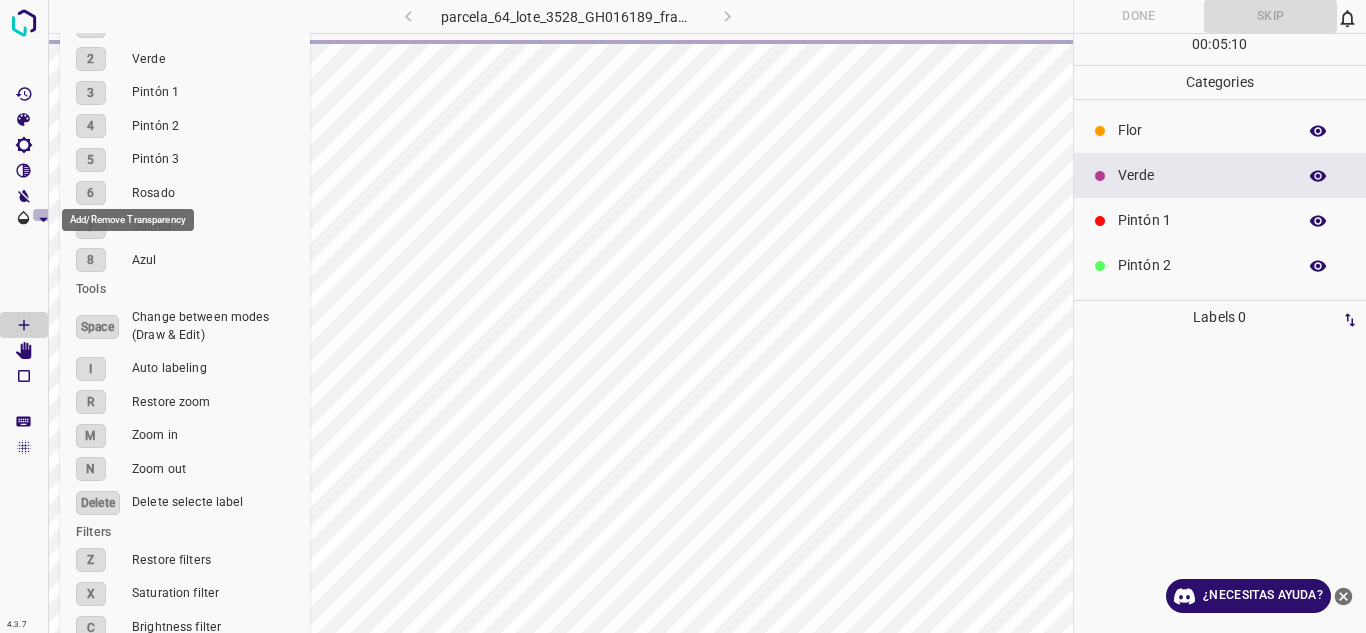 click 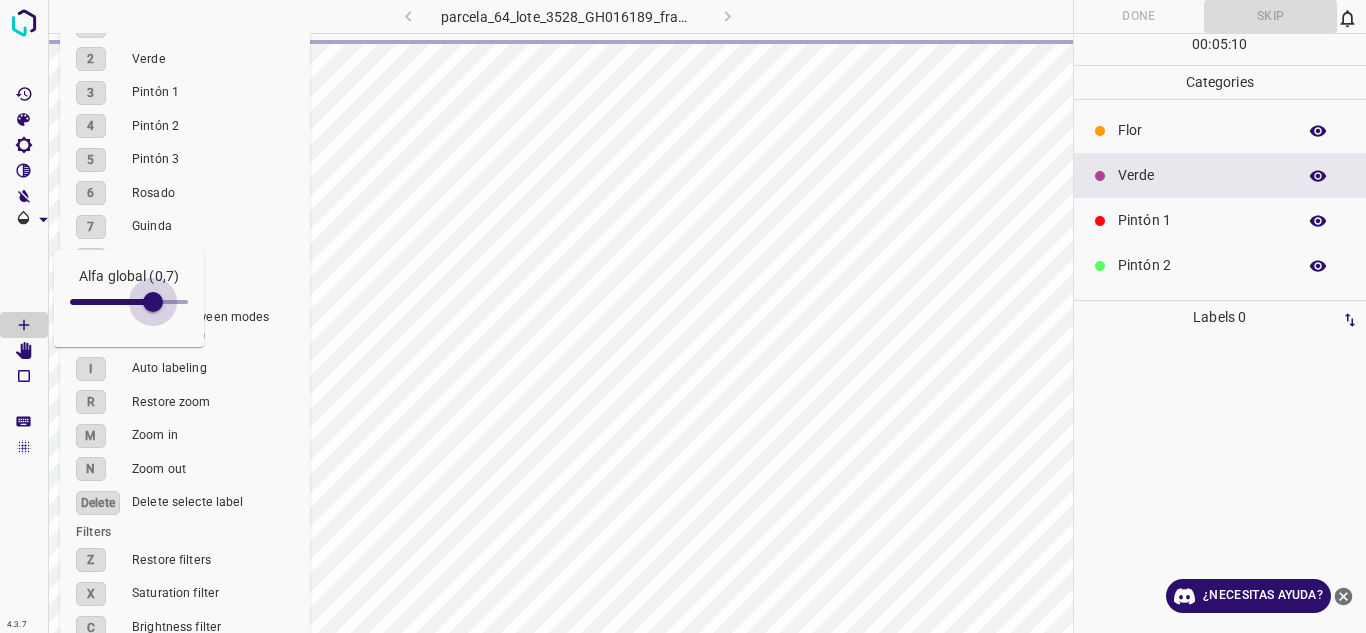 type on "0.6" 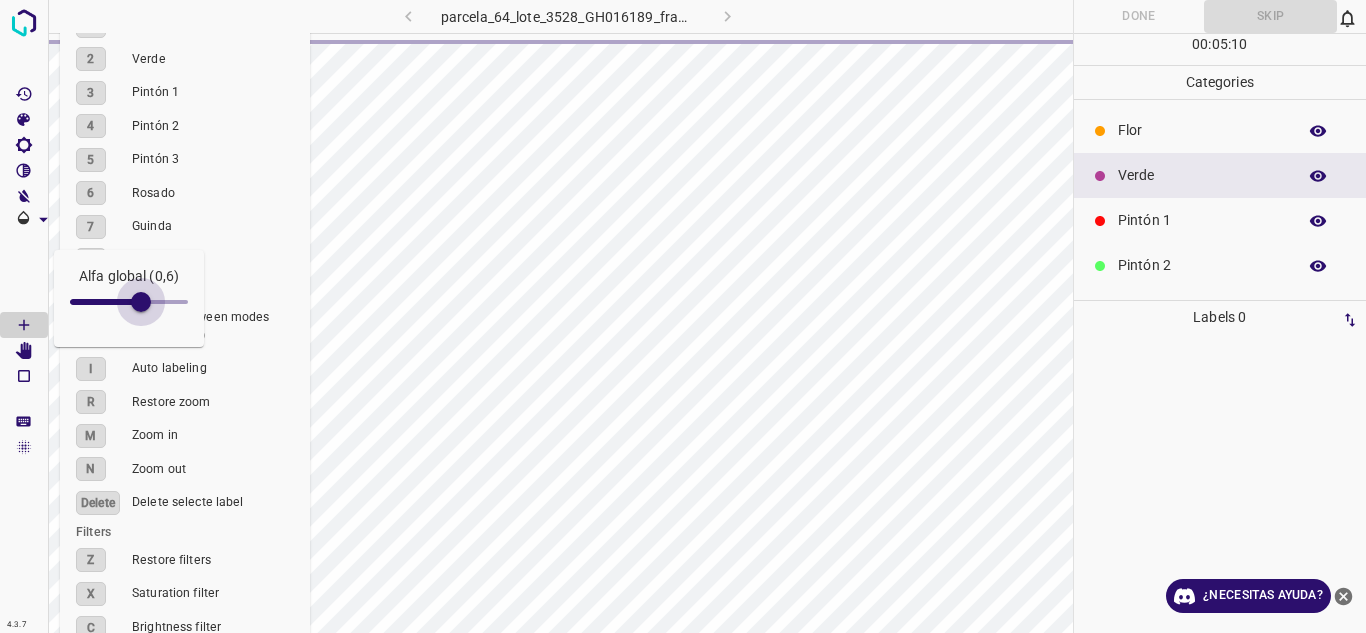 drag, startPoint x: 131, startPoint y: 309, endPoint x: 137, endPoint y: 322, distance: 14.3178215 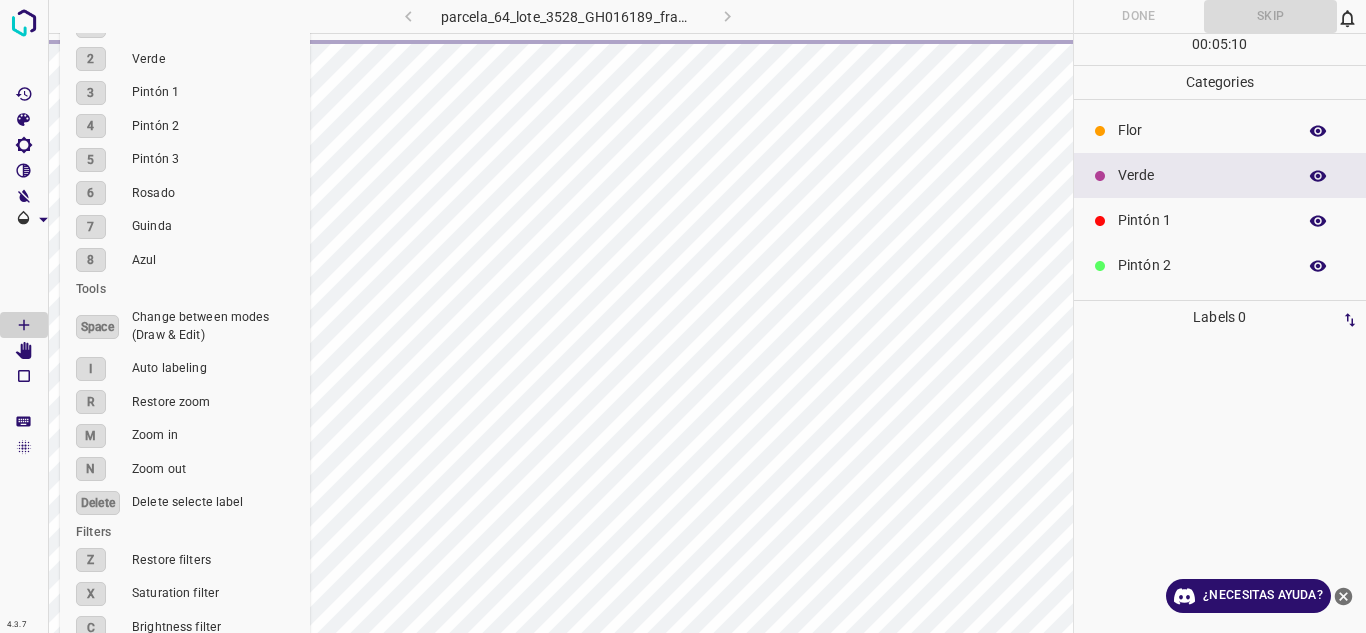 click on "8" at bounding box center [90, 260] 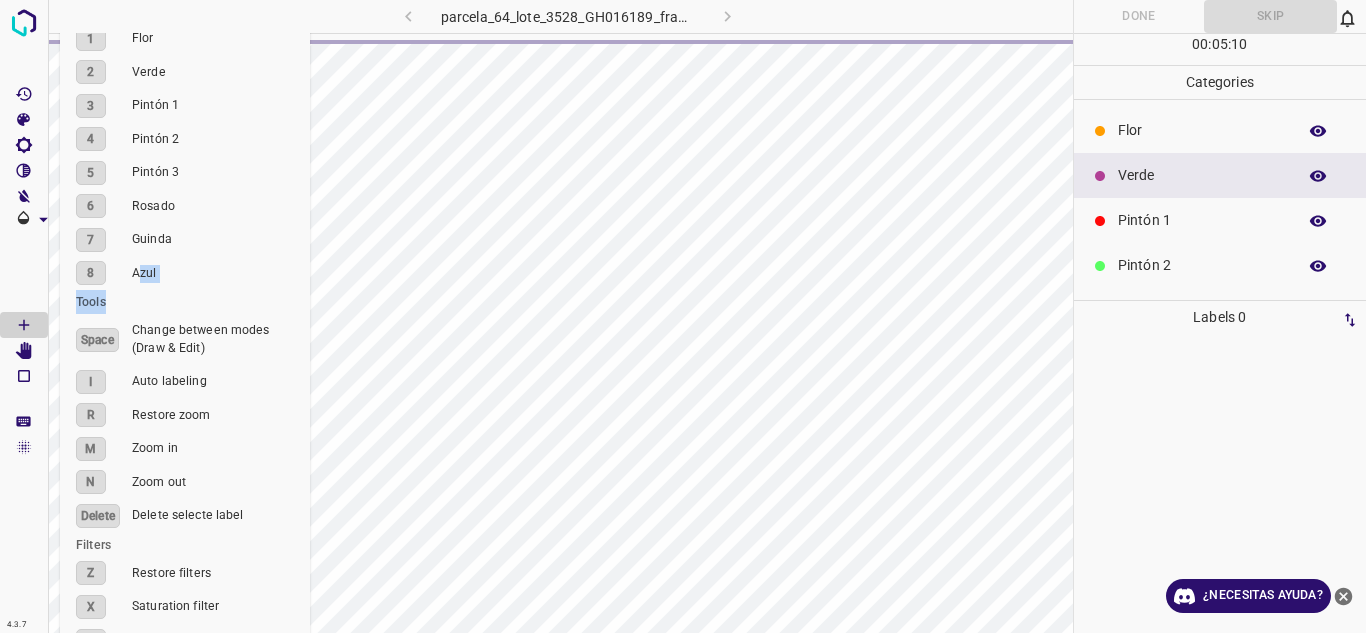click on "8 Azul" at bounding box center (185, 274) 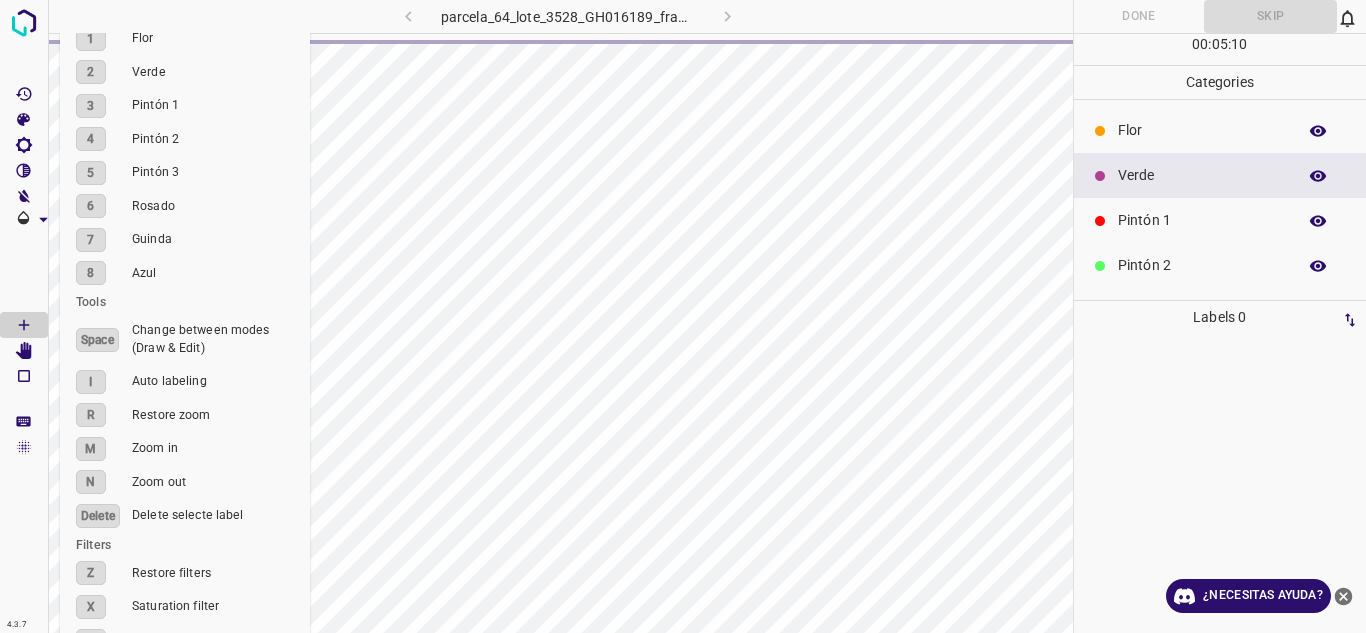 click on "X" at bounding box center [91, 607] 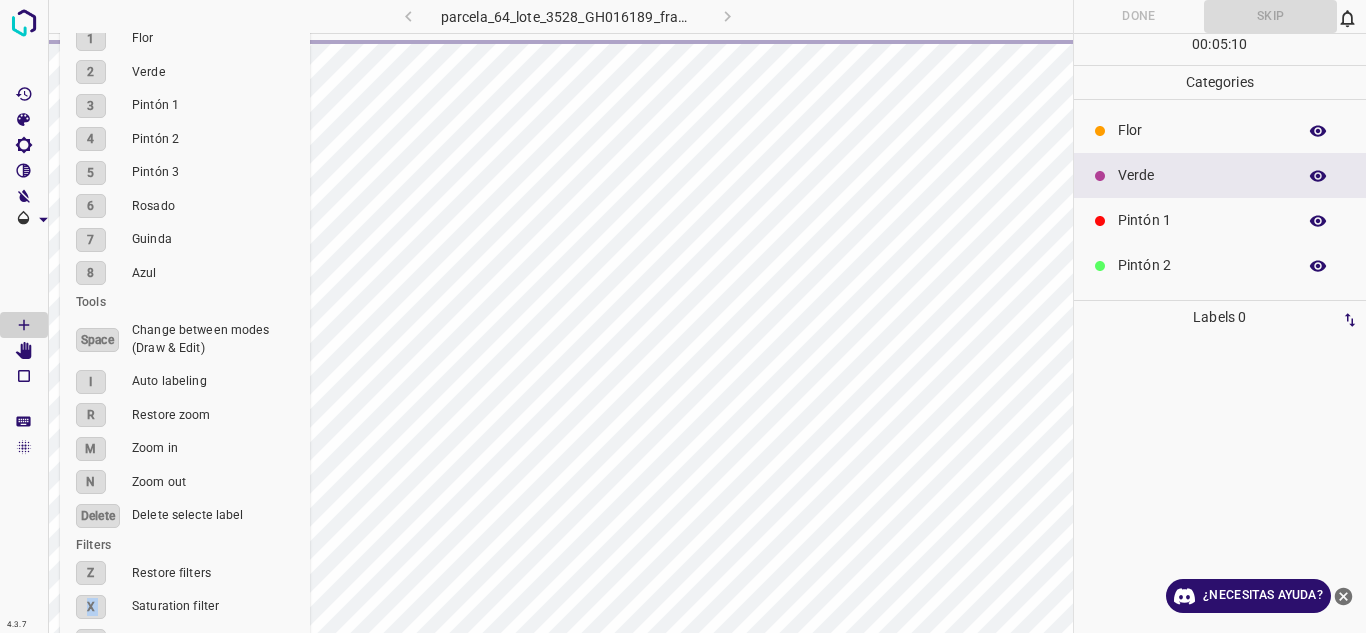 drag, startPoint x: 95, startPoint y: 611, endPoint x: 96, endPoint y: 8, distance: 603.00085 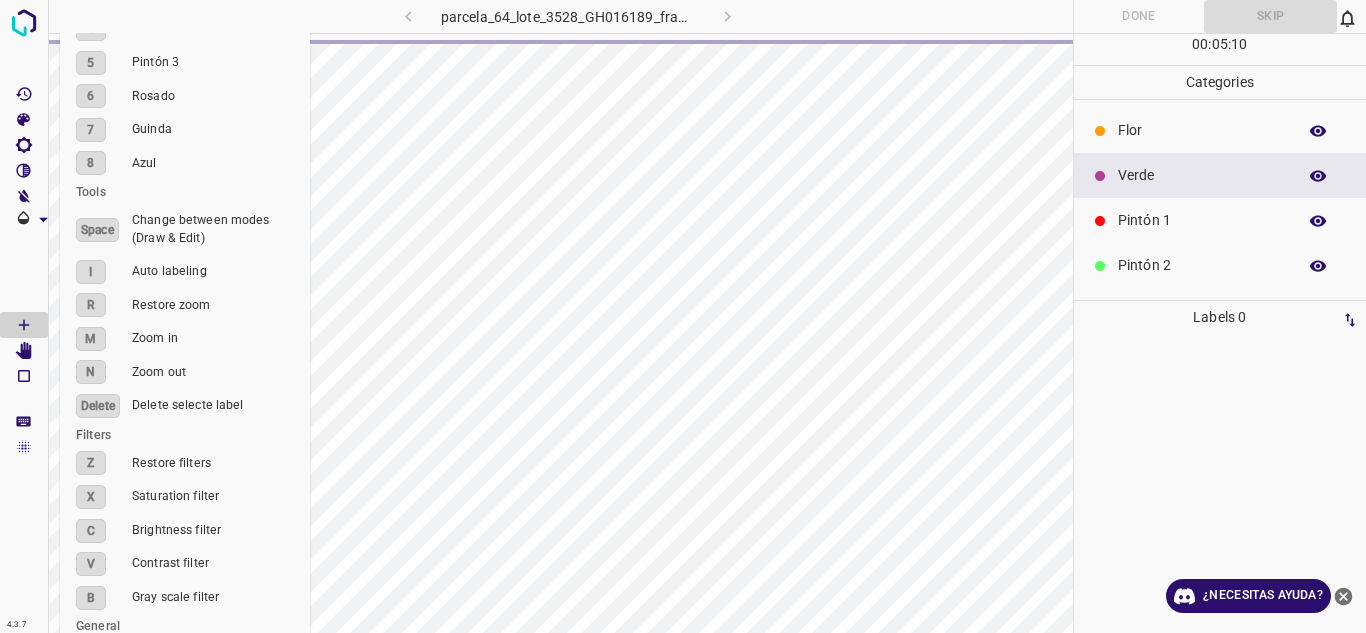 click on "X" at bounding box center [91, 497] 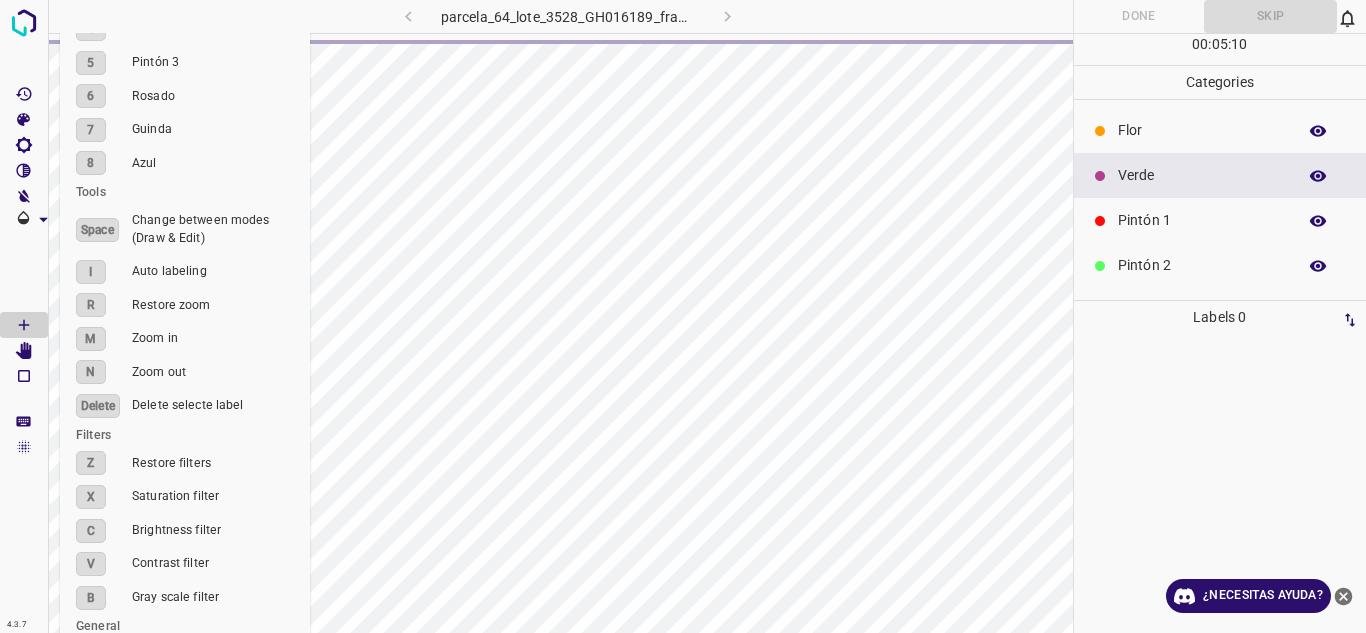 click on "X" at bounding box center (91, 497) 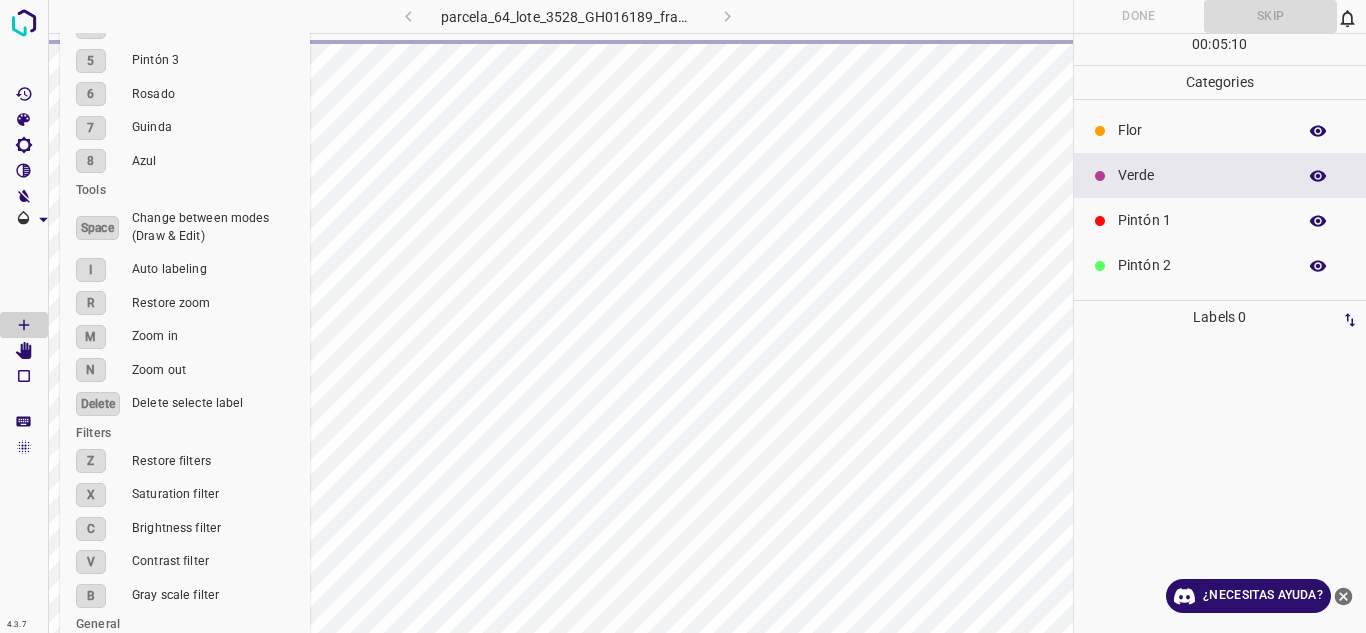 click on "X" at bounding box center (91, 495) 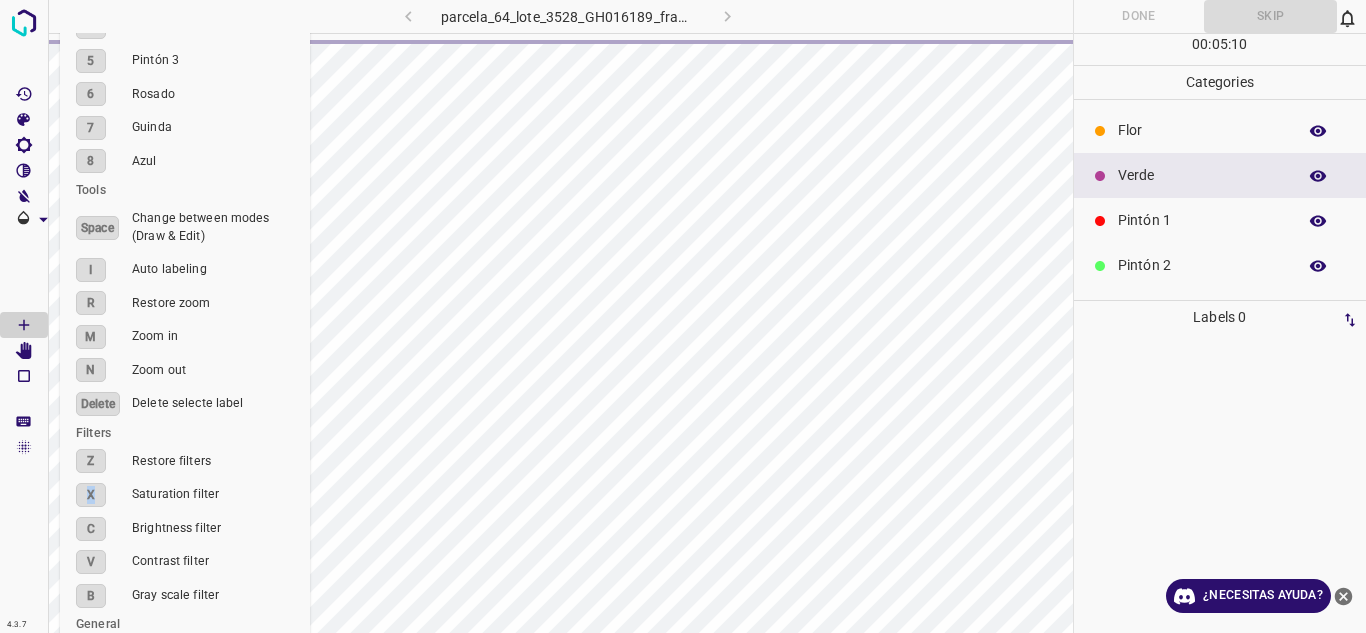 click on "X" at bounding box center [91, 495] 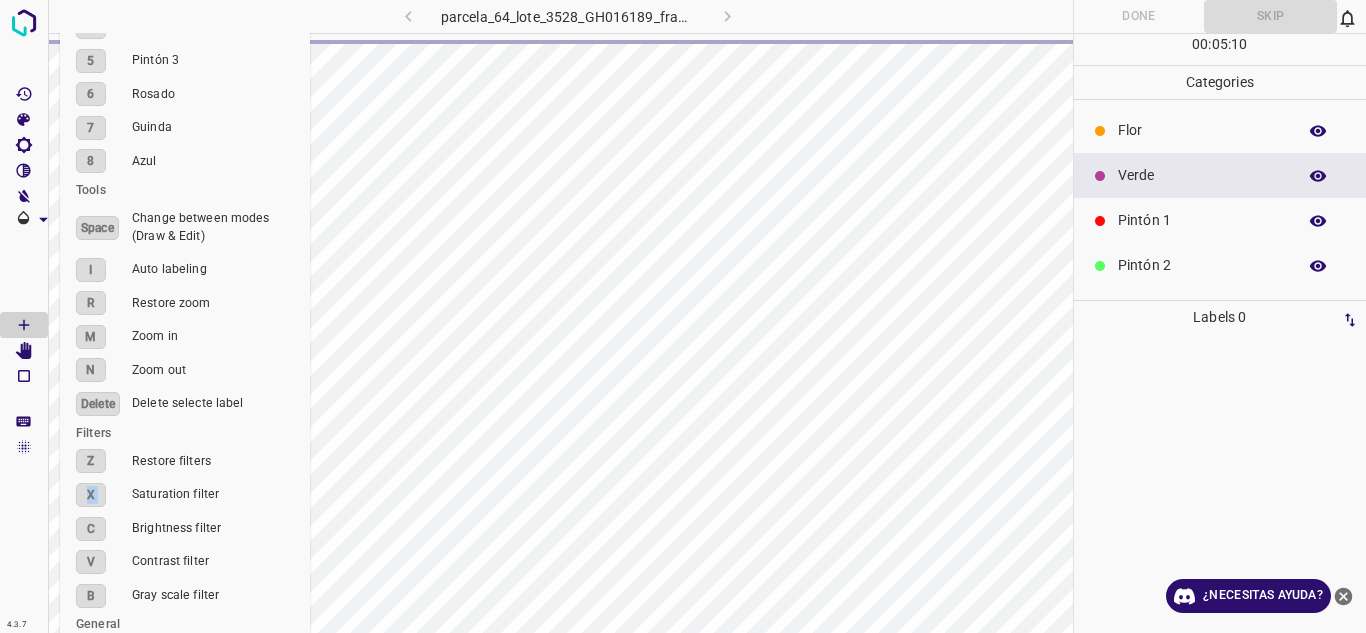 click on "X" at bounding box center [91, 495] 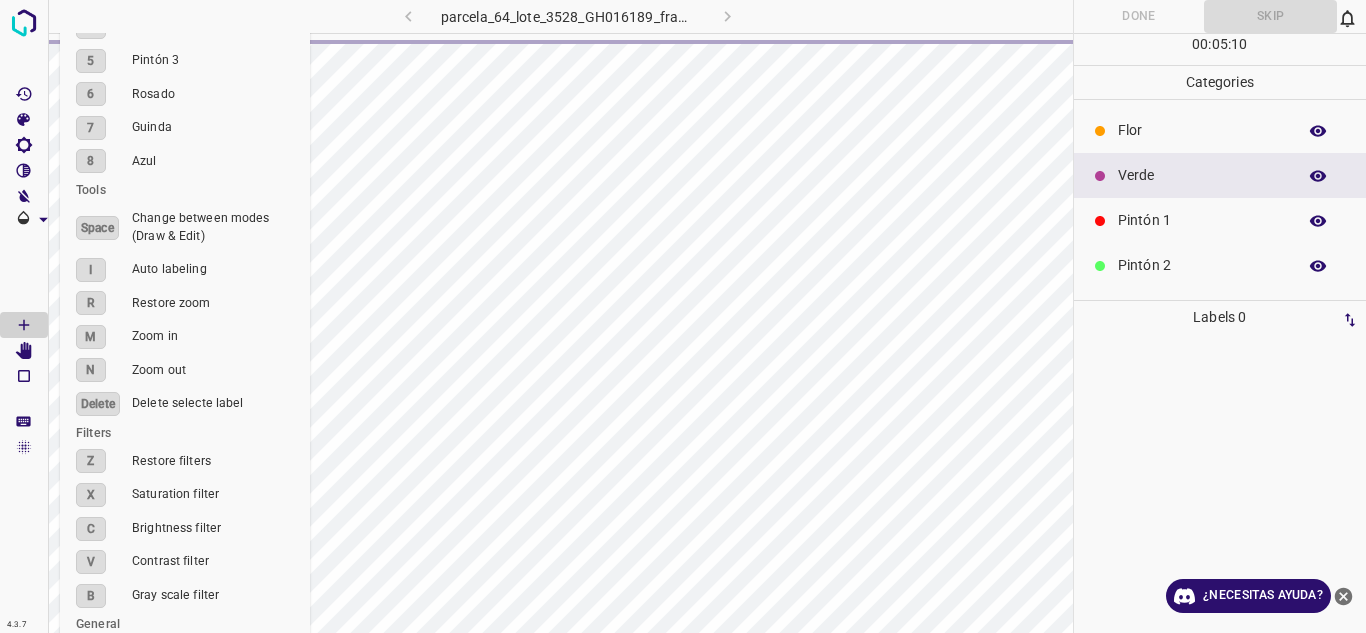 click on "X" at bounding box center (91, 495) 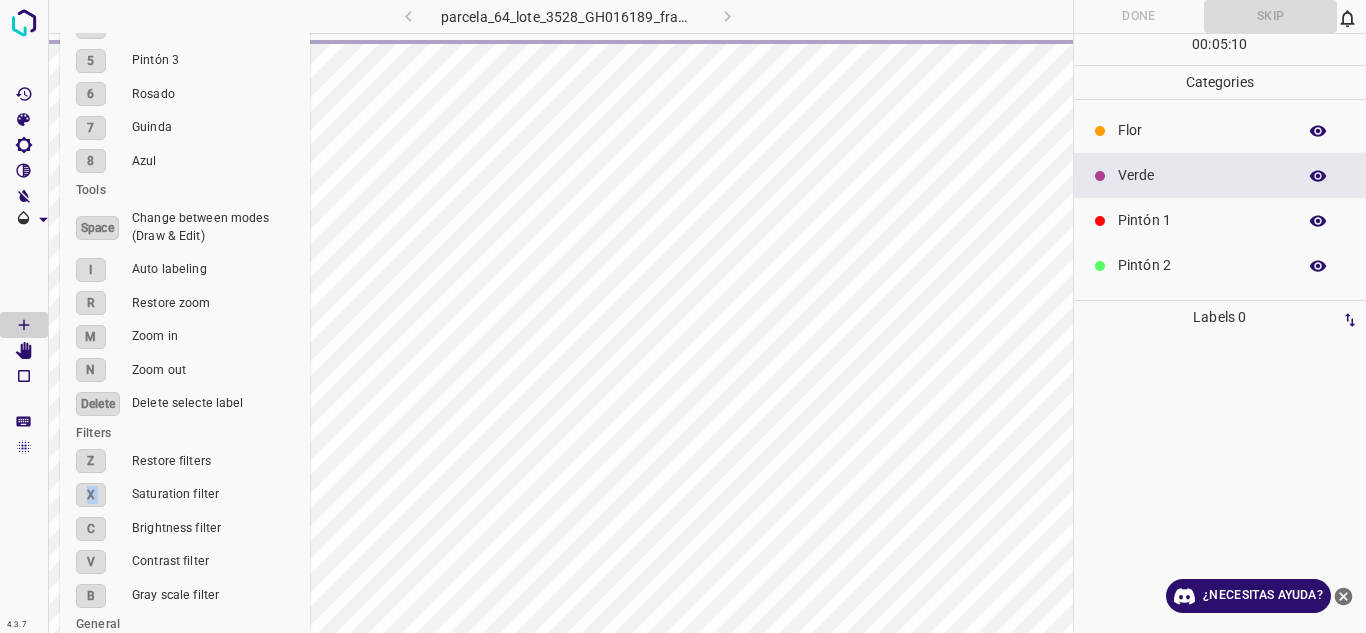 click on "X" at bounding box center [91, 495] 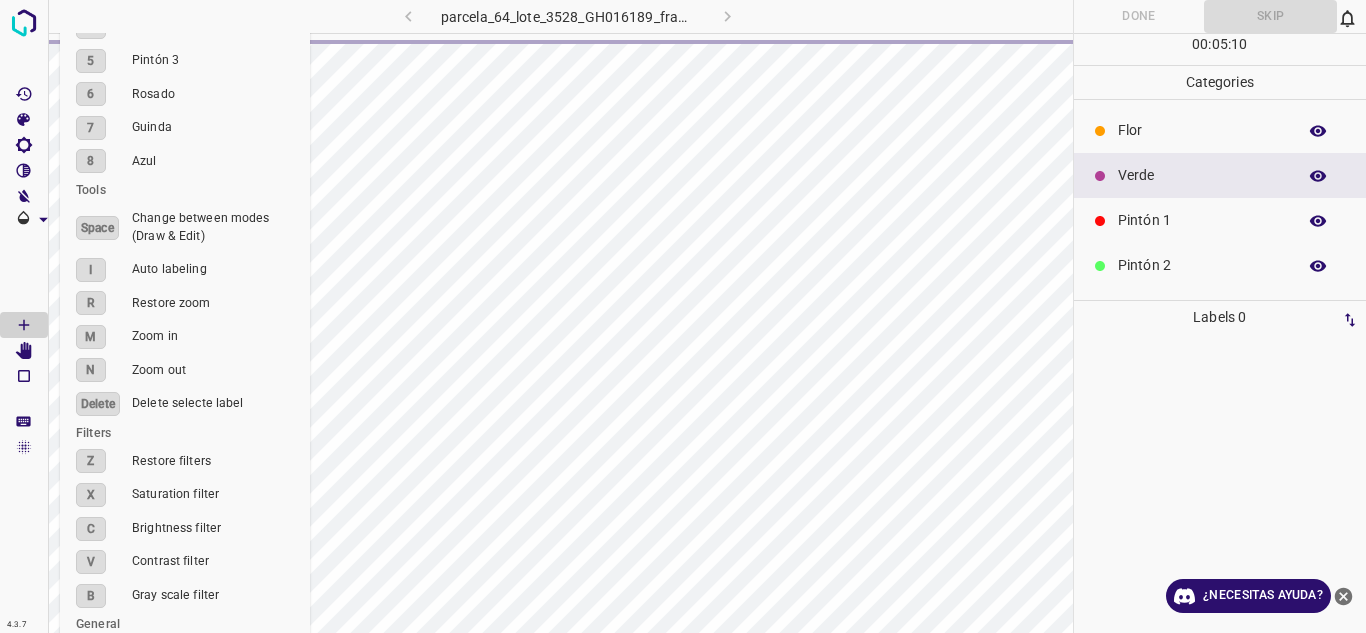 scroll, scrollTop: 50, scrollLeft: 0, axis: vertical 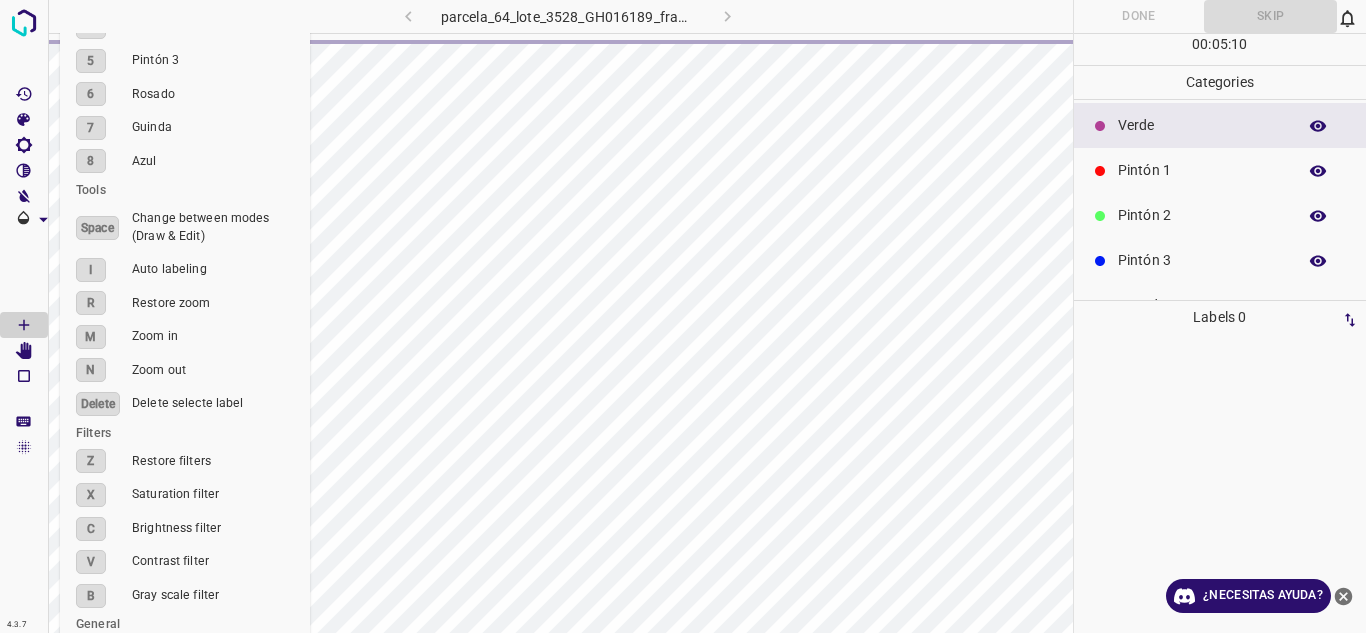 click on "parcela_[NUMBER]_[NUMBER]_[STRING]_[STRING]_[NUMBER]_[NUMBER].jpg" at bounding box center [568, 16] 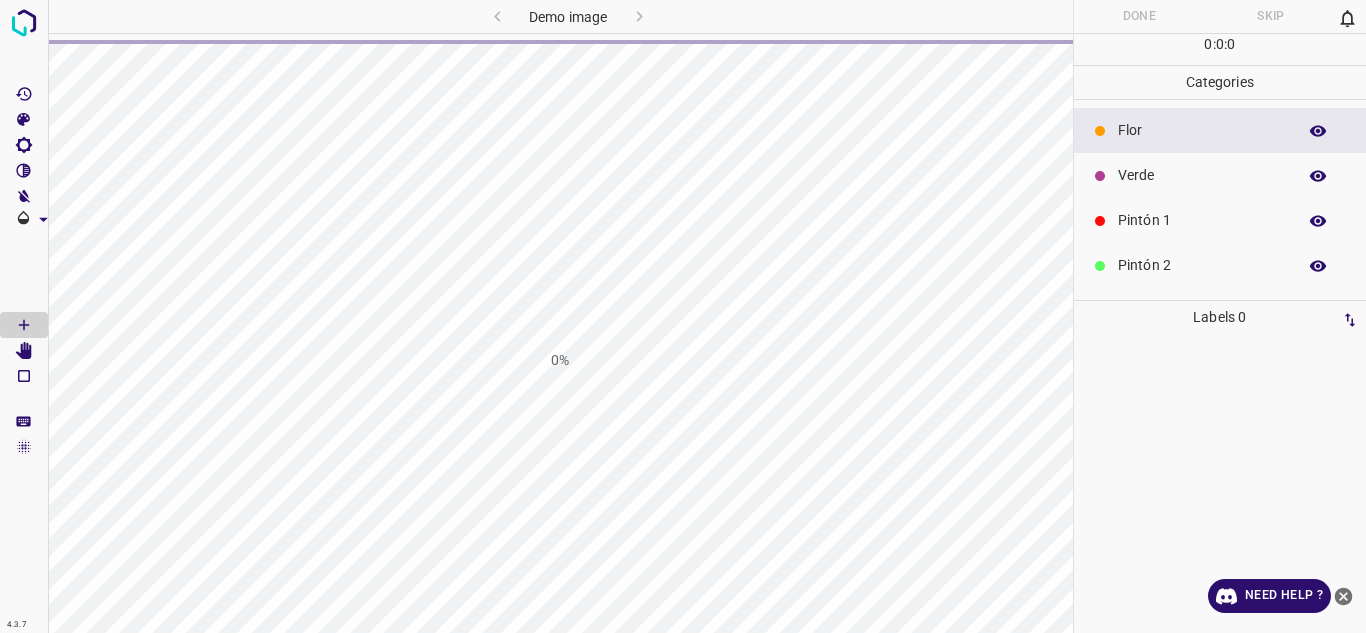 scroll, scrollTop: 0, scrollLeft: 0, axis: both 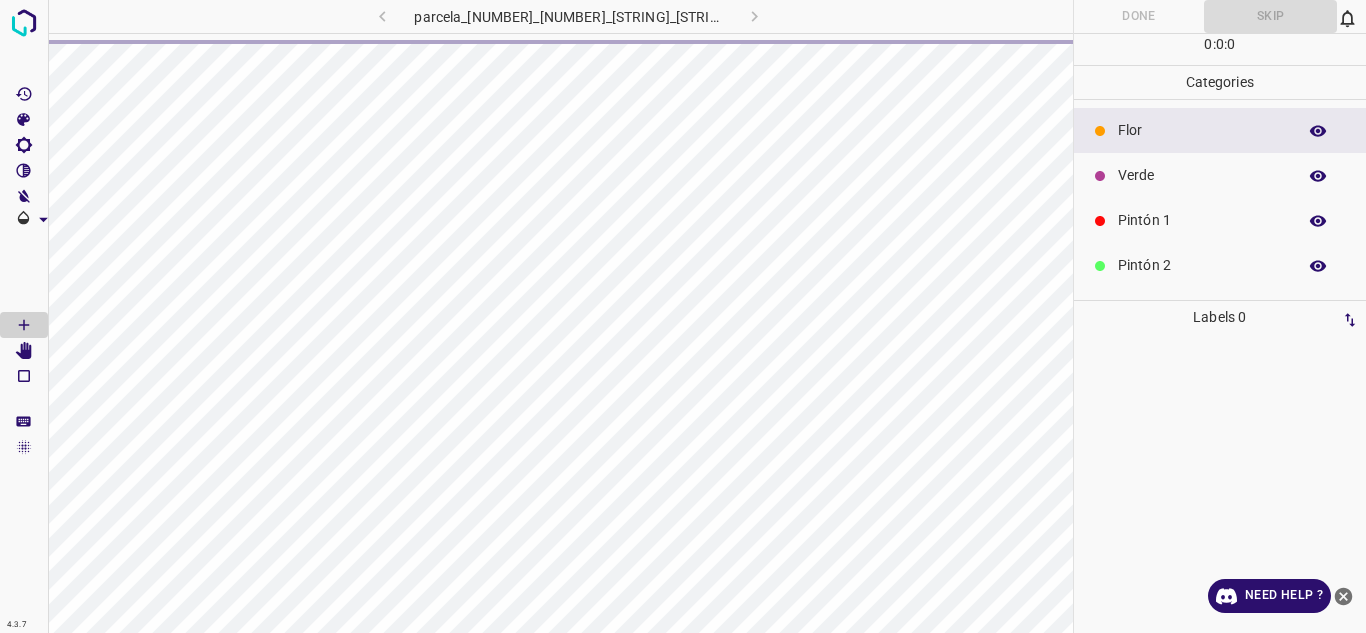 click on "parcela_[NUMBER]_[NUMBER]_[STRING]_[STRING]_[NUMBER]_[NUMBER].jpg" at bounding box center (568, 16) 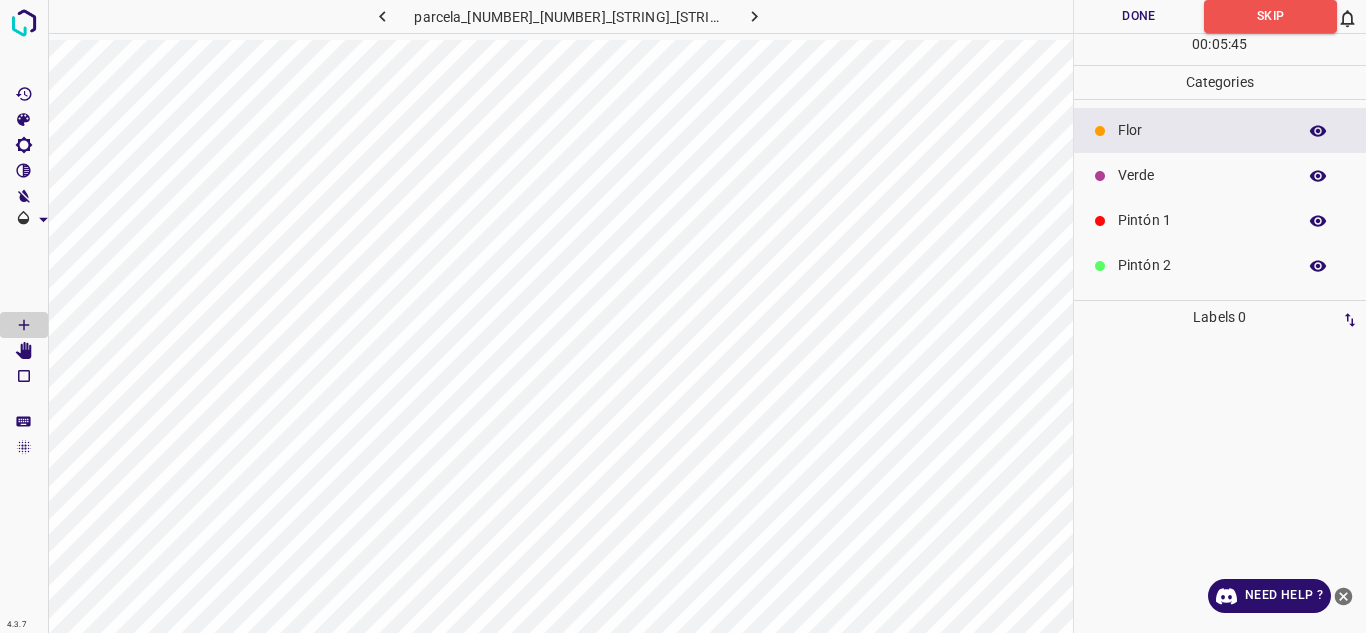 click on "Categories" at bounding box center [1220, 82] 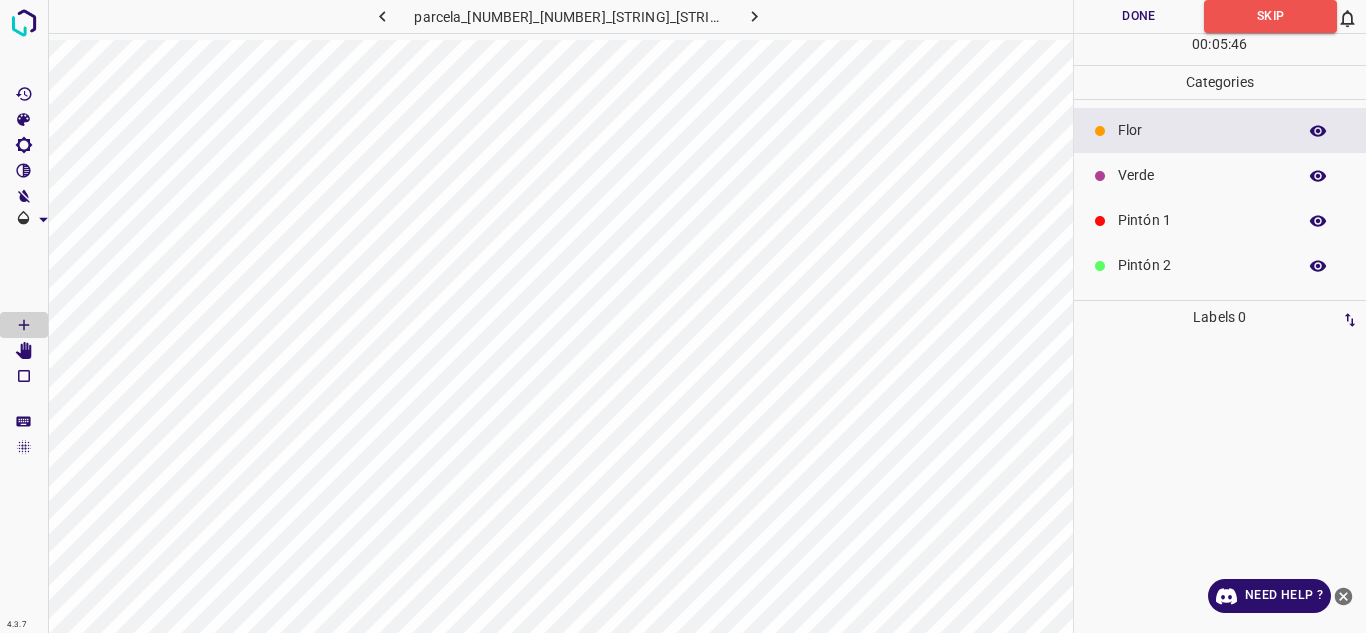 click on "Flor" at bounding box center [1220, 130] 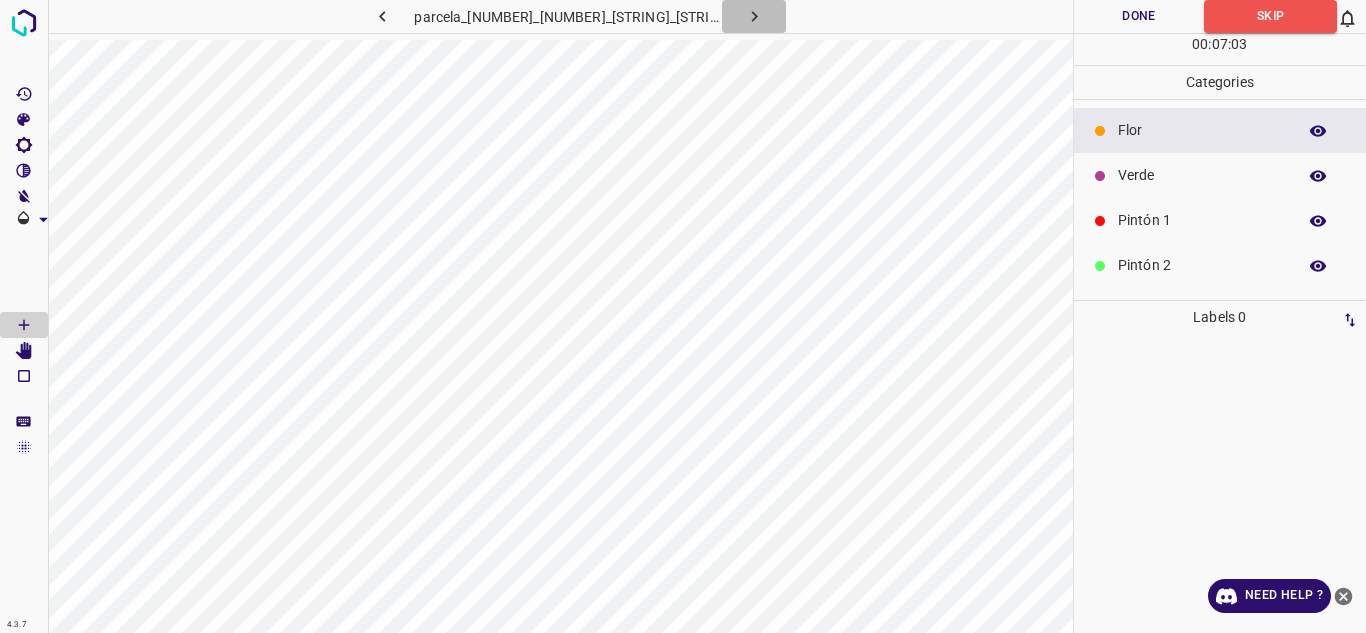 click 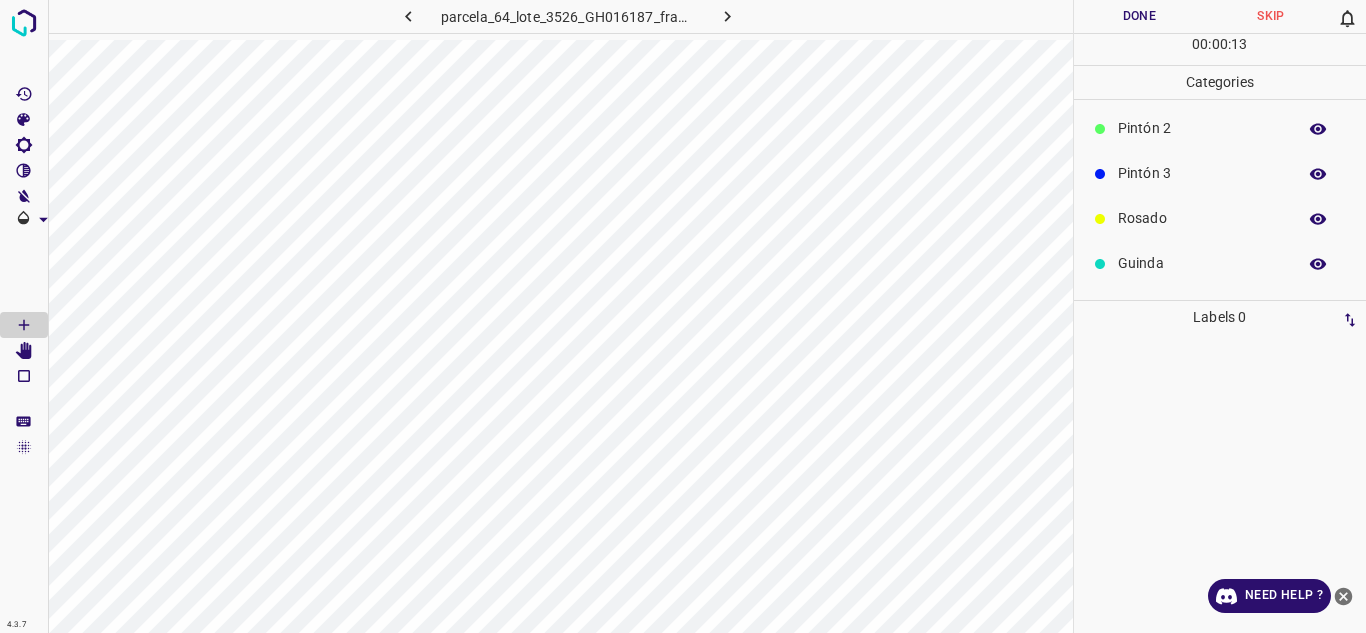 scroll, scrollTop: 176, scrollLeft: 0, axis: vertical 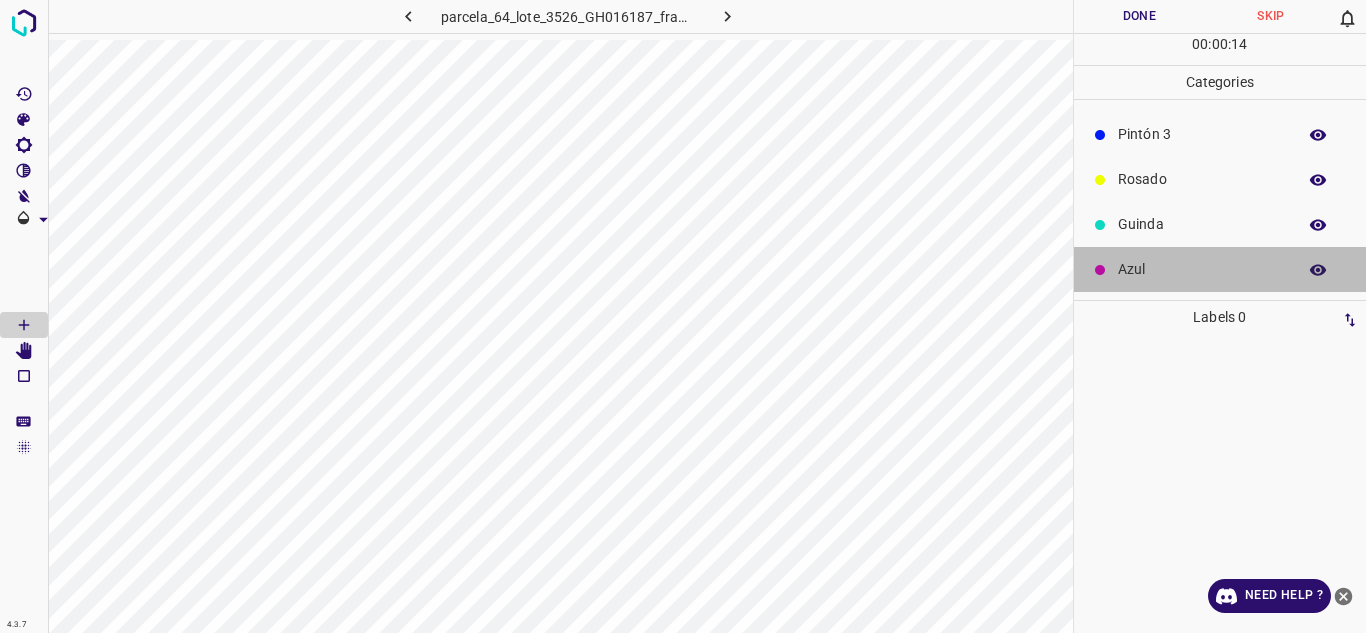 click on "Azul" at bounding box center [1202, 269] 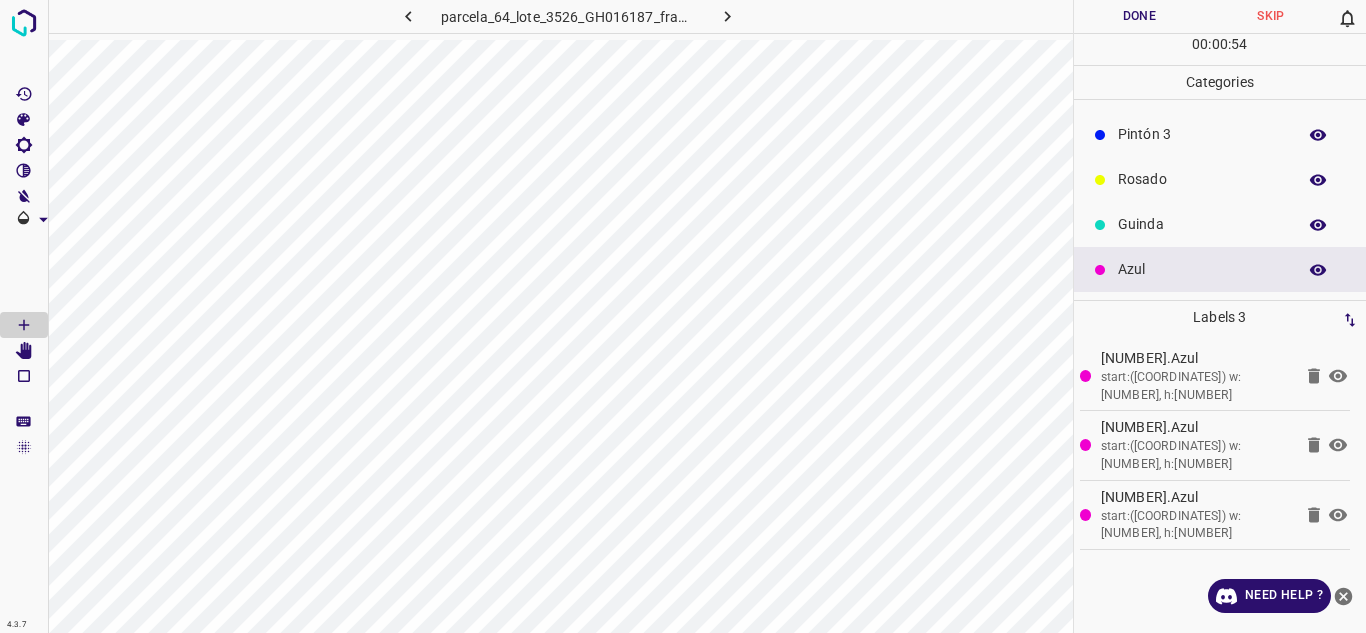 click on "Azul" at bounding box center [1202, 269] 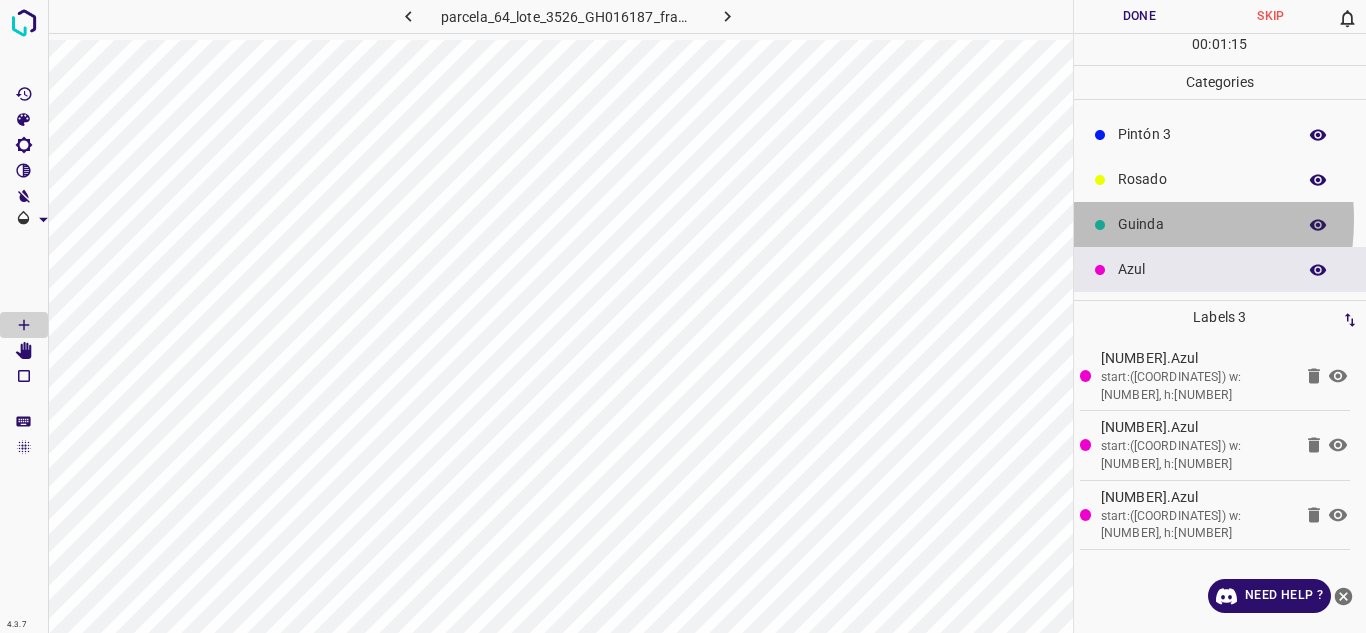 click at bounding box center [1100, 225] 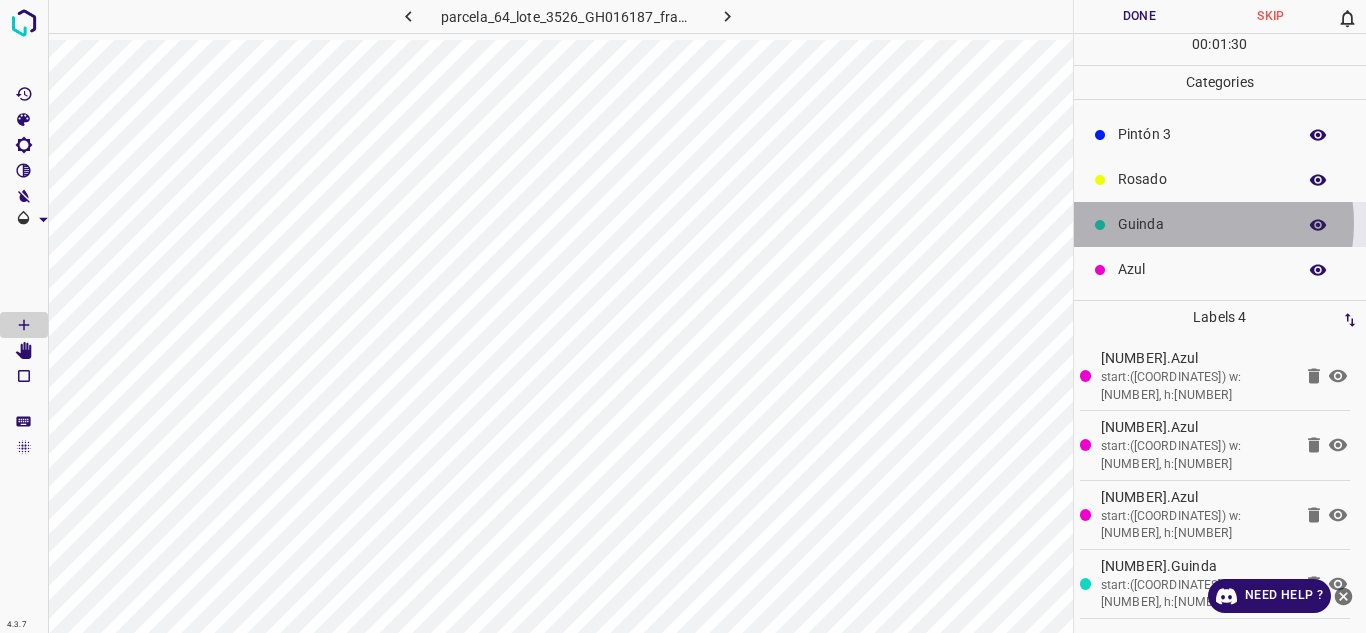 click on "Guinda" at bounding box center [1202, 224] 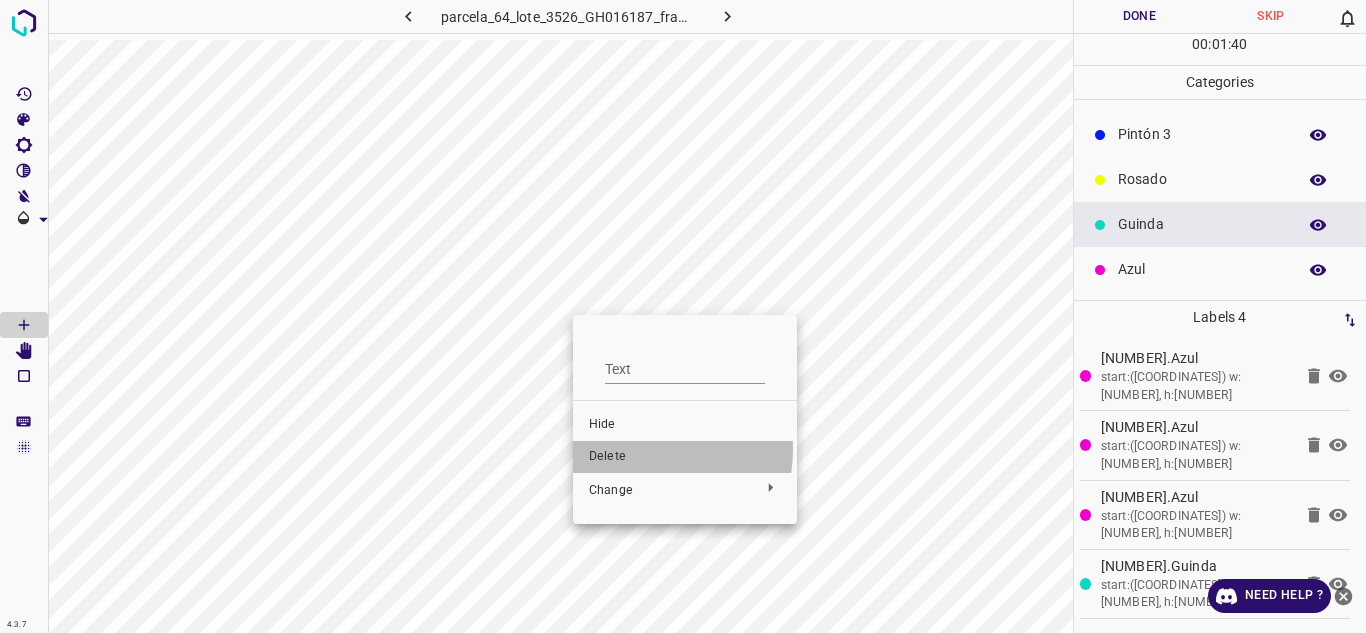 click on "Delete" at bounding box center [685, 457] 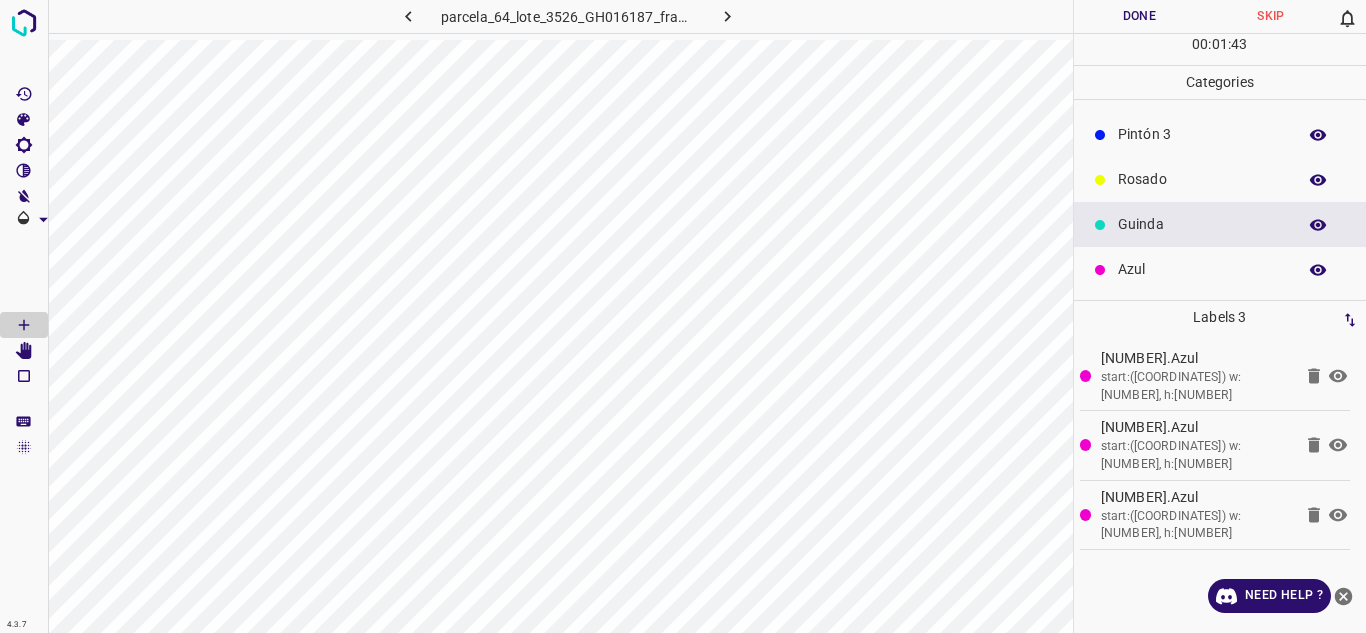 click on "Guinda" at bounding box center [1202, 224] 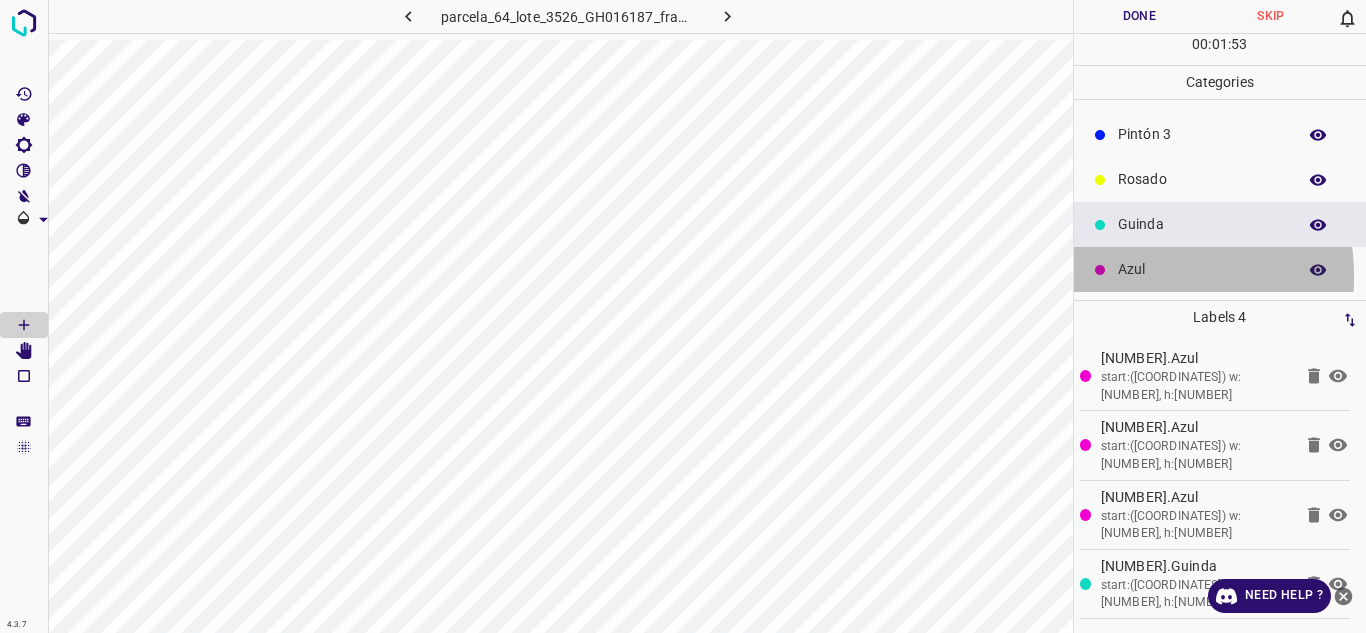 click on "Azul" at bounding box center (1220, 269) 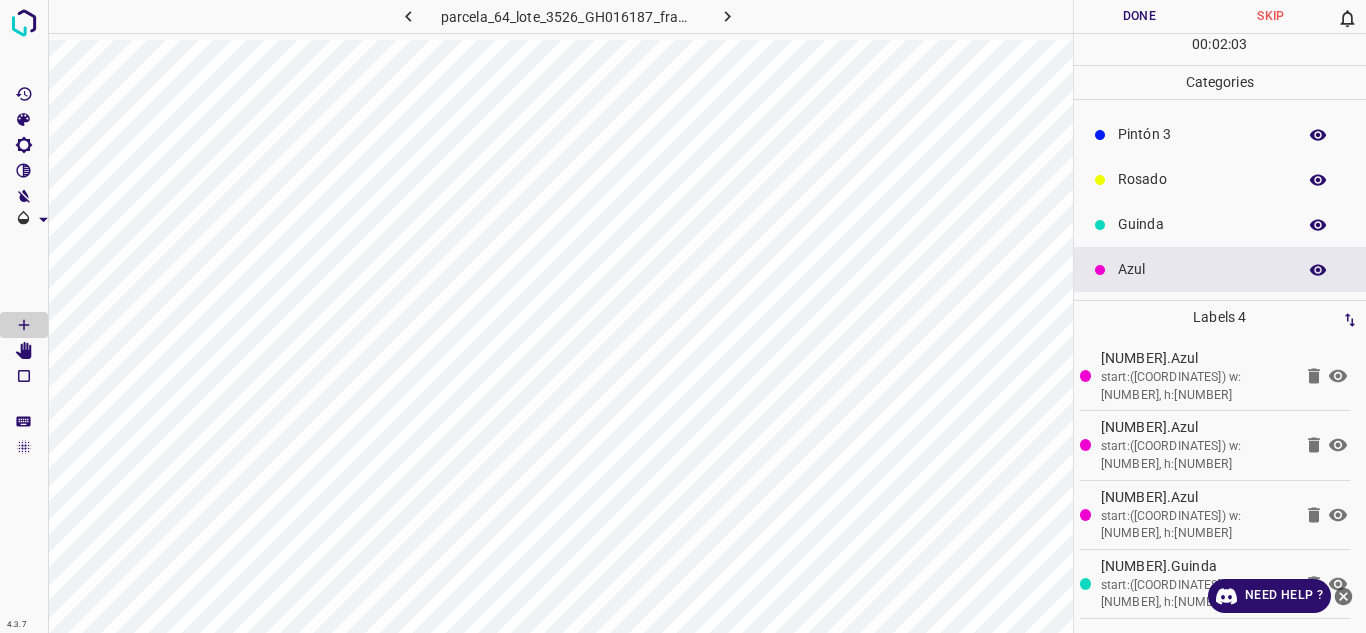 click on "Azul" at bounding box center (1220, 269) 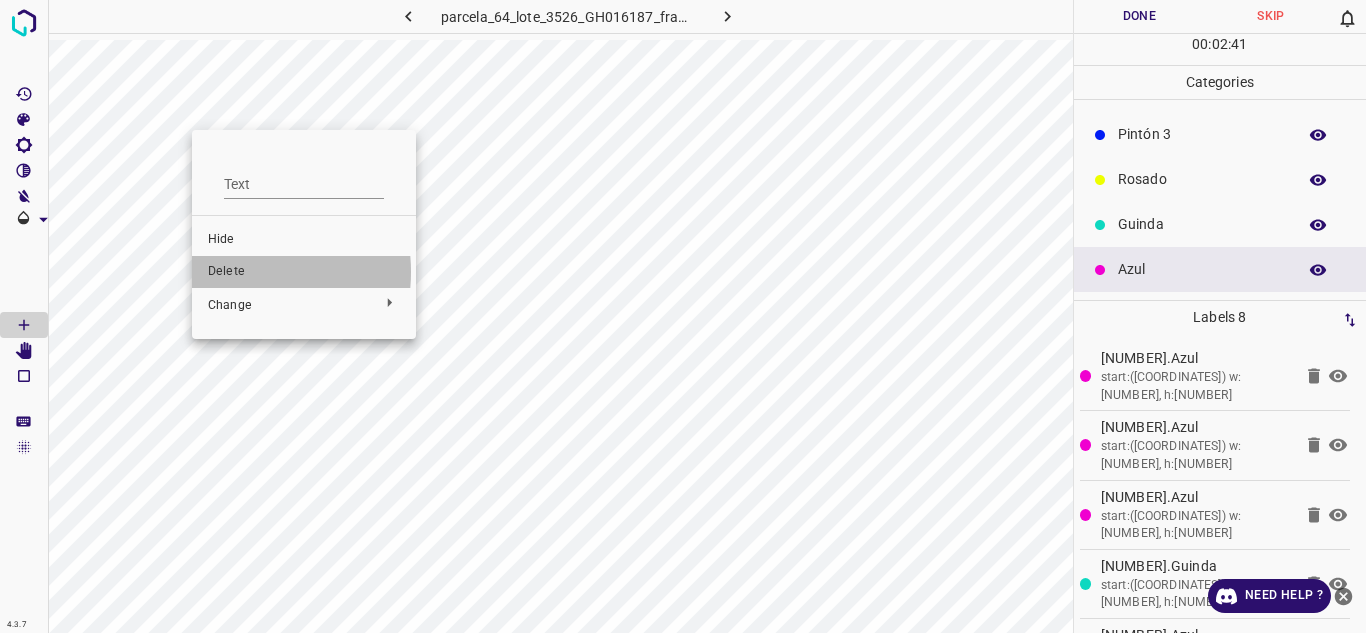 click on "Delete" at bounding box center (304, 272) 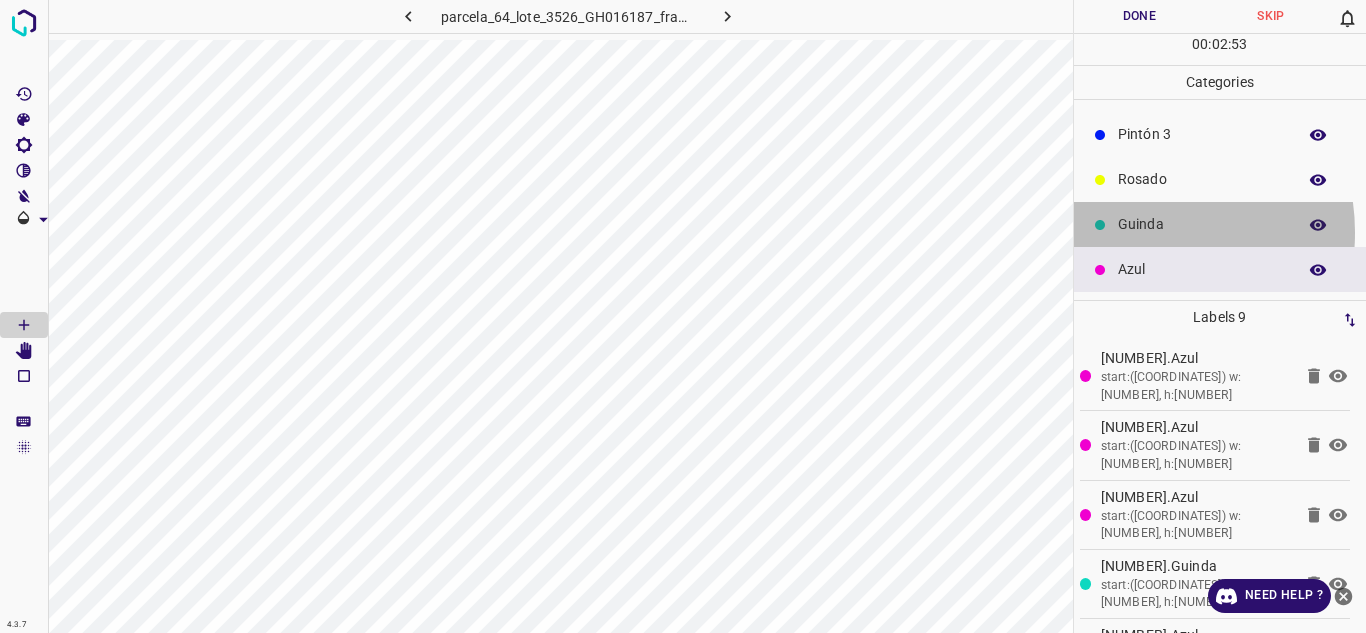 click on "Guinda" at bounding box center (1202, 224) 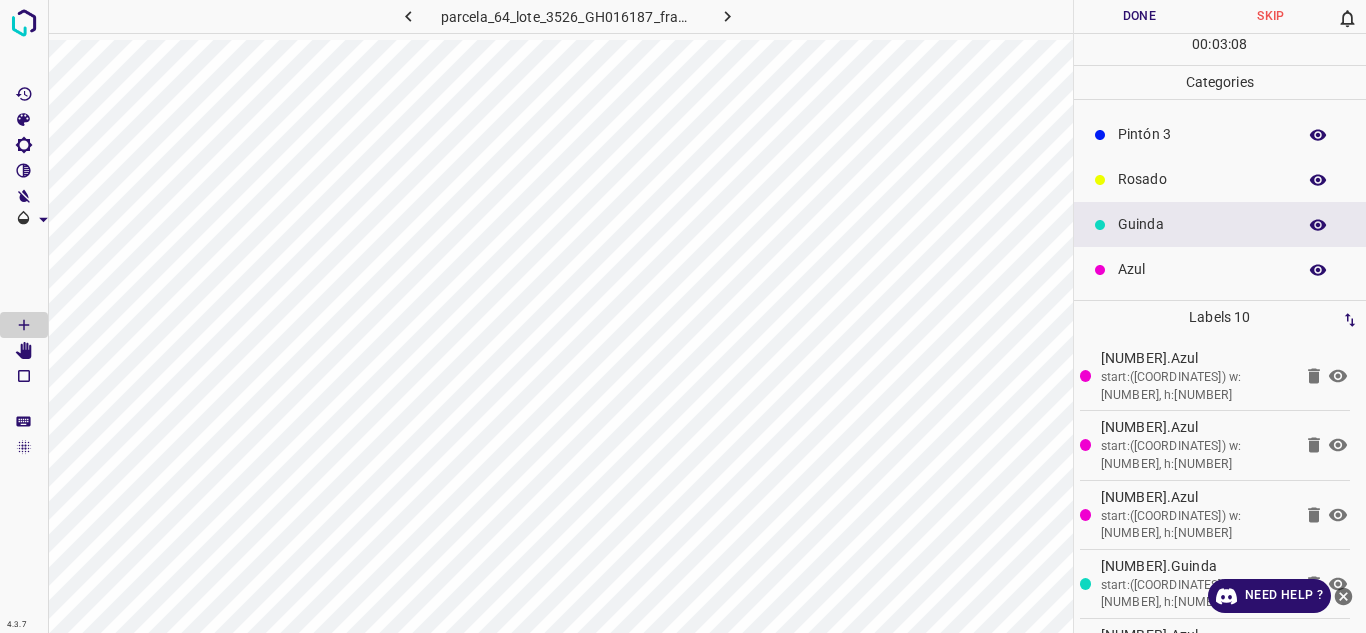click on "Azul" at bounding box center (1202, 269) 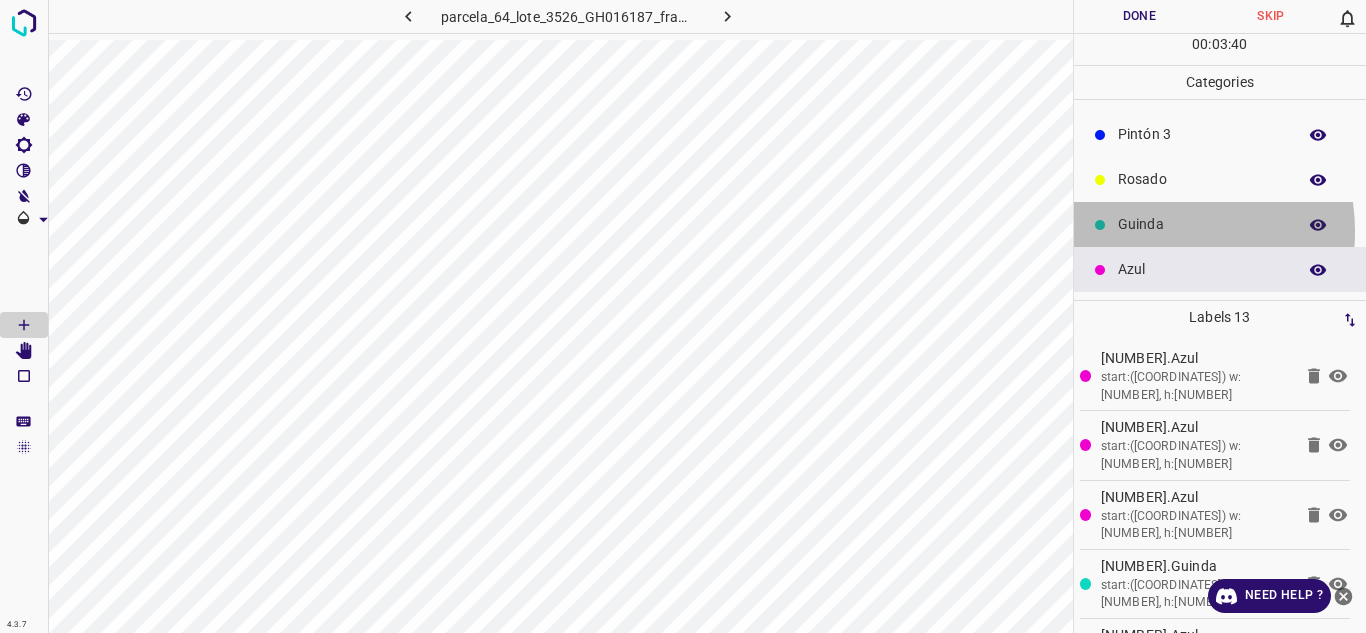 click on "Guinda" at bounding box center [1202, 224] 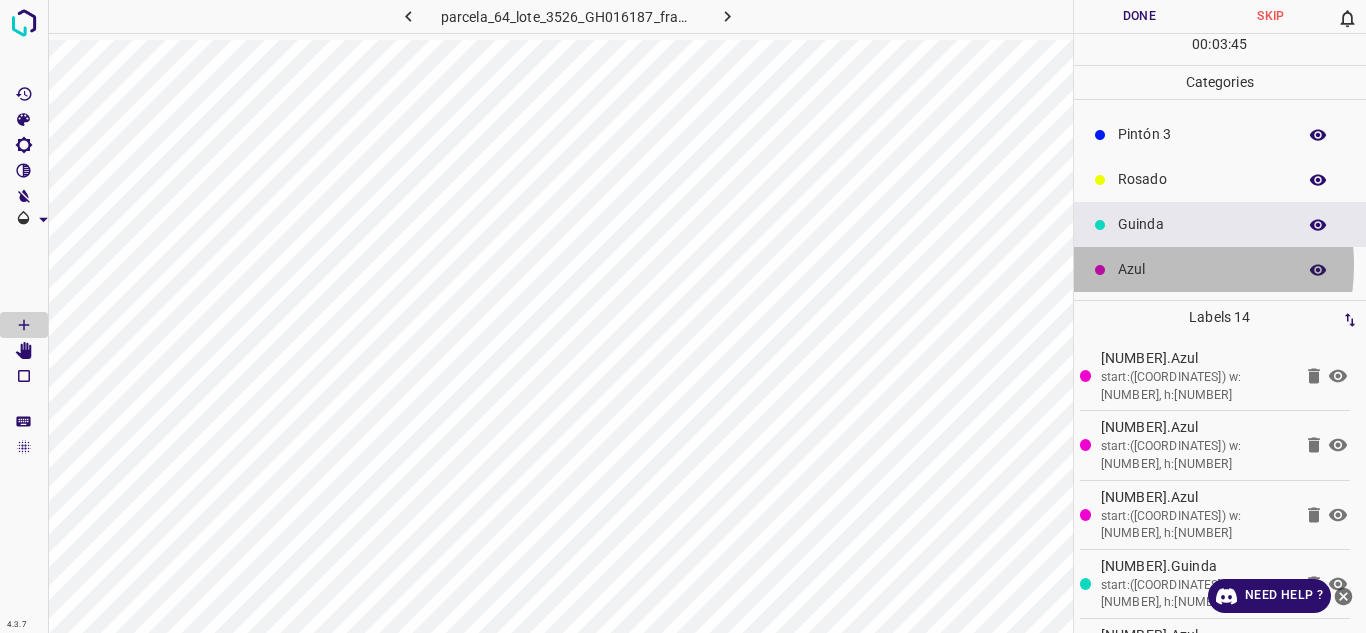 click on "Azul" at bounding box center (1202, 269) 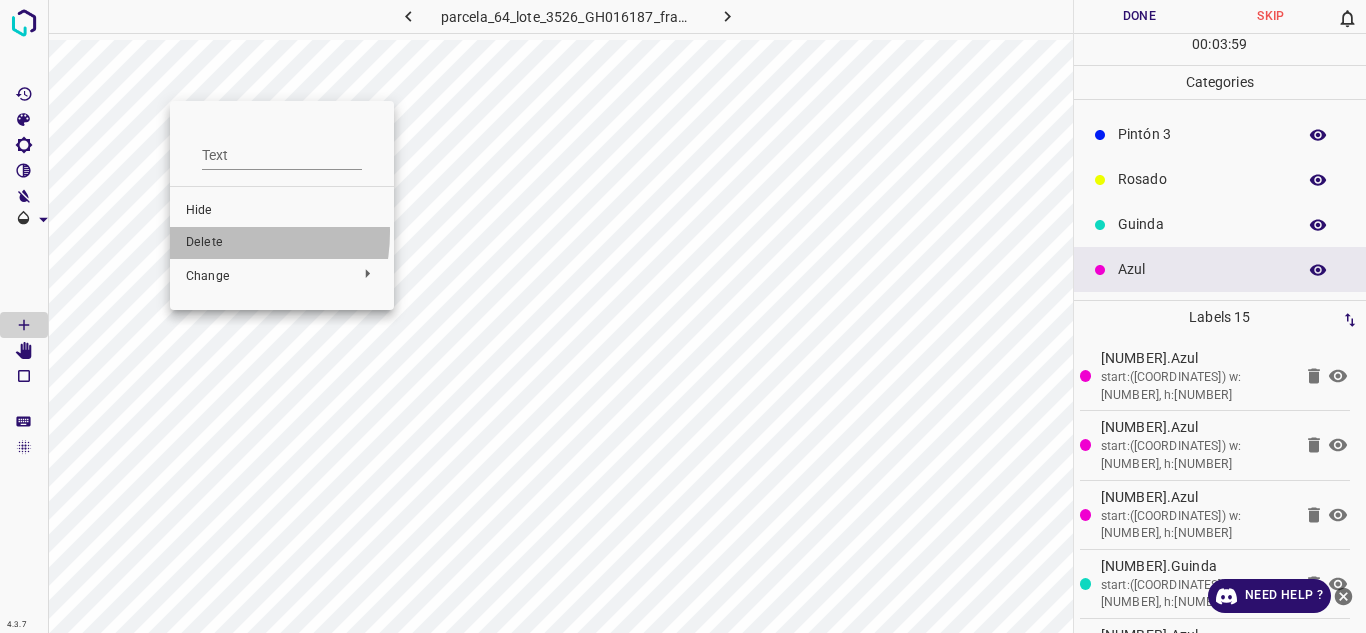 click on "Delete" at bounding box center [282, 243] 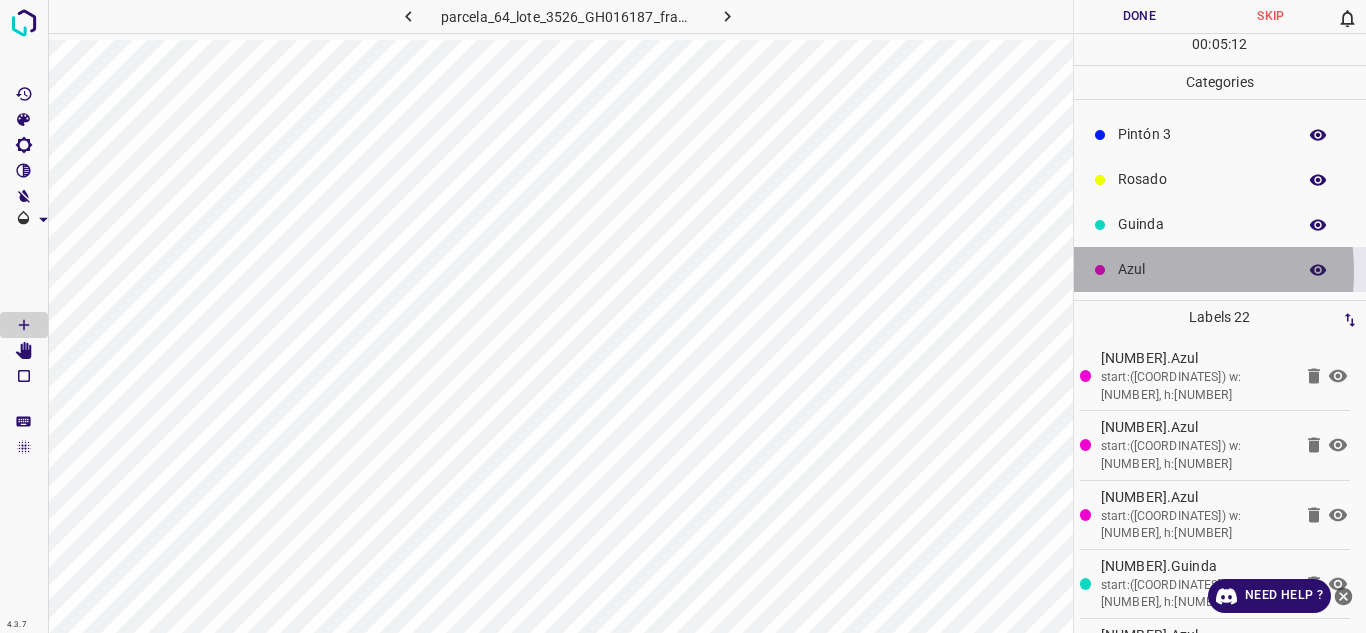 click on "Azul" at bounding box center [1202, 269] 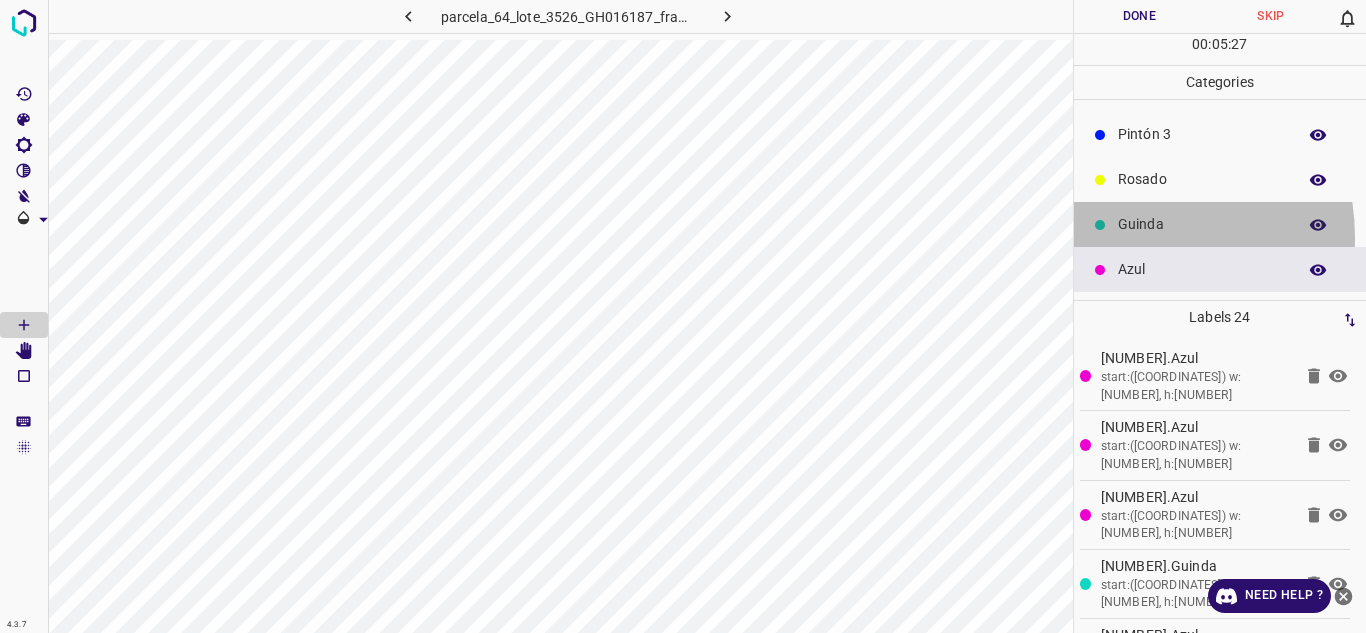 click on "Guinda" at bounding box center (1220, 224) 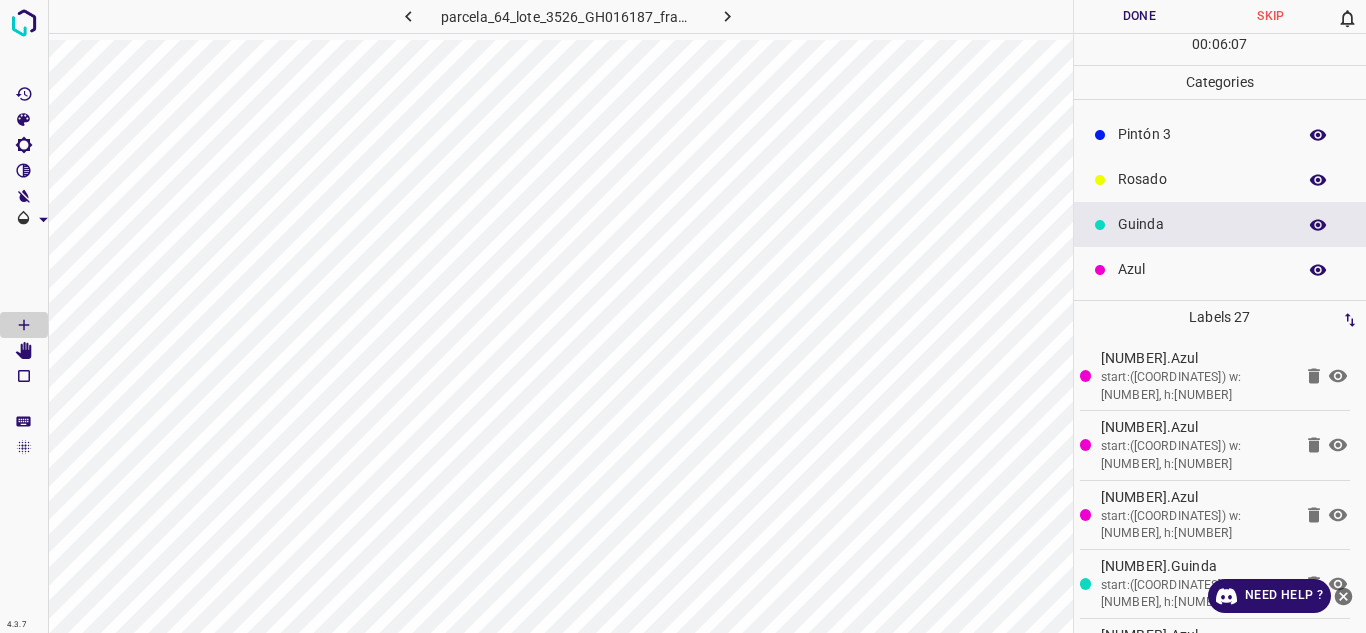 click on "Rosado" at bounding box center [1202, 179] 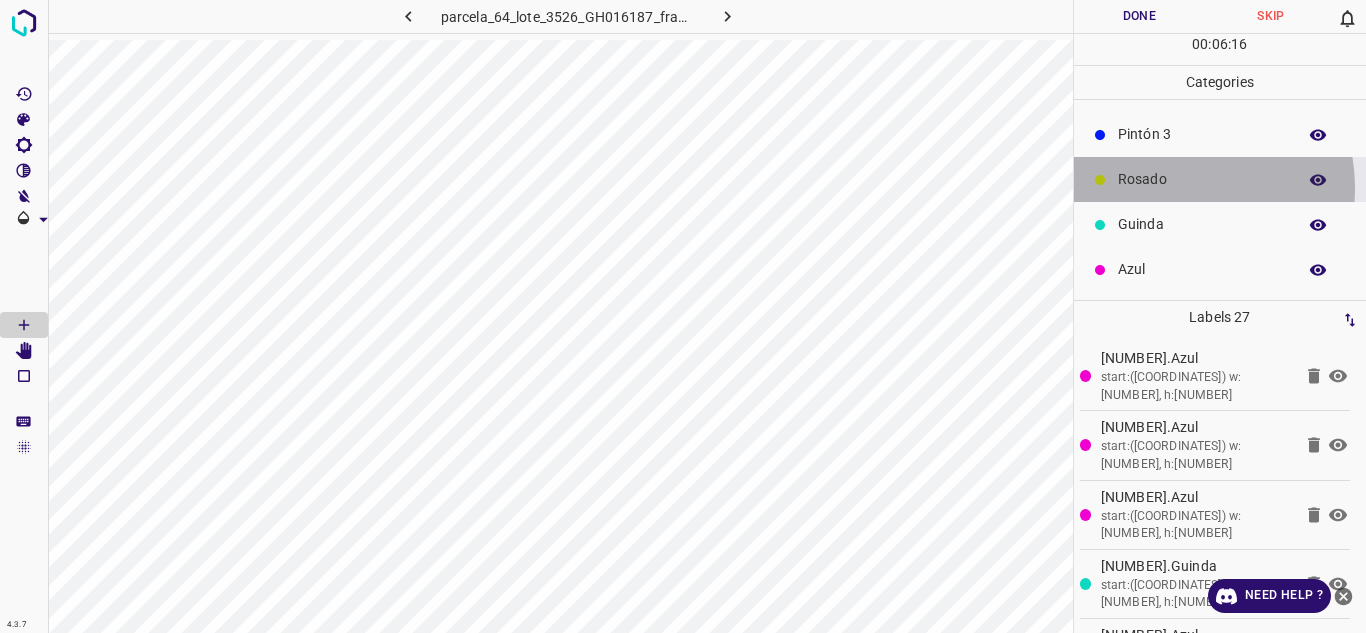 click on "Rosado" at bounding box center (1202, 179) 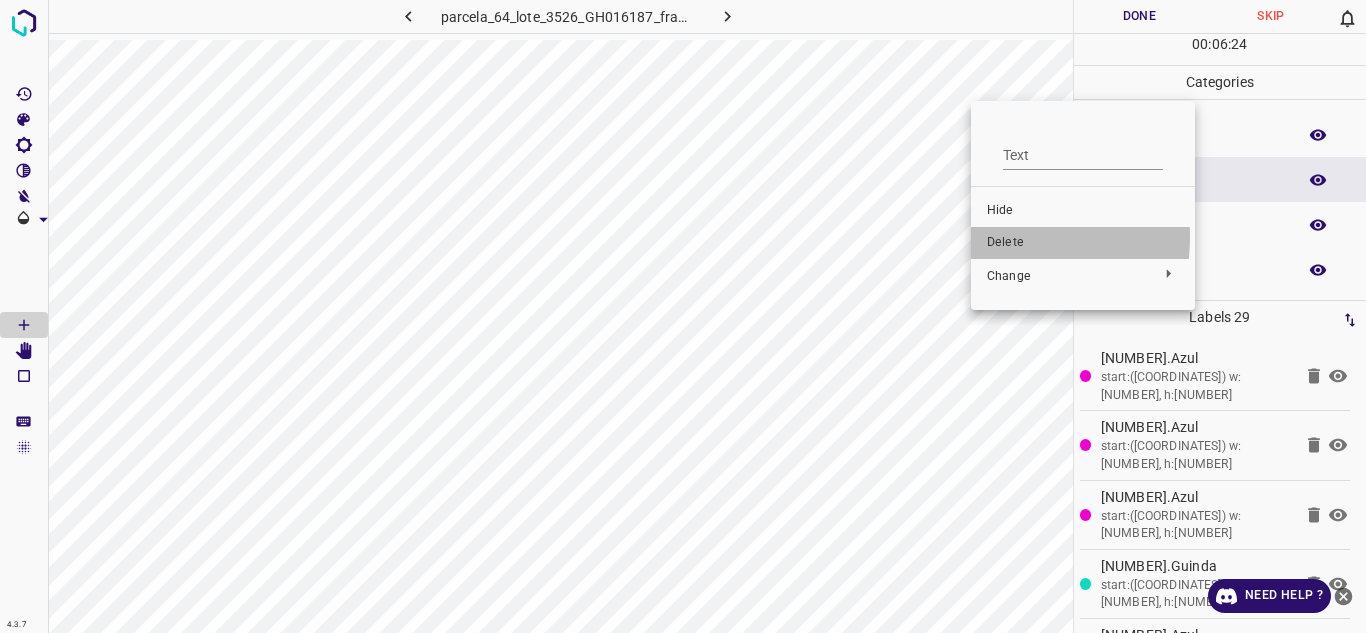 click on "Delete" at bounding box center [1083, 243] 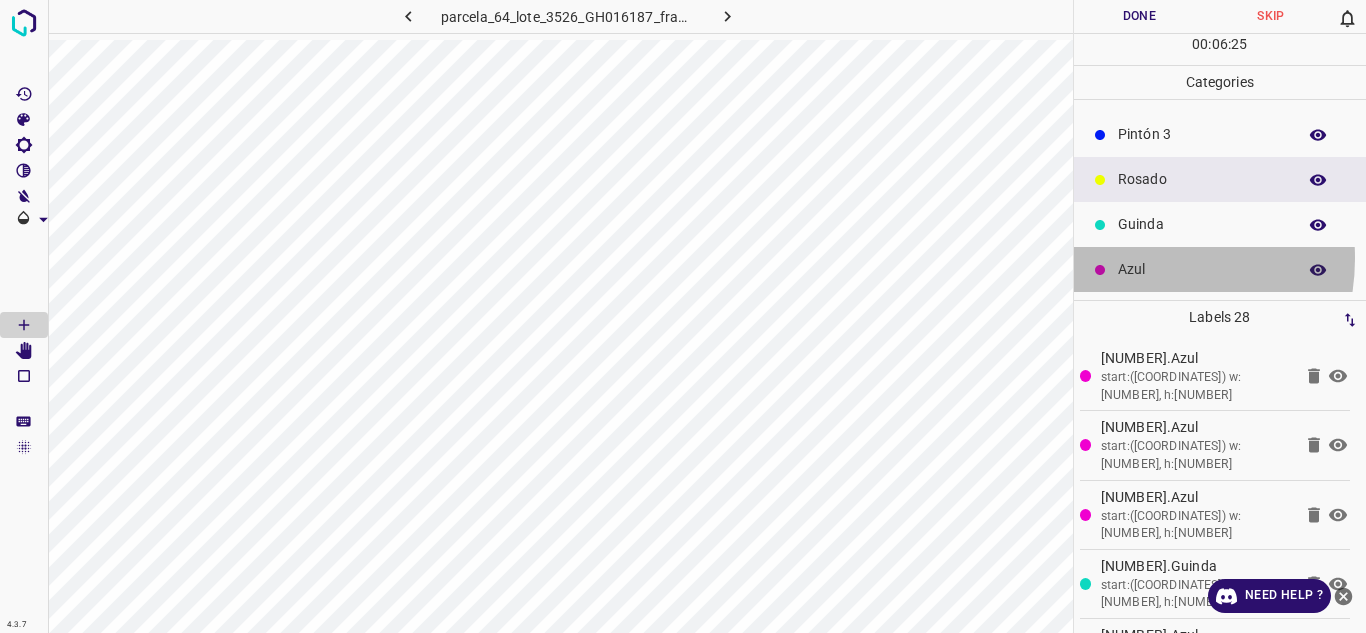 click on "Azul" at bounding box center (1220, 269) 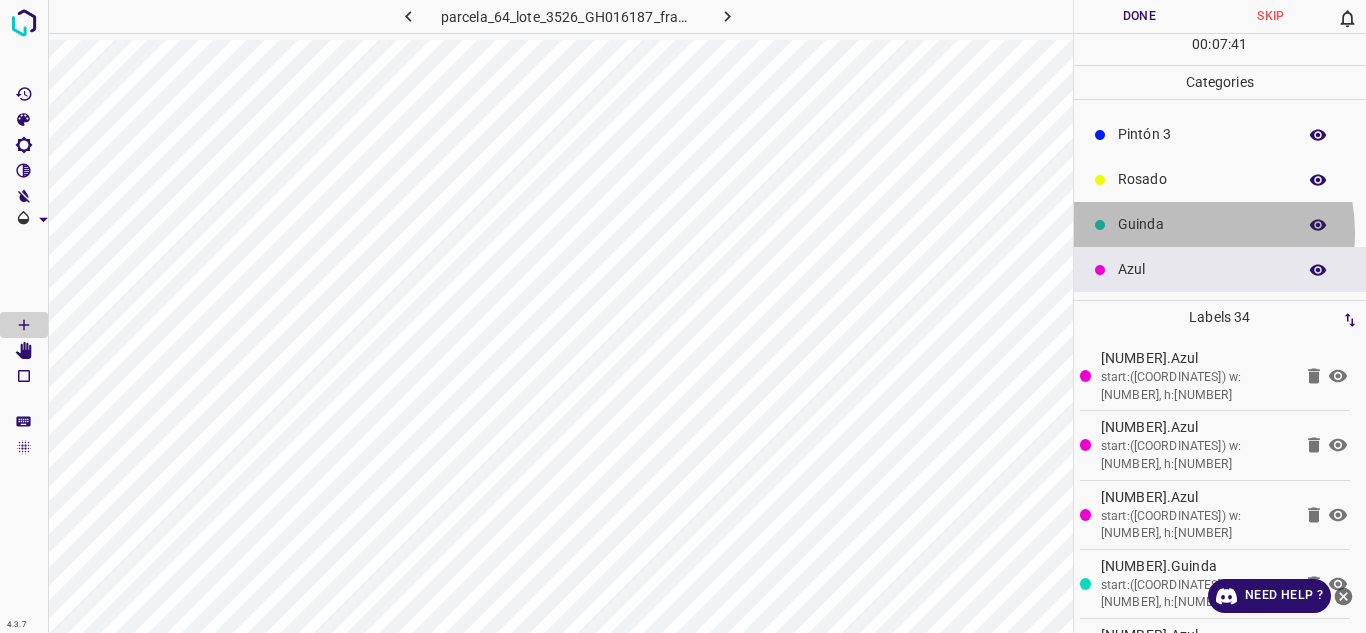 click on "Guinda" at bounding box center [1202, 224] 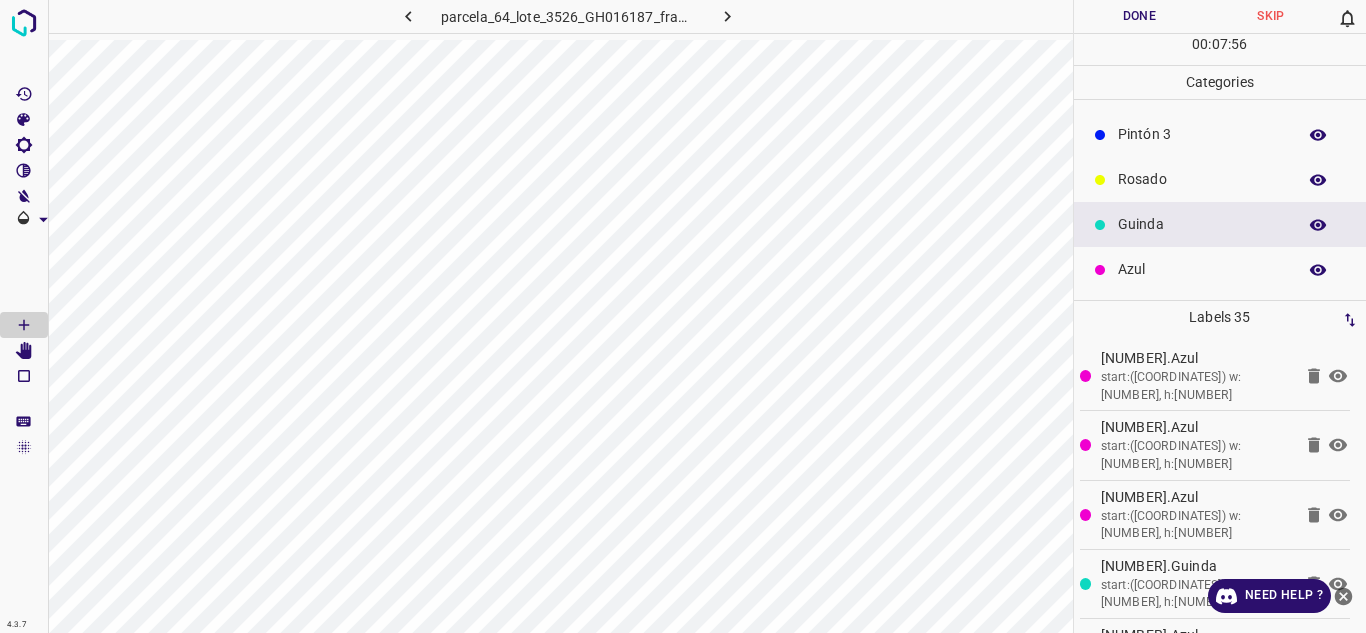 click on "Rosado" at bounding box center (1220, 179) 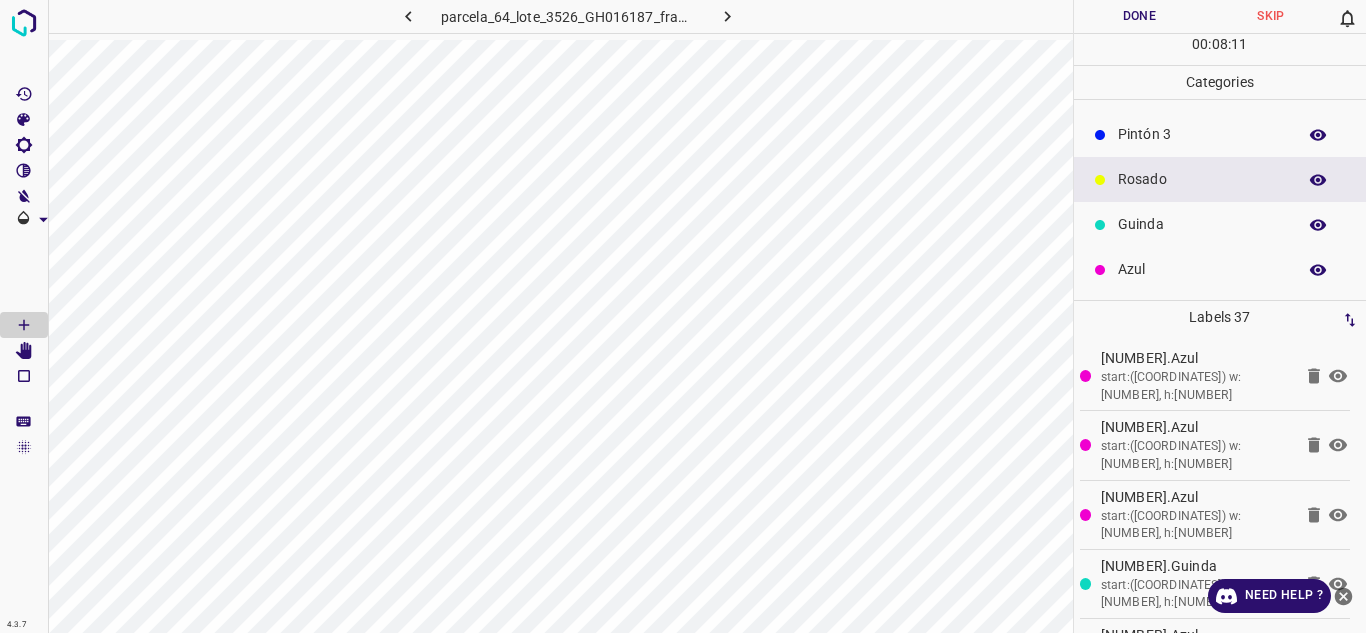 click on "Azul" at bounding box center [1202, 269] 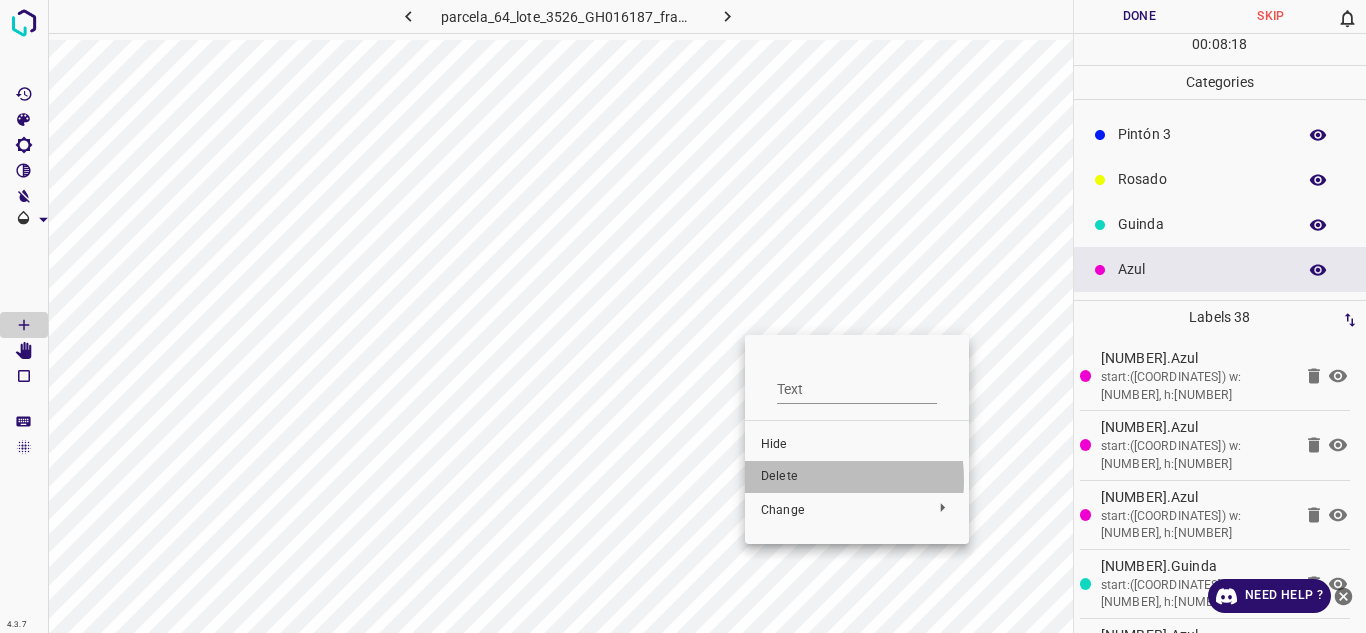 click on "Delete" at bounding box center [857, 477] 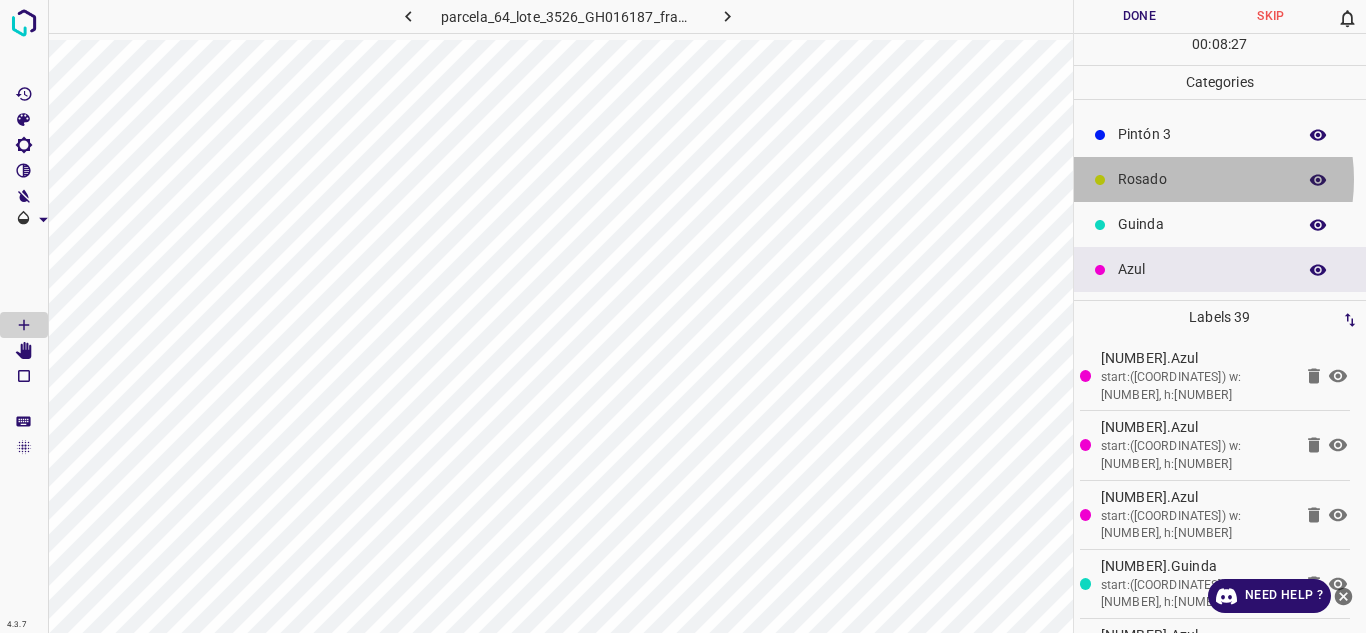 click on "Rosado" at bounding box center (1202, 179) 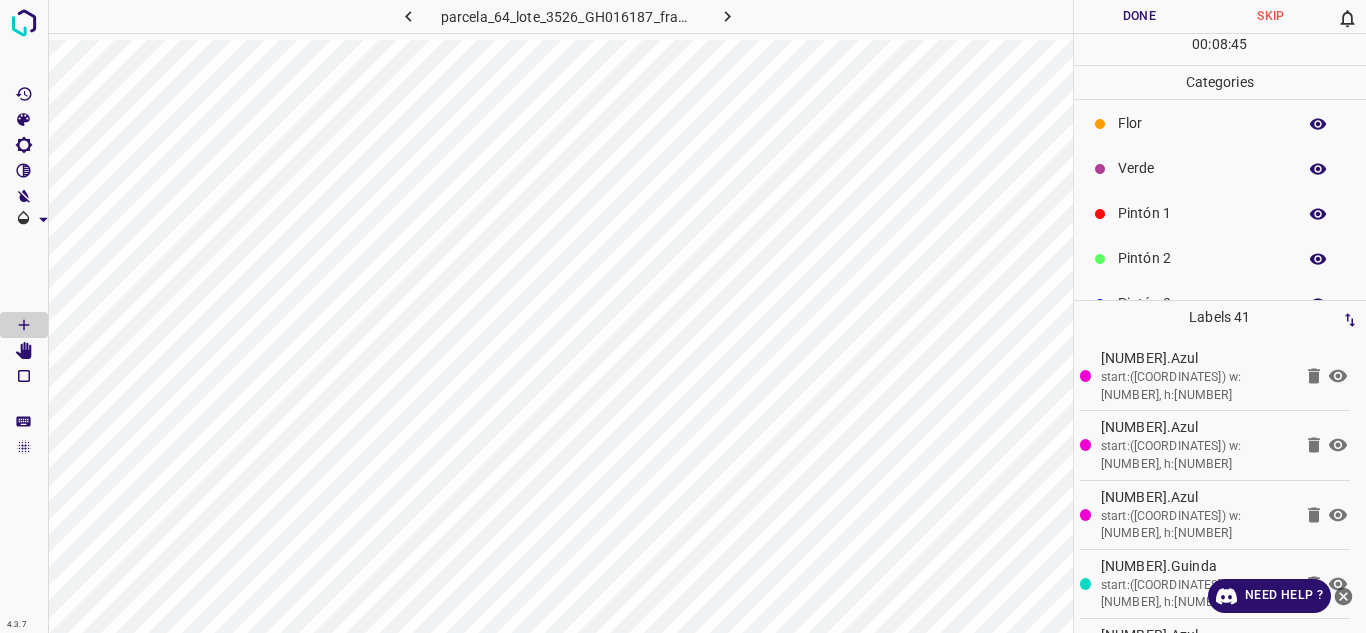 scroll, scrollTop: 0, scrollLeft: 0, axis: both 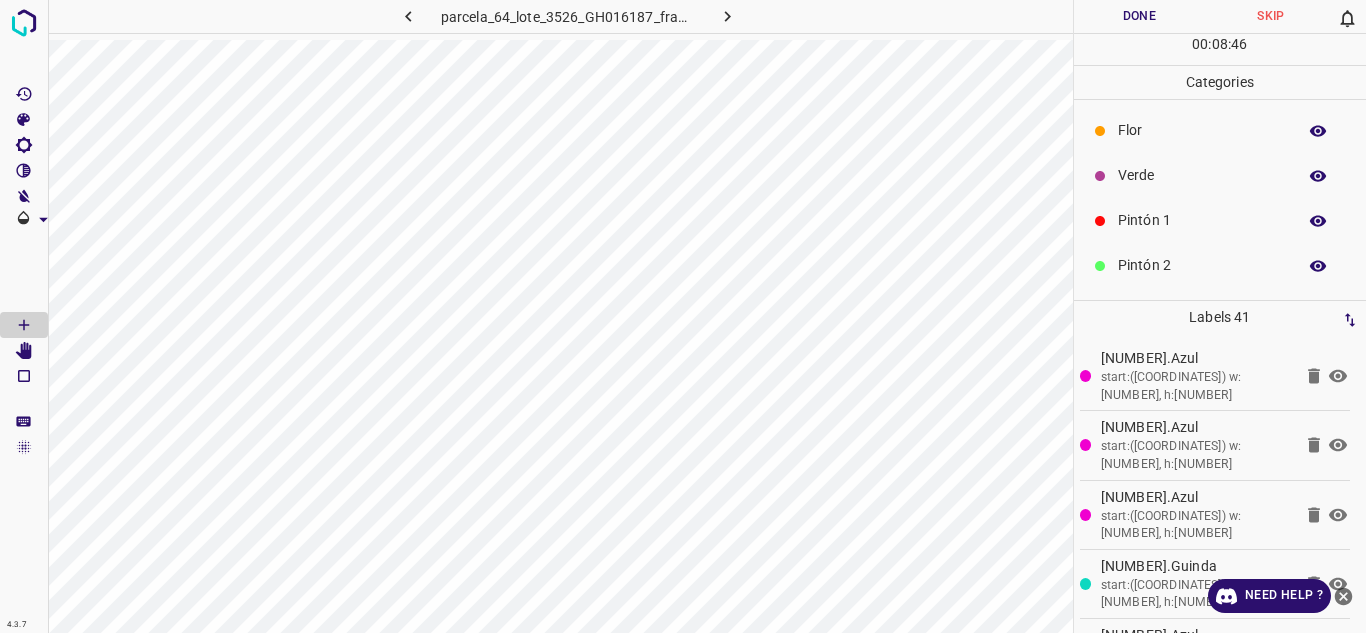click on "Verde" at bounding box center [1202, 175] 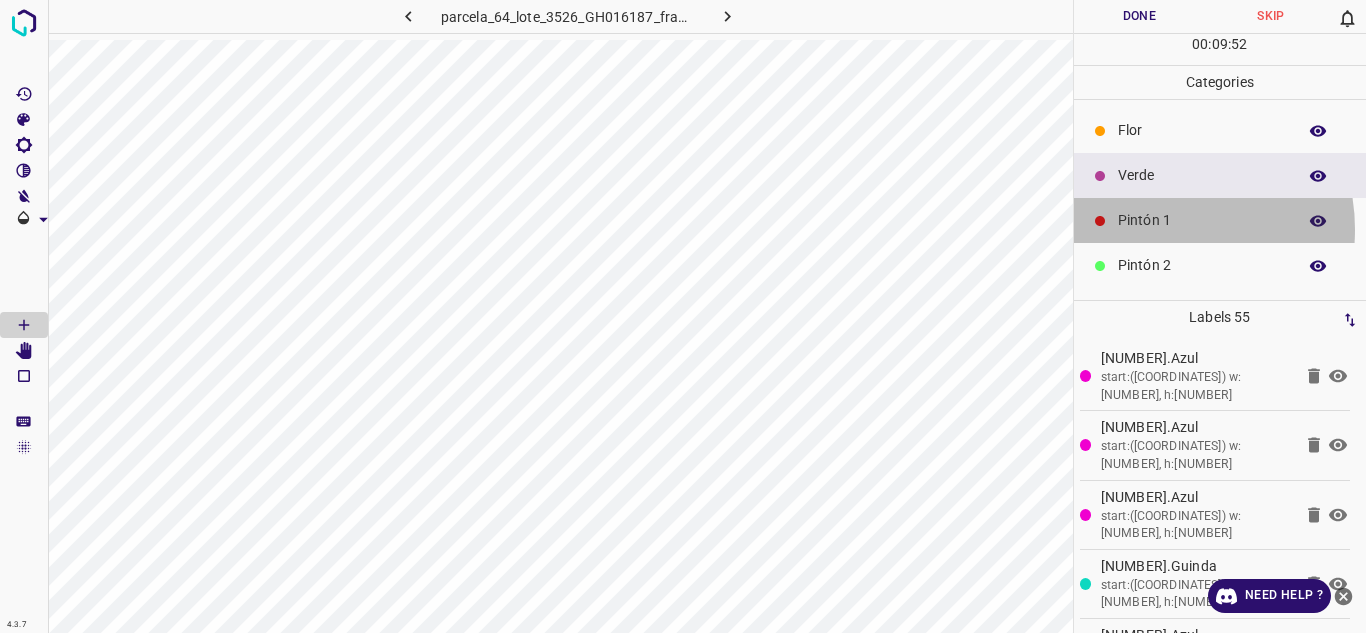 click on "Pintón 1" at bounding box center [1202, 220] 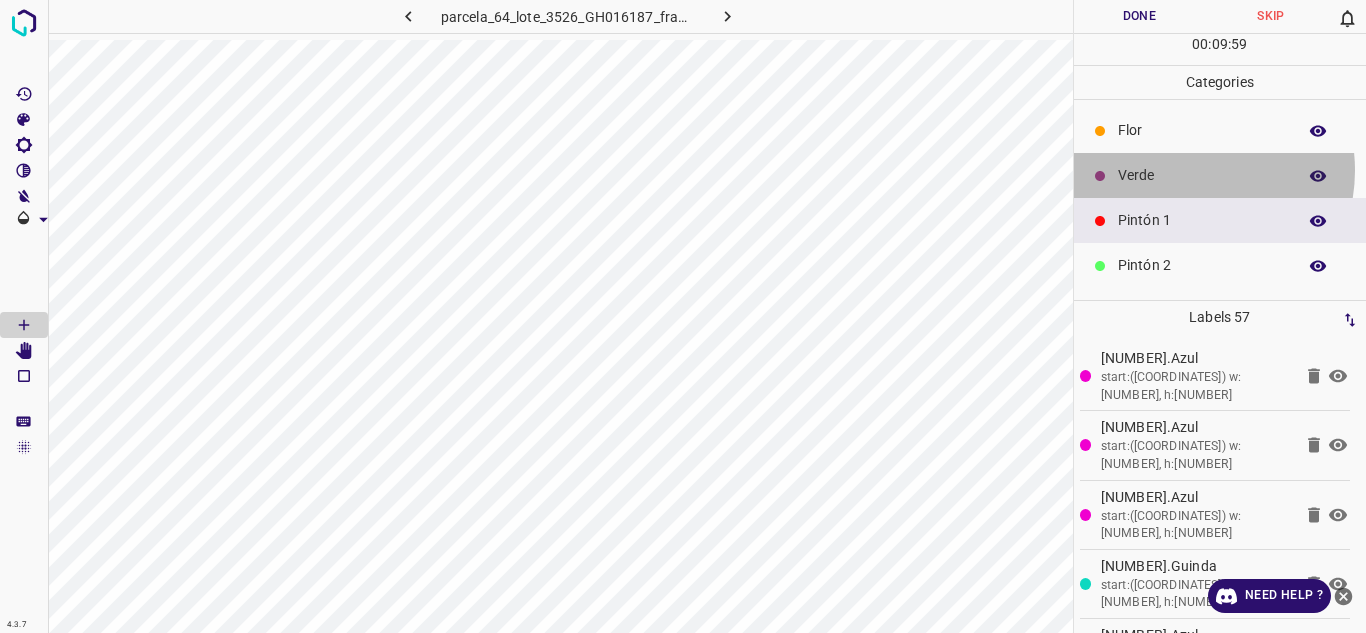 drag, startPoint x: 1183, startPoint y: 170, endPoint x: 1179, endPoint y: 180, distance: 10.770329 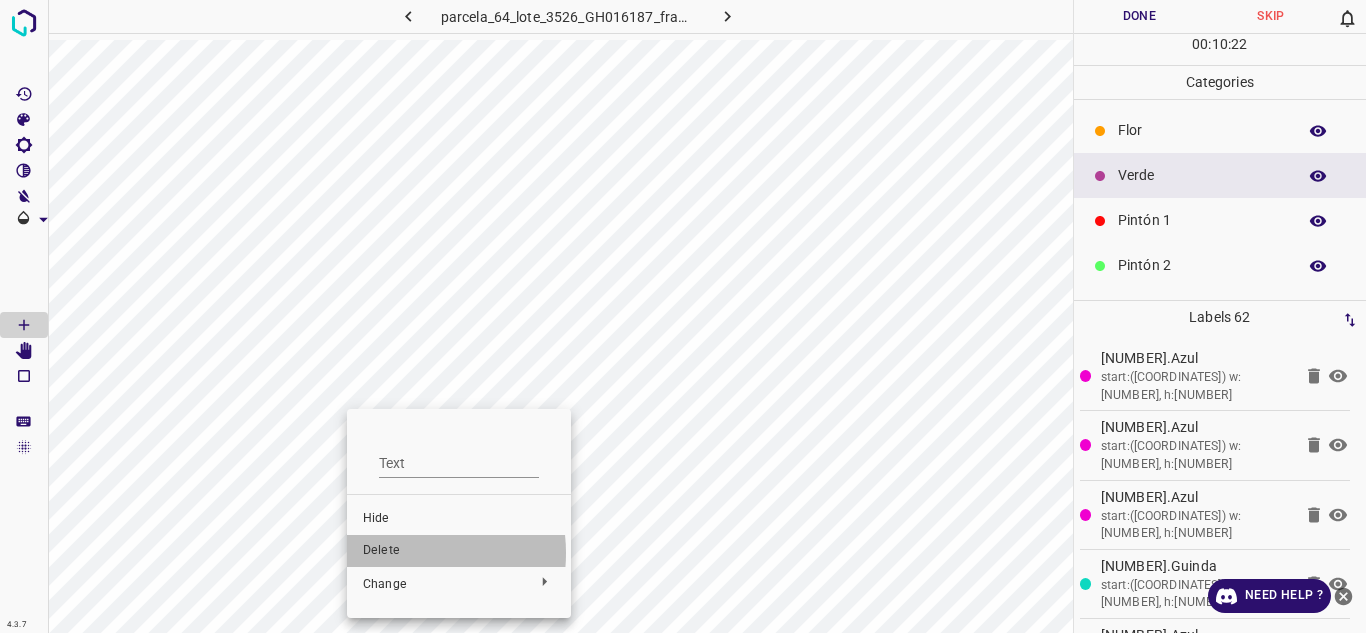 click on "Delete" at bounding box center [459, 551] 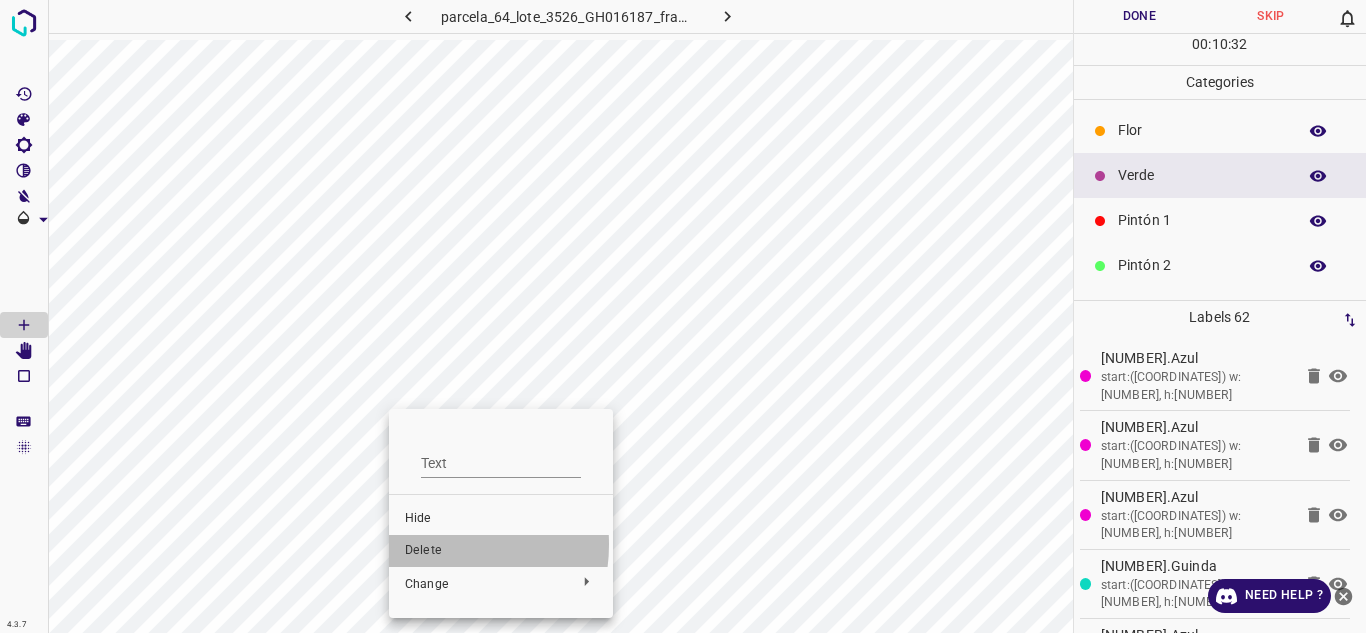 click on "Delete" at bounding box center [501, 551] 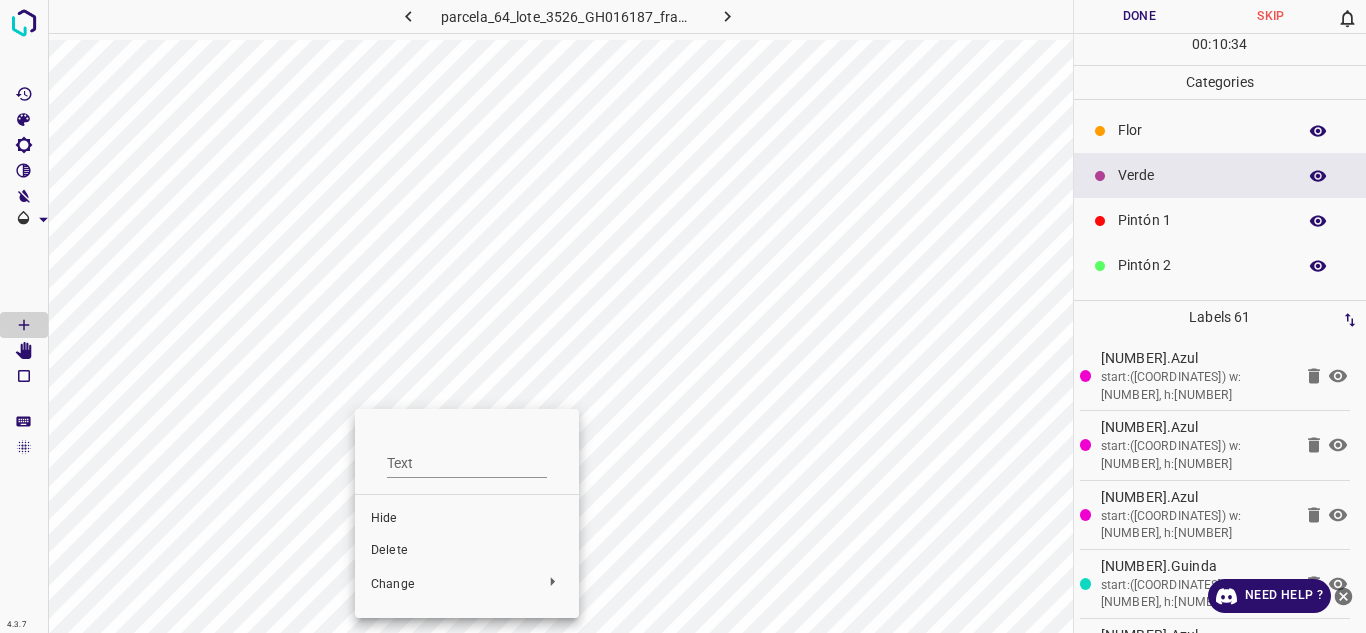 click on "Delete" at bounding box center [467, 551] 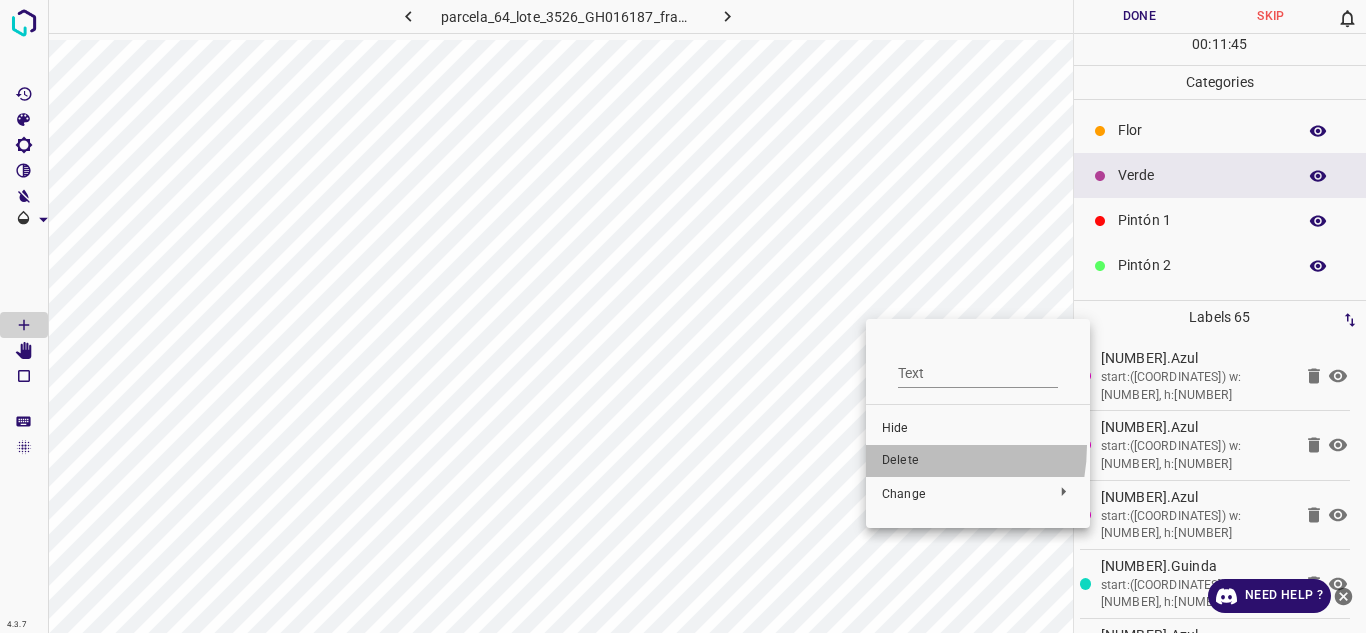 click on "Delete" at bounding box center (978, 461) 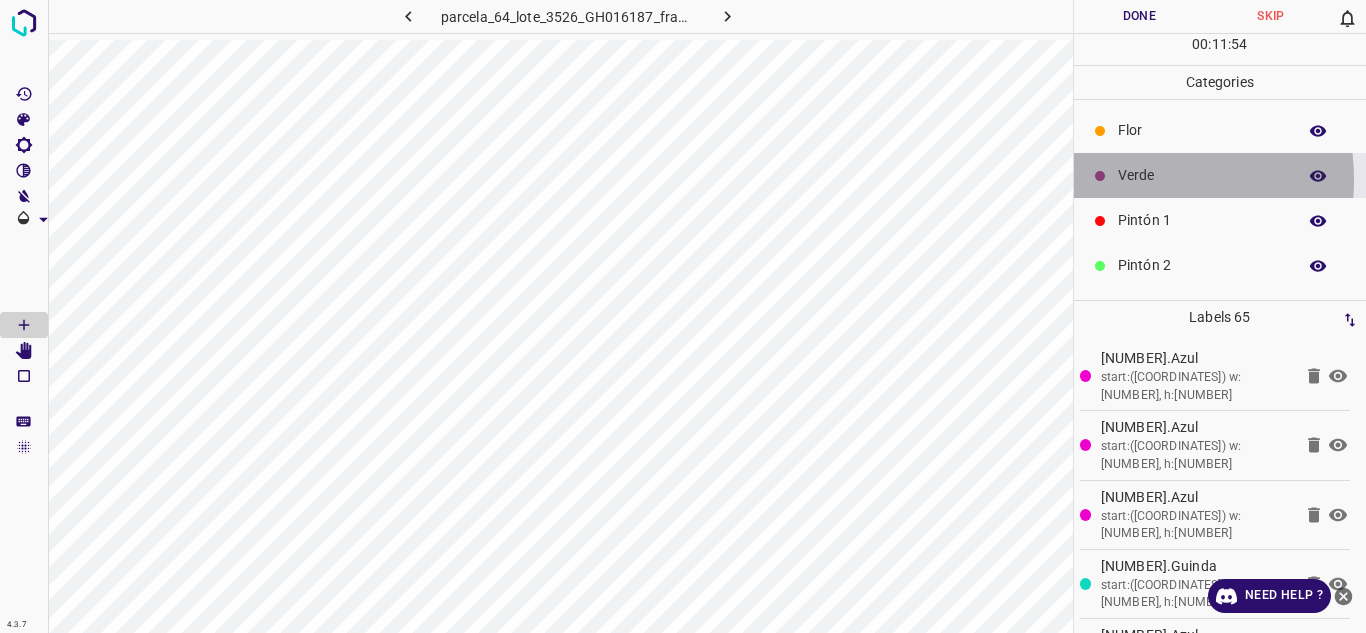 click on "Verde" at bounding box center (1202, 175) 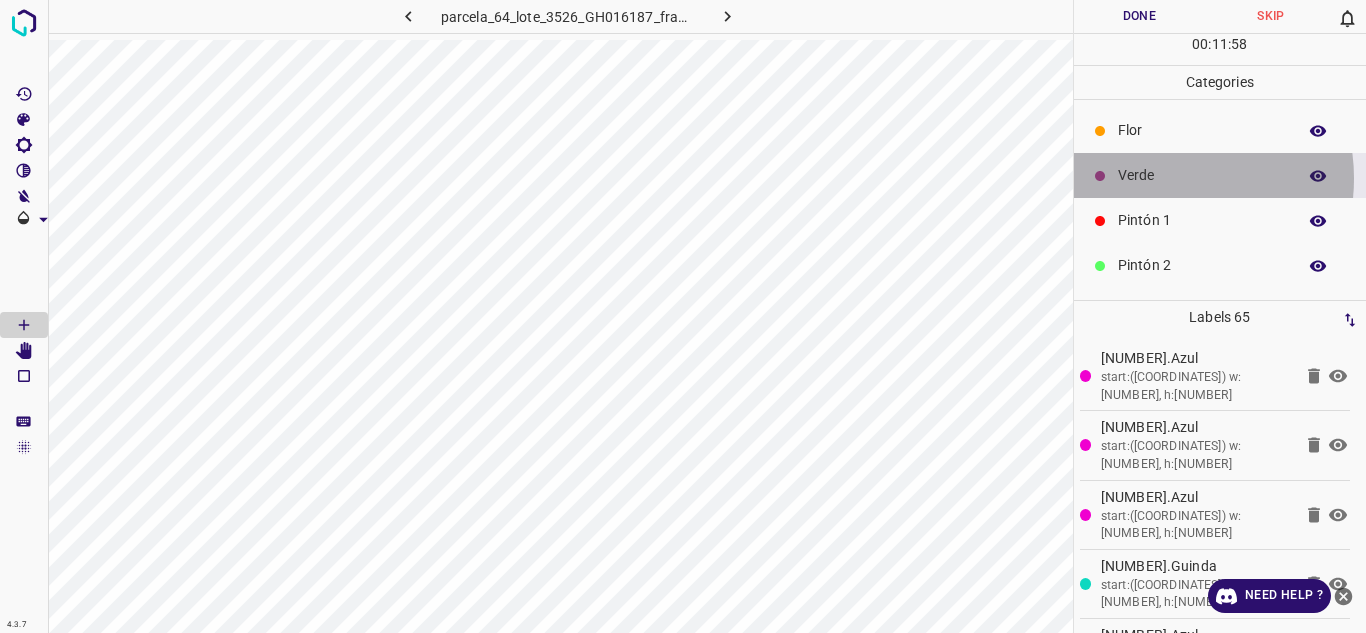 drag, startPoint x: 1154, startPoint y: 178, endPoint x: 1100, endPoint y: 194, distance: 56.32051 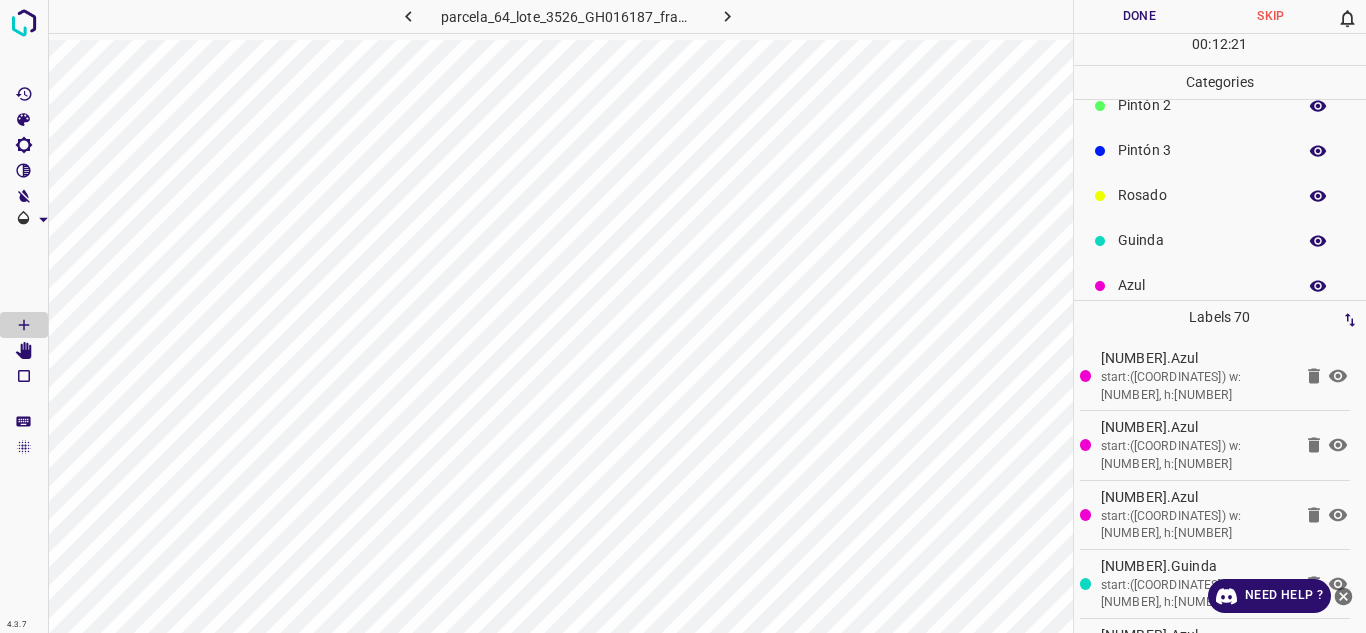 scroll, scrollTop: 176, scrollLeft: 0, axis: vertical 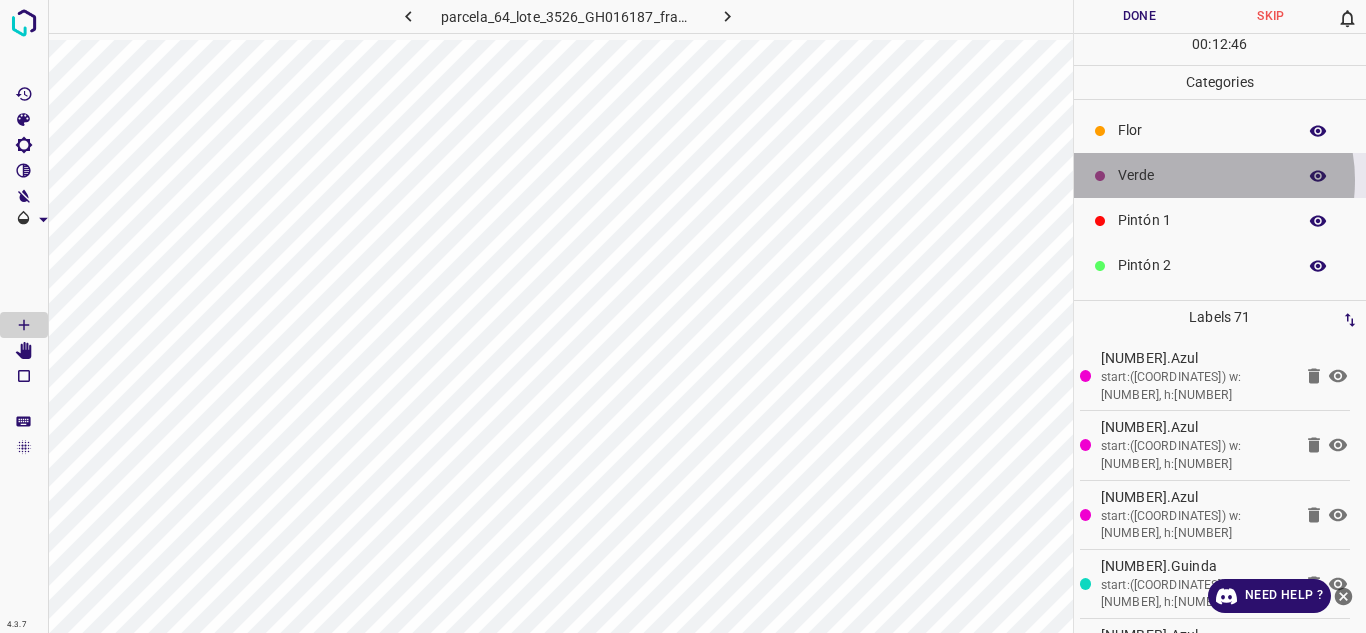 click on "Verde" at bounding box center (1202, 175) 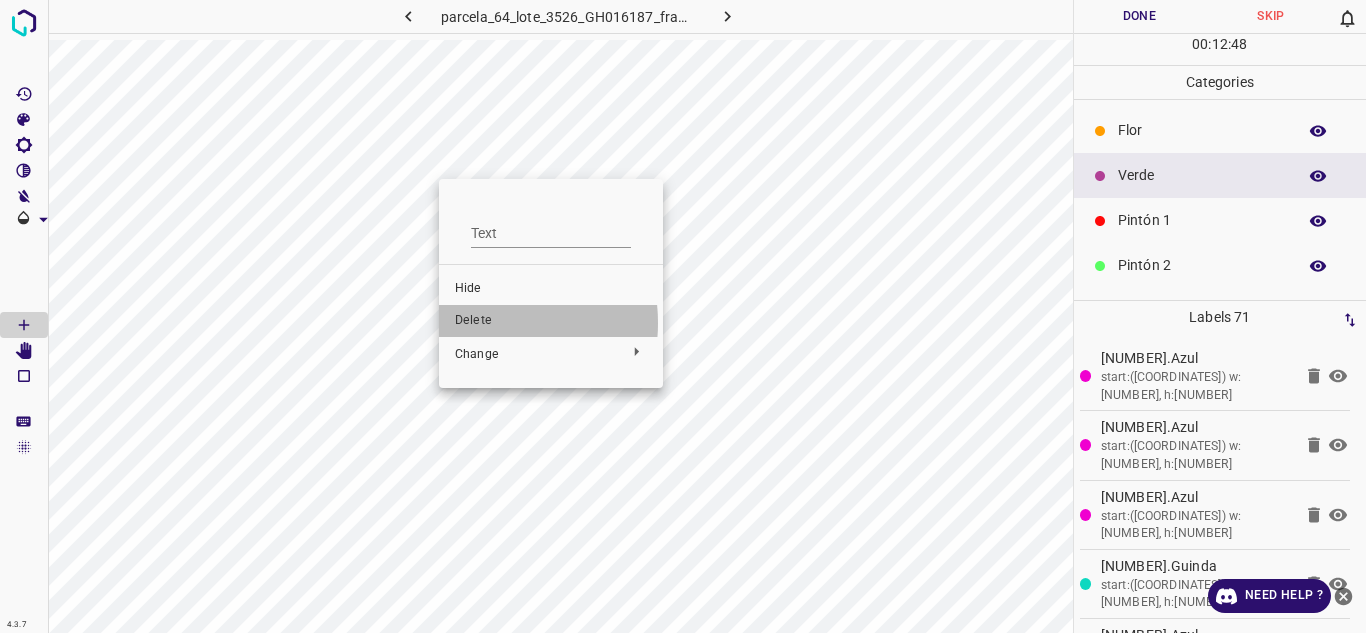 click on "Delete" at bounding box center (551, 321) 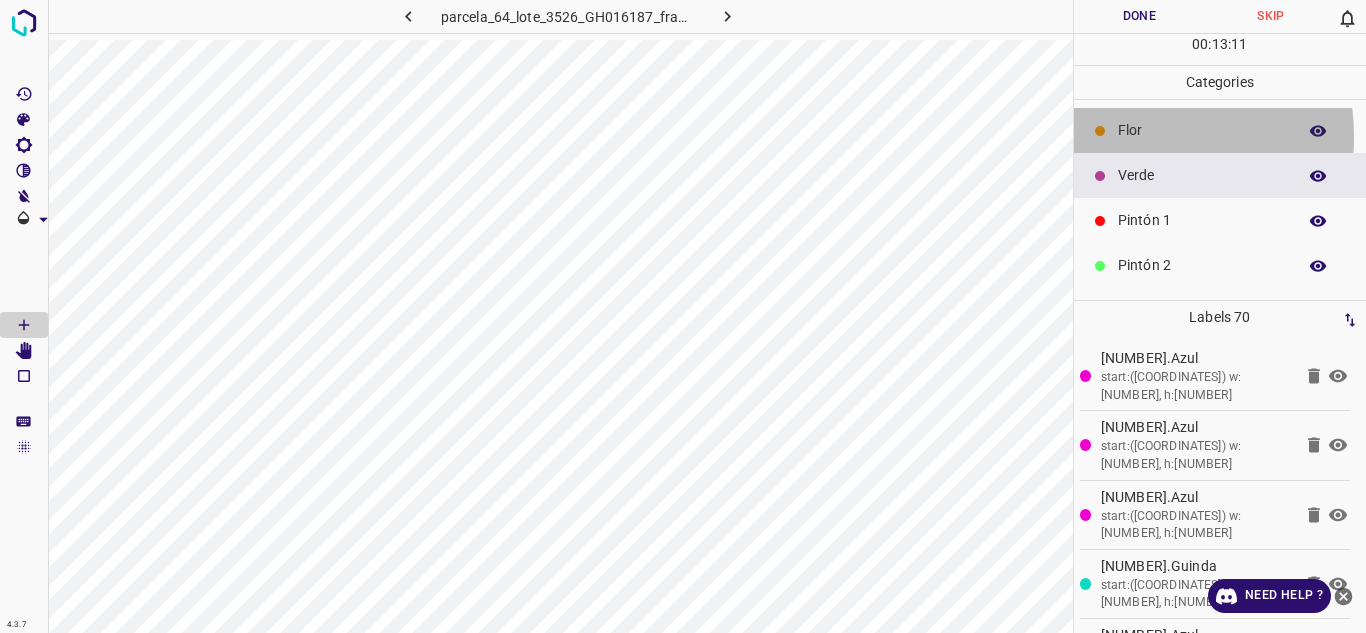 click on "Flor" at bounding box center (1220, 130) 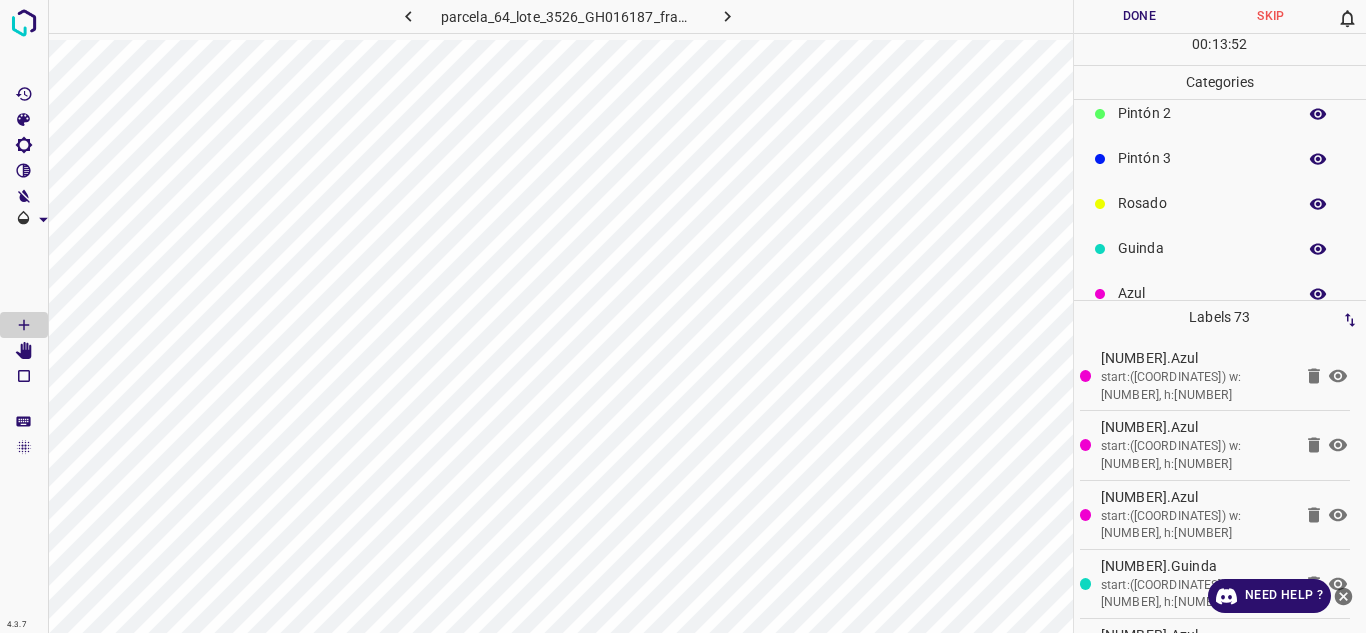 scroll, scrollTop: 176, scrollLeft: 0, axis: vertical 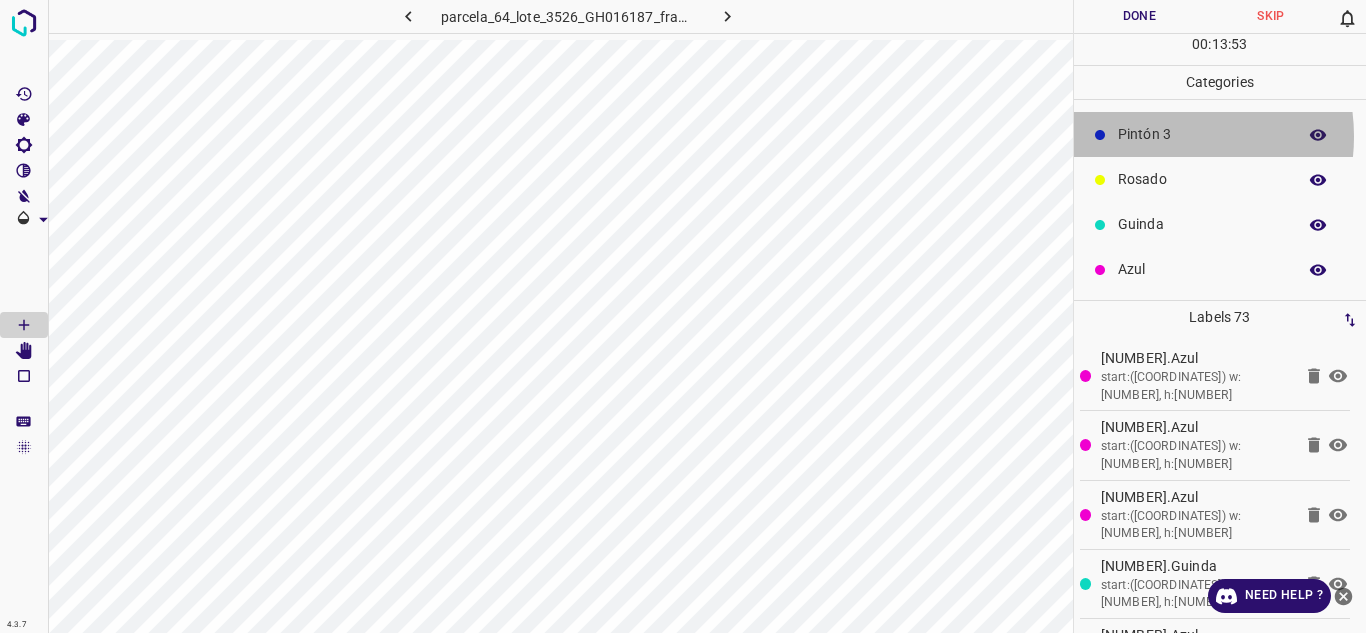 click on "Pintón 3" at bounding box center (1202, 134) 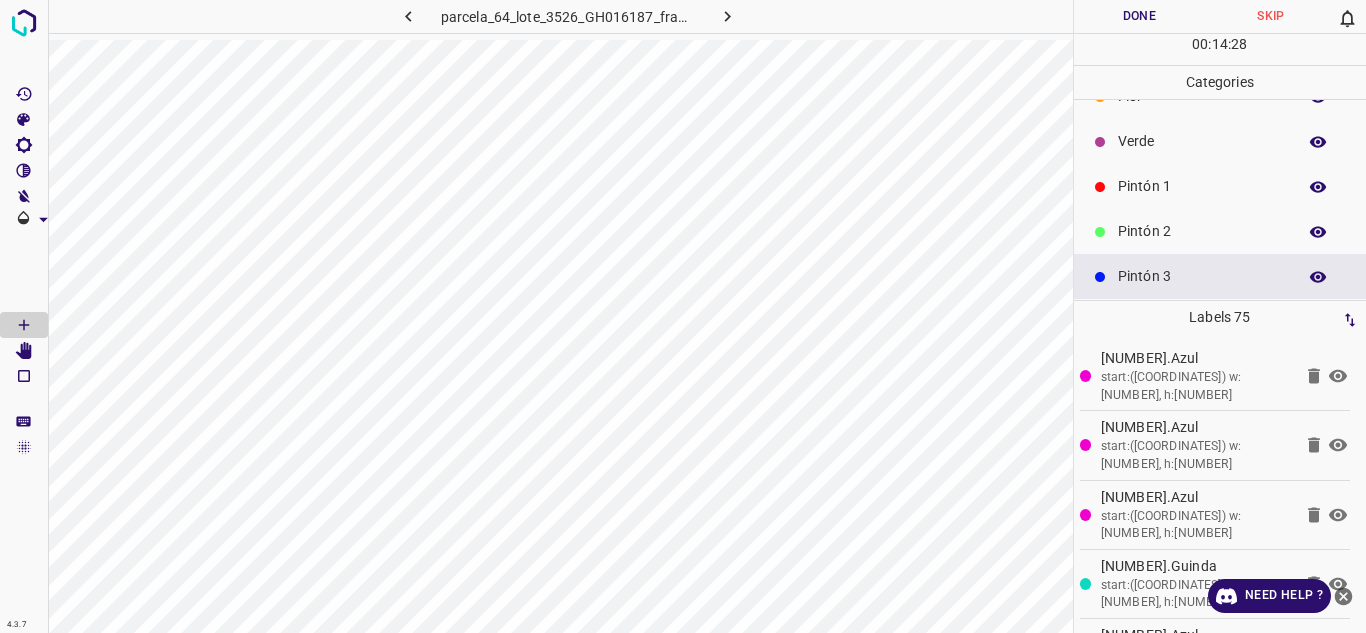 scroll, scrollTop: 0, scrollLeft: 0, axis: both 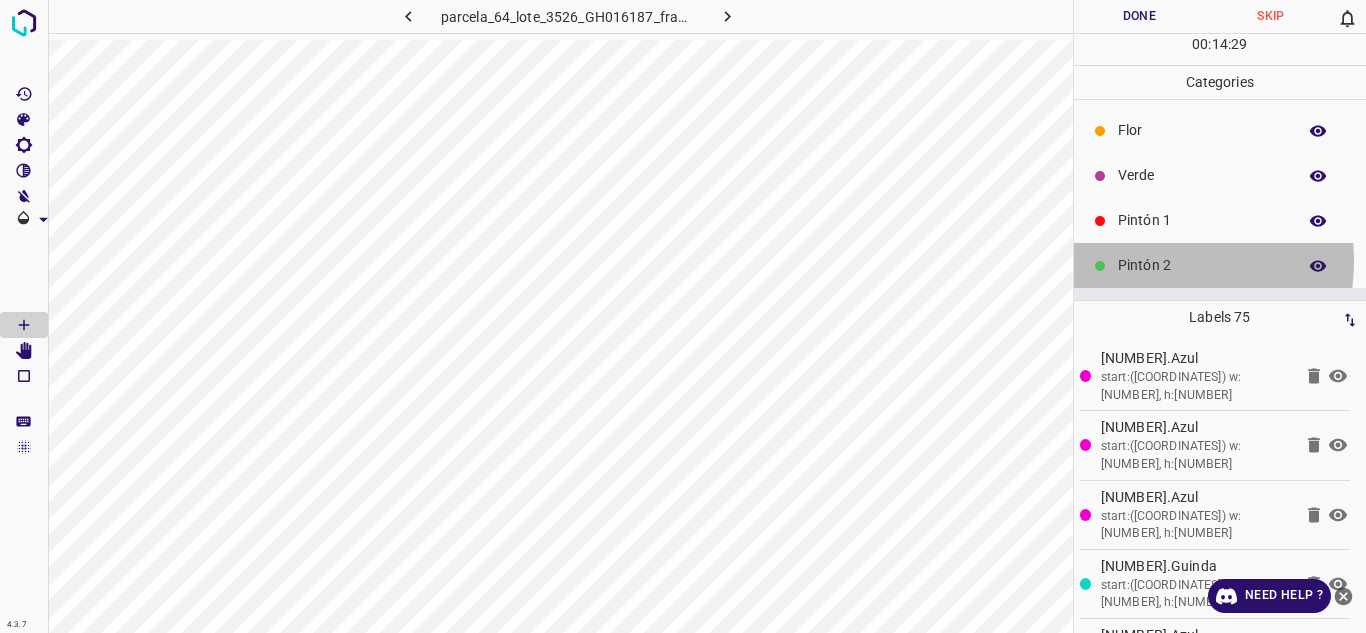 click on "Pintón 2" at bounding box center [1202, 265] 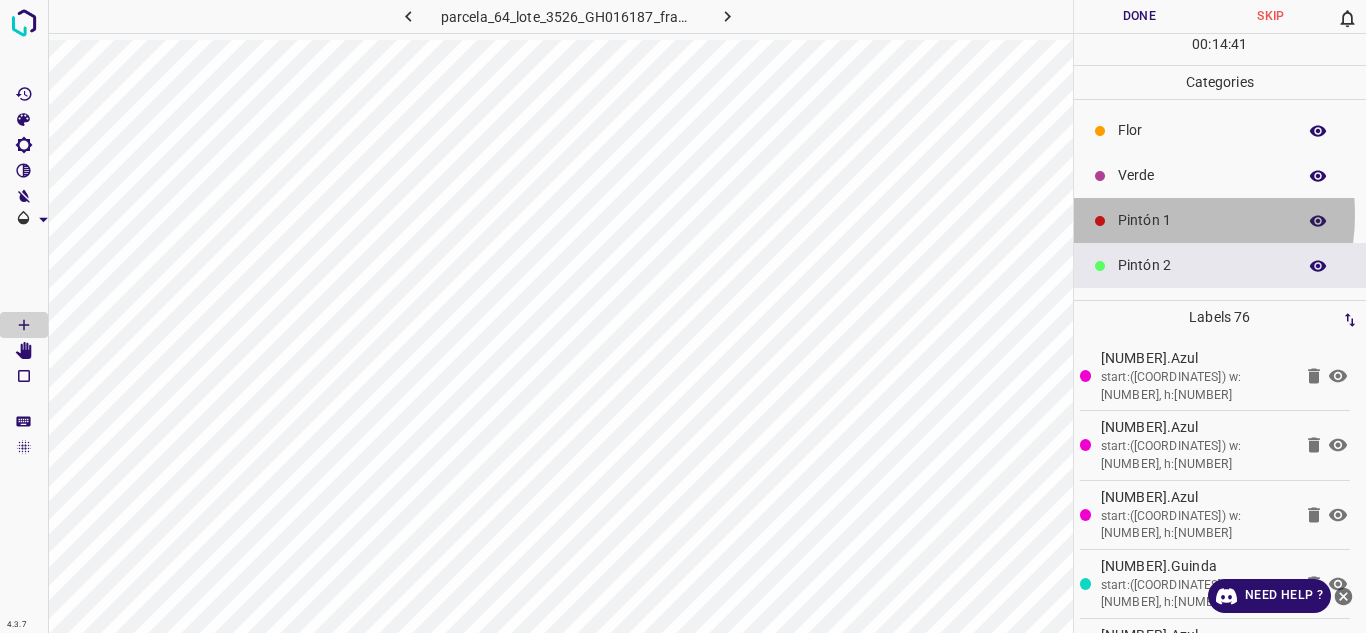 click on "Pintón 1" at bounding box center [1202, 220] 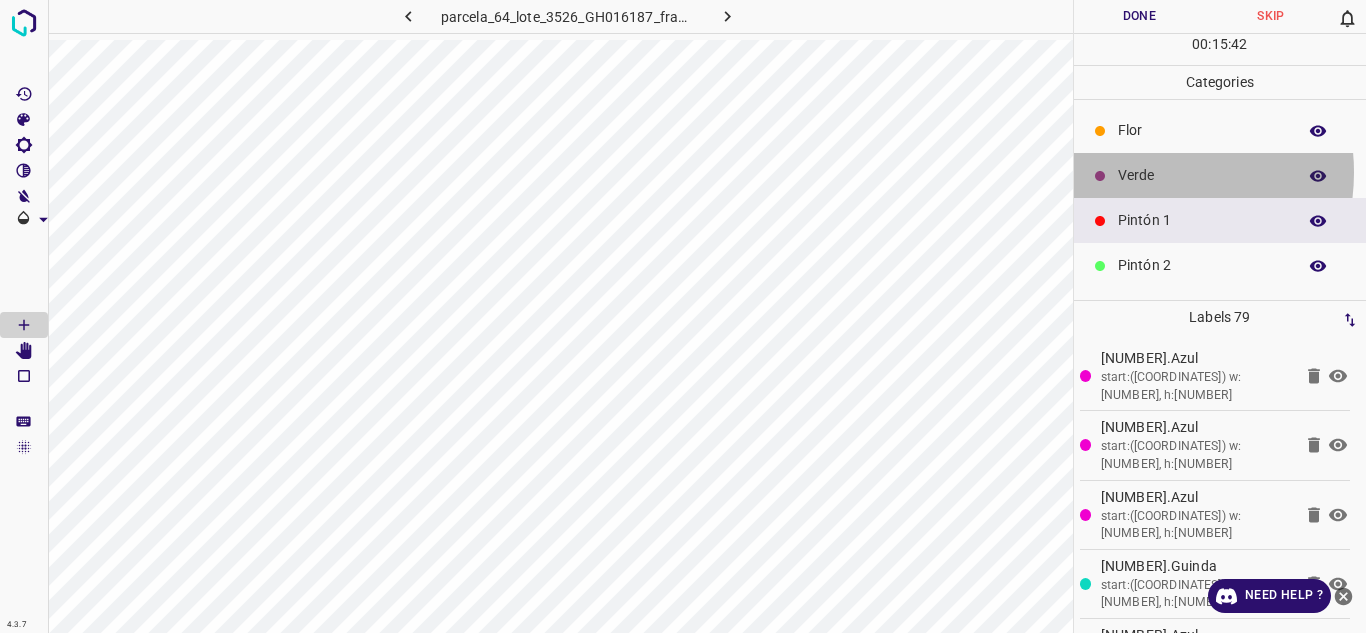 click on "Verde" at bounding box center [1202, 175] 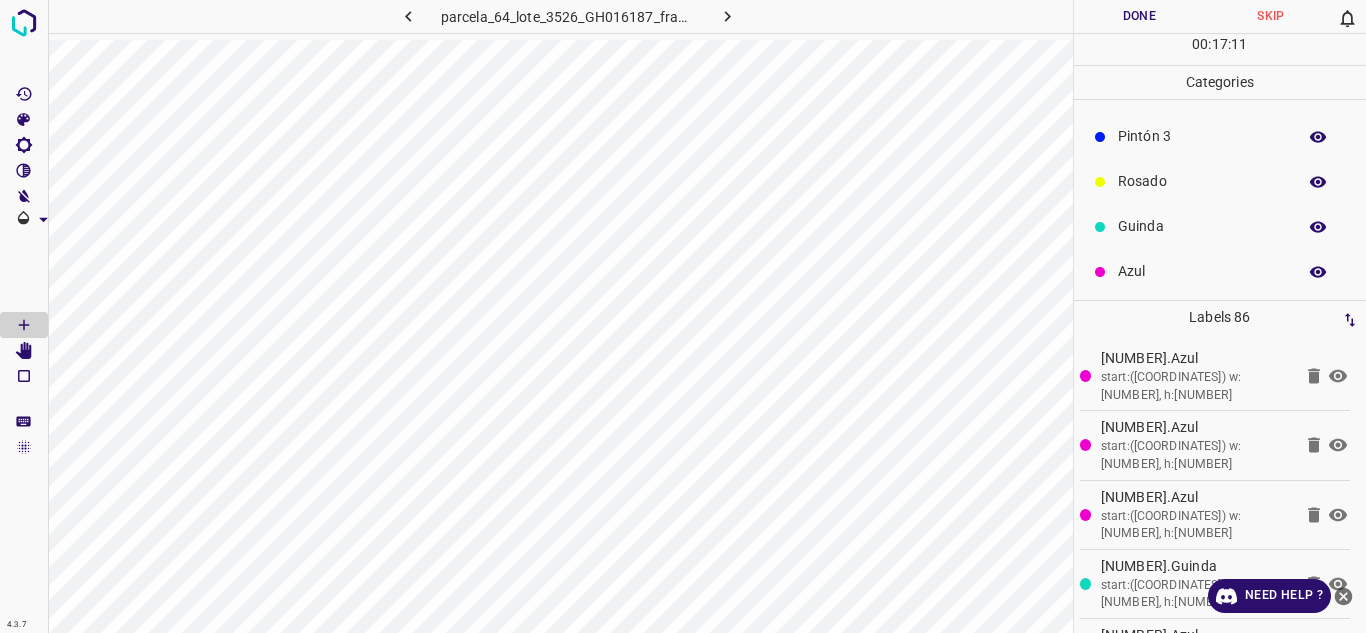 scroll, scrollTop: 176, scrollLeft: 0, axis: vertical 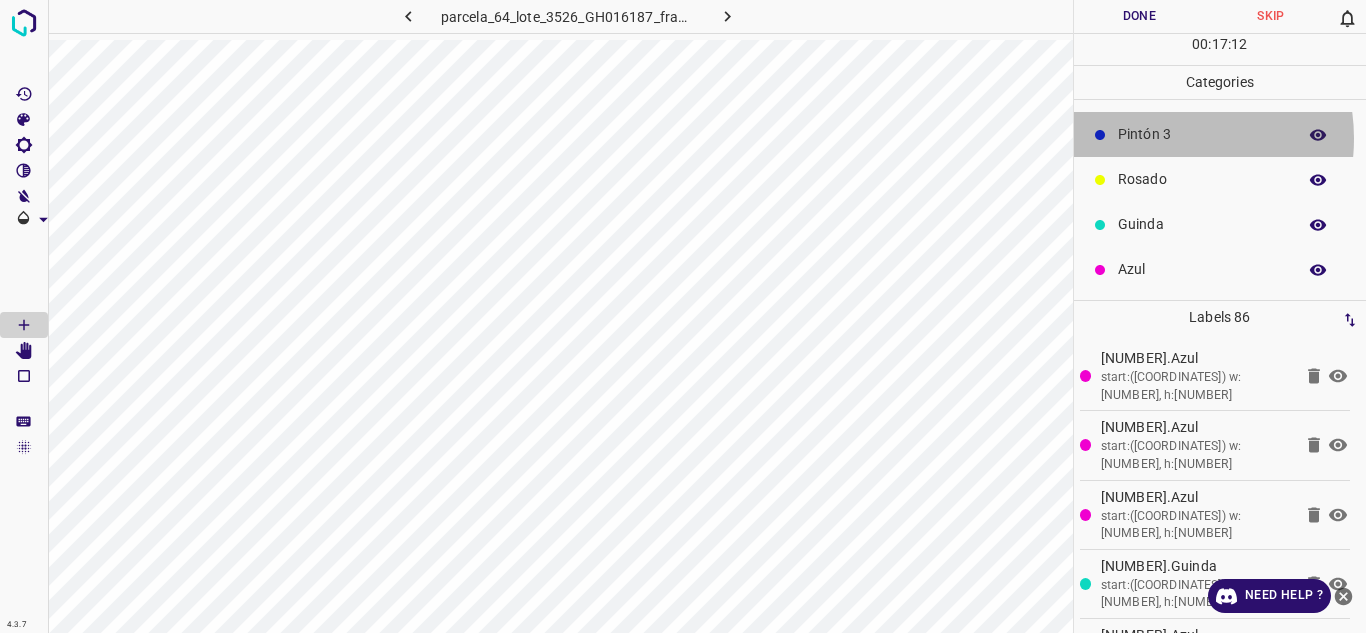 click on "Pintón 3" at bounding box center (1202, 134) 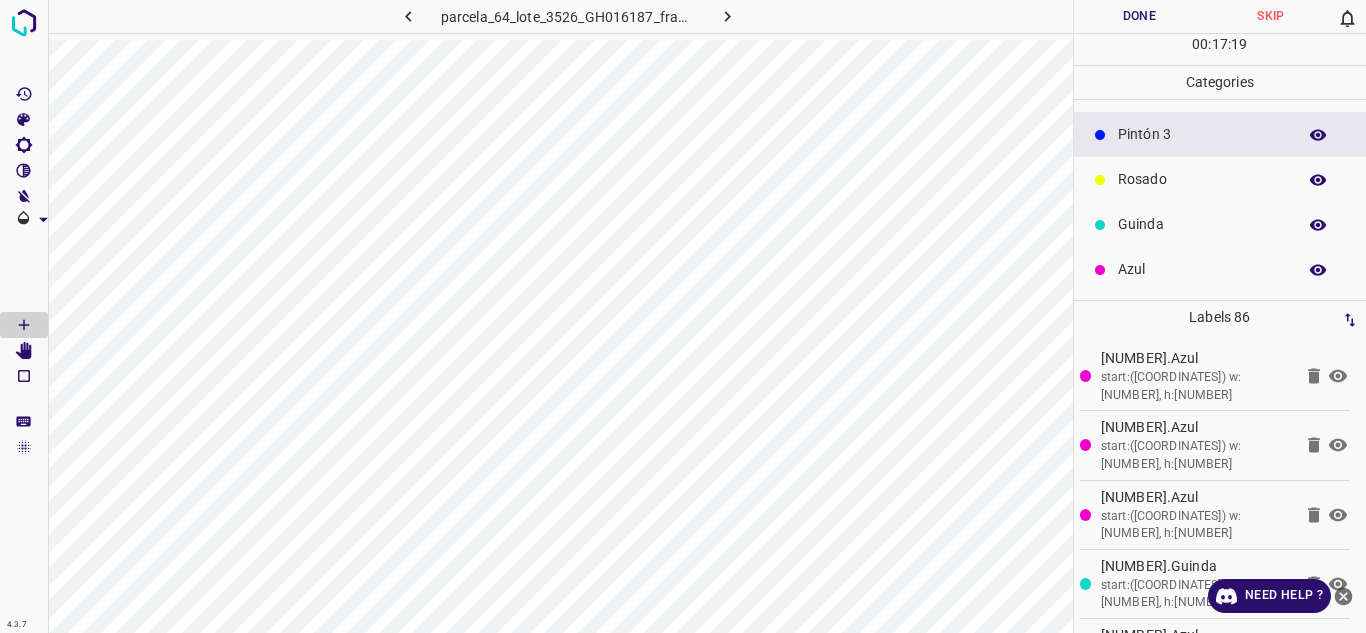 click on "Pintón 3" at bounding box center [1202, 134] 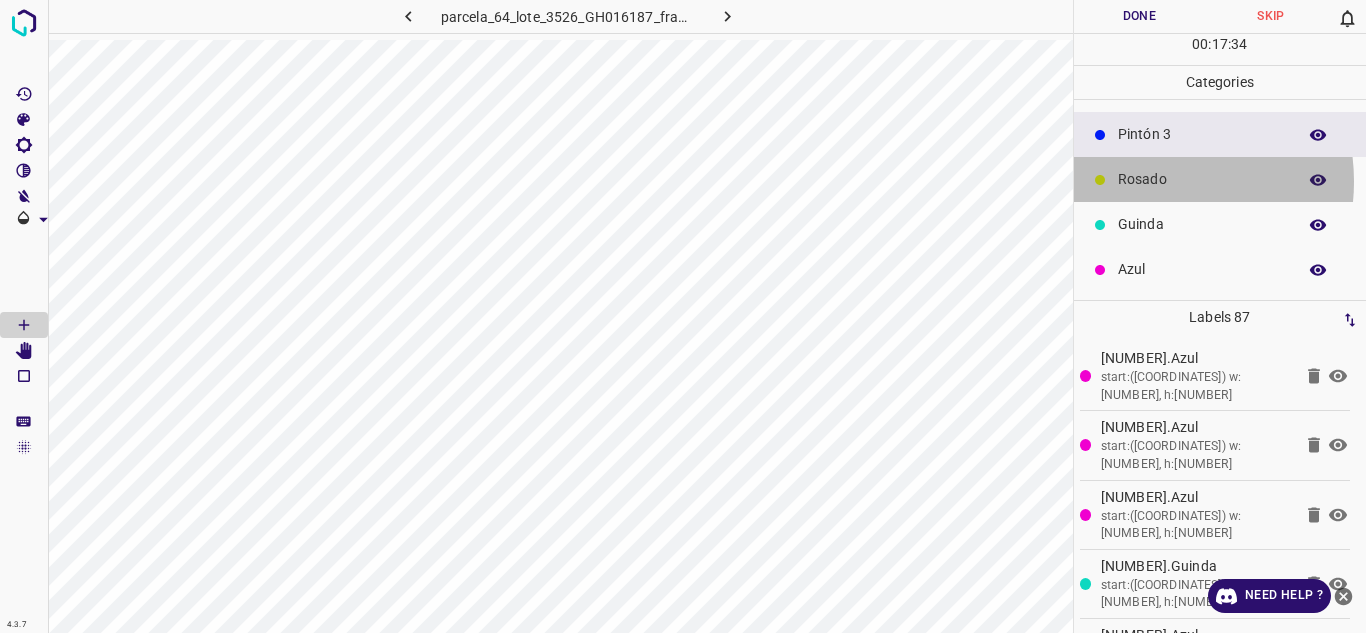 click on "Rosado" at bounding box center [1202, 179] 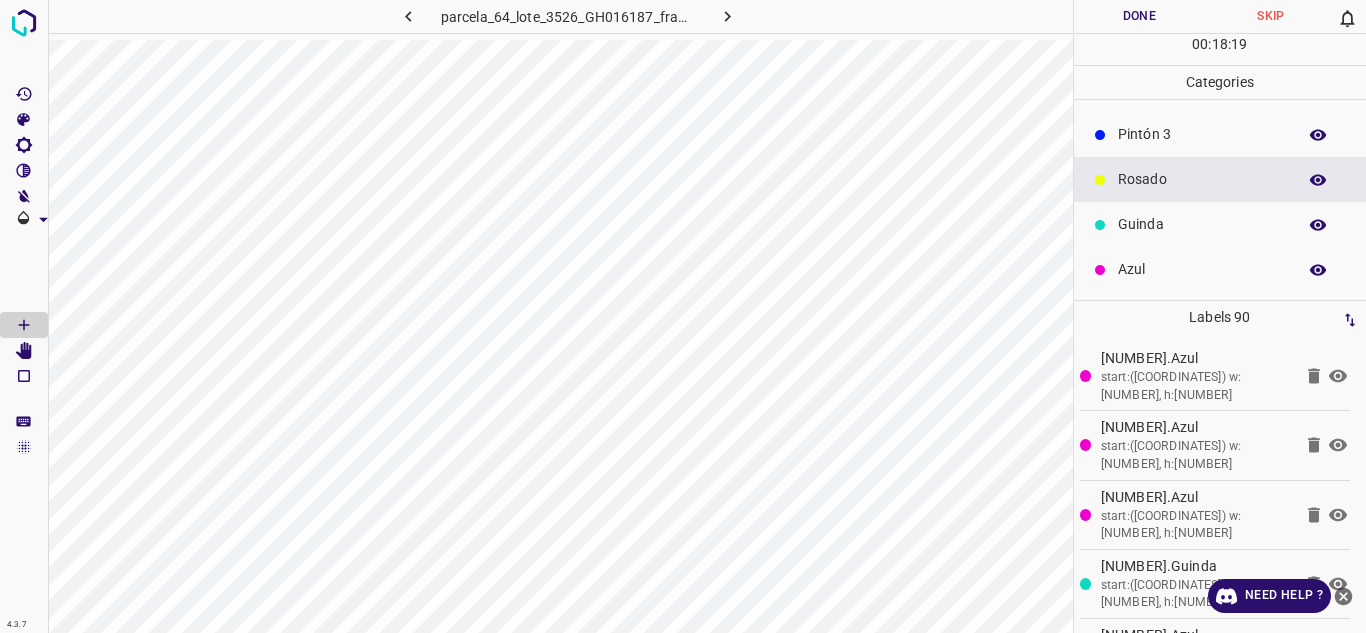 click on "Rosado" at bounding box center (1220, 179) 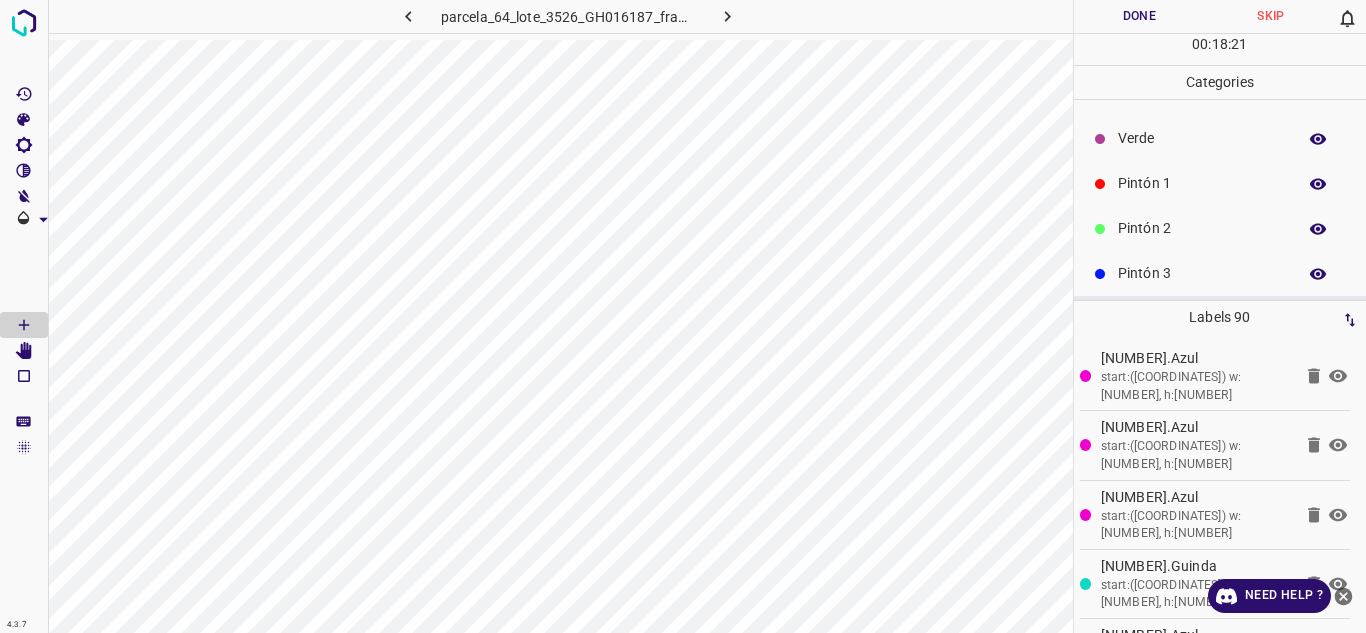 scroll, scrollTop: 0, scrollLeft: 0, axis: both 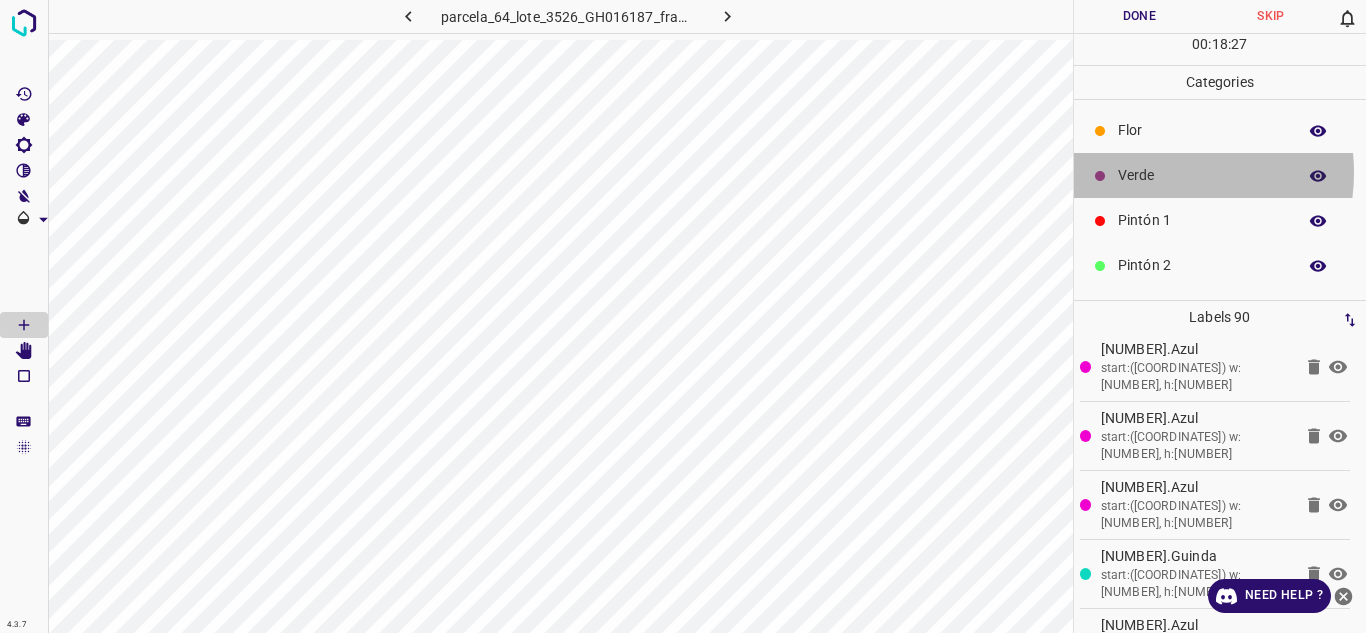 click on "Verde" at bounding box center [1202, 175] 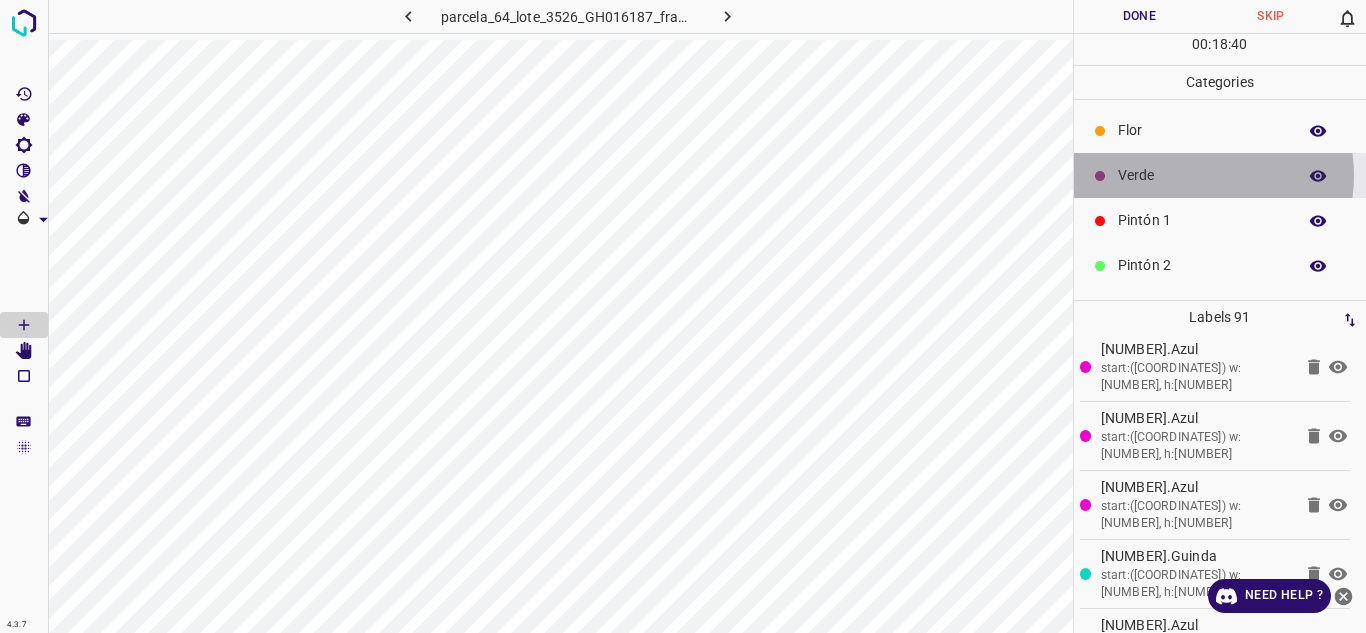 drag, startPoint x: 1189, startPoint y: 175, endPoint x: 1172, endPoint y: 175, distance: 17 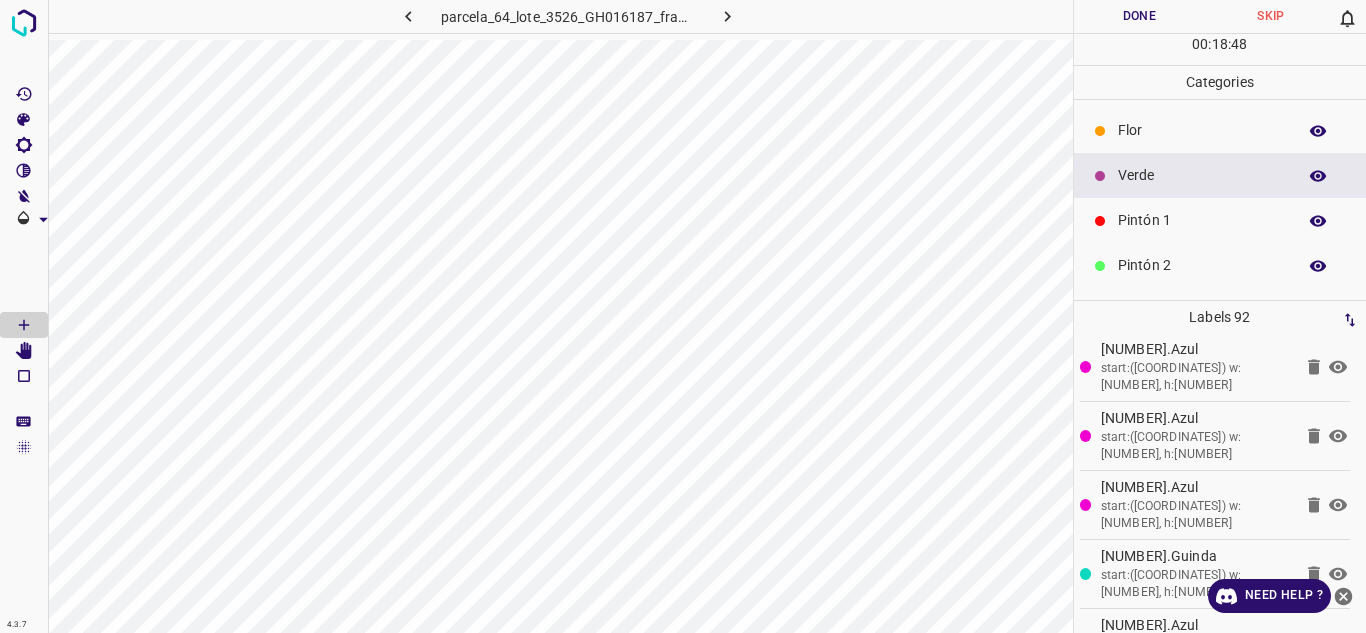 drag, startPoint x: 1156, startPoint y: 177, endPoint x: 1089, endPoint y: 174, distance: 67.06713 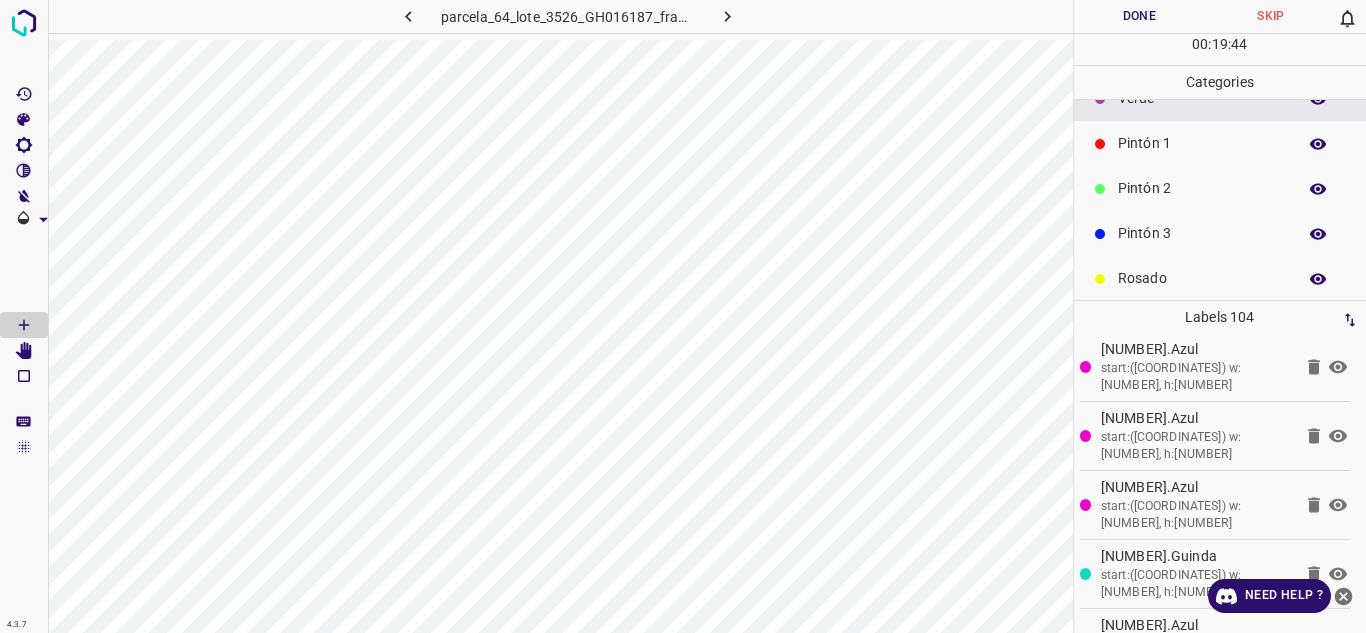 scroll, scrollTop: 176, scrollLeft: 0, axis: vertical 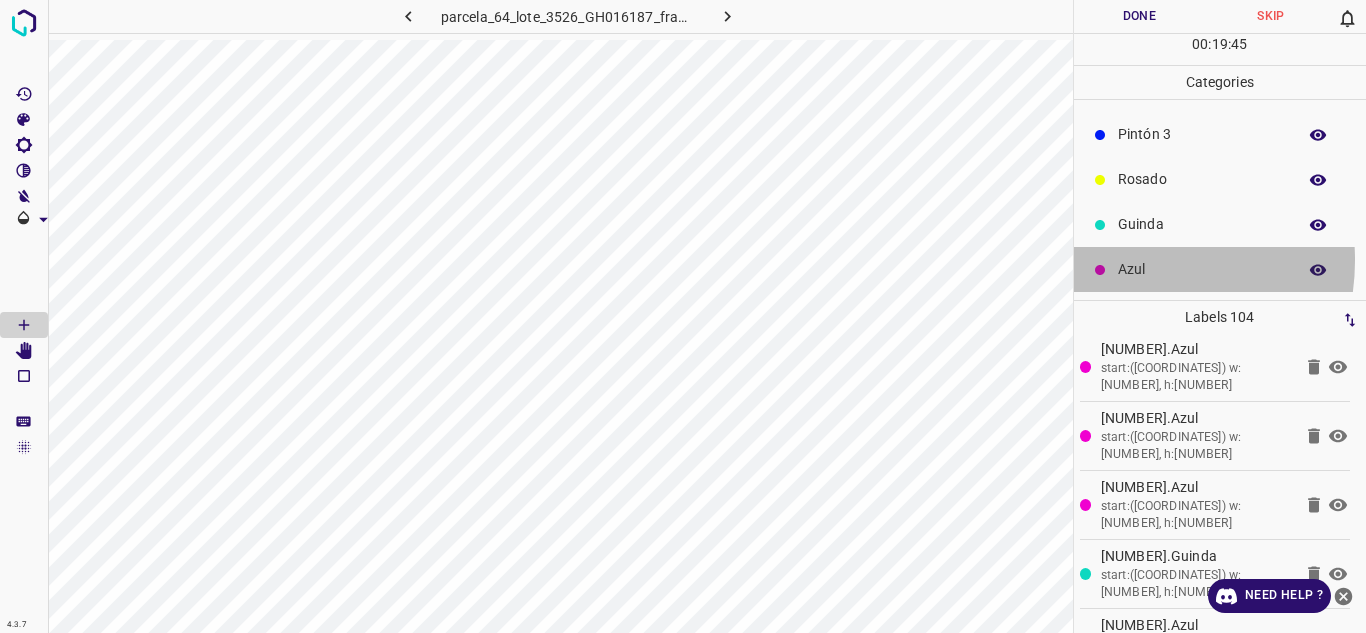 click on "Azul" at bounding box center (1202, 269) 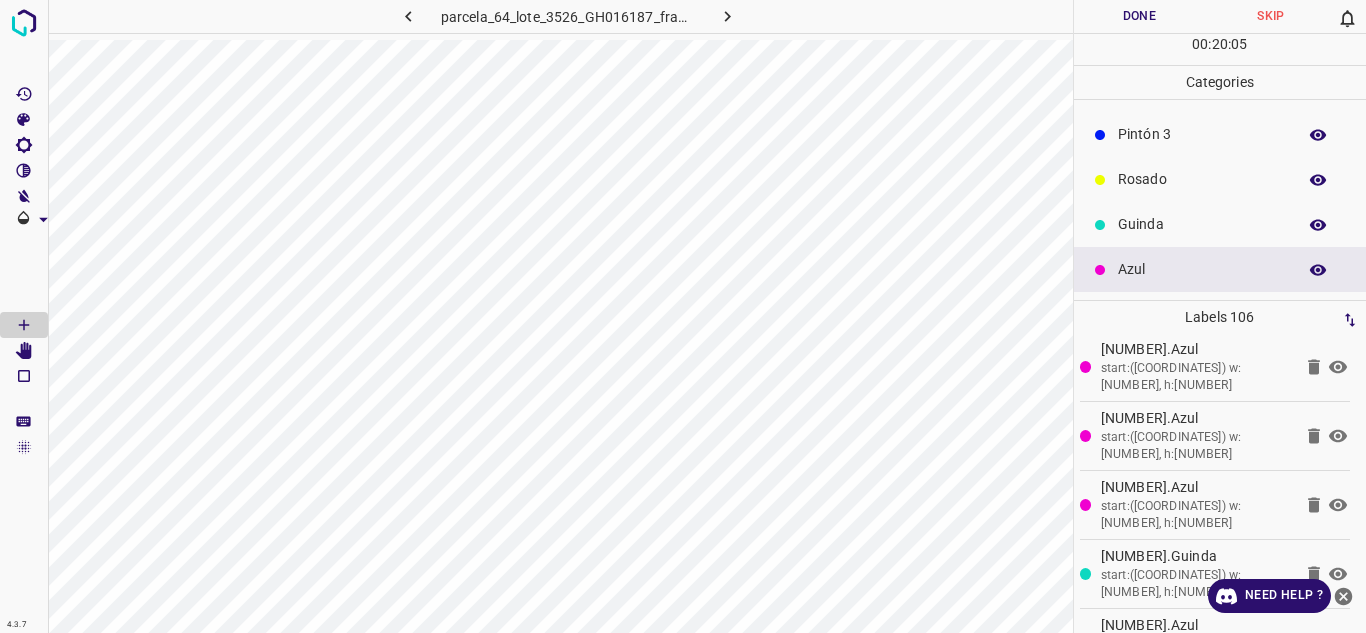 click on "Rosado" at bounding box center (1202, 179) 